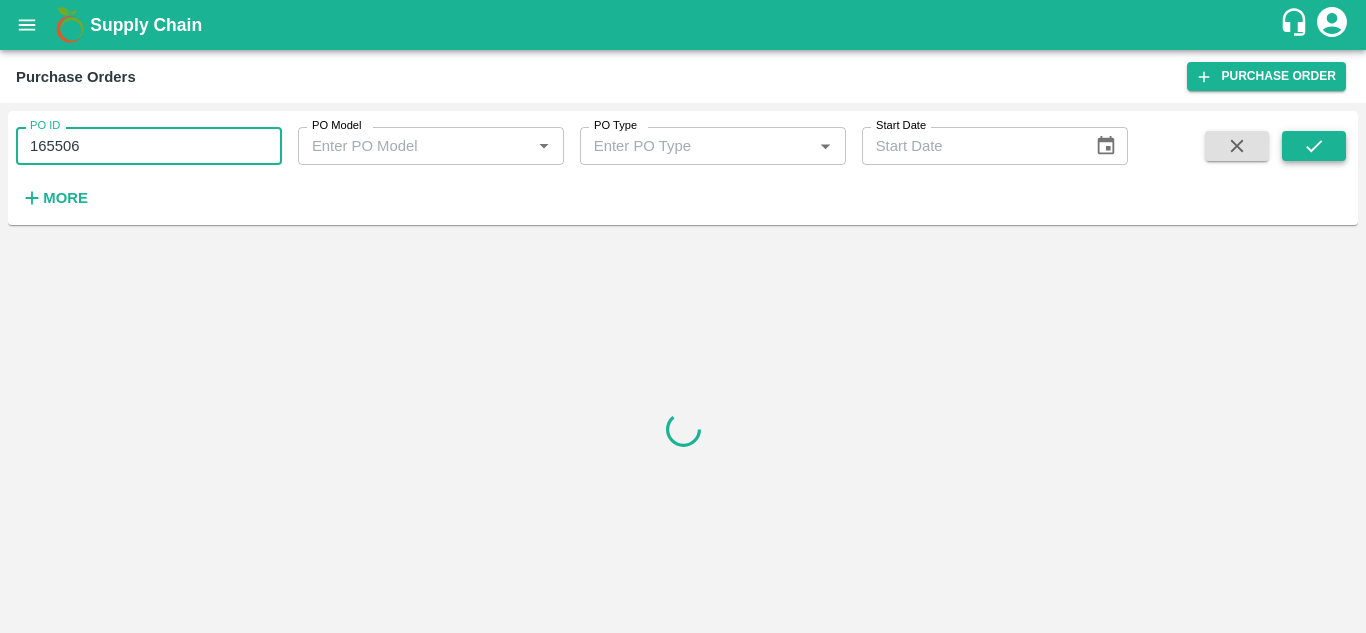 scroll, scrollTop: 0, scrollLeft: 0, axis: both 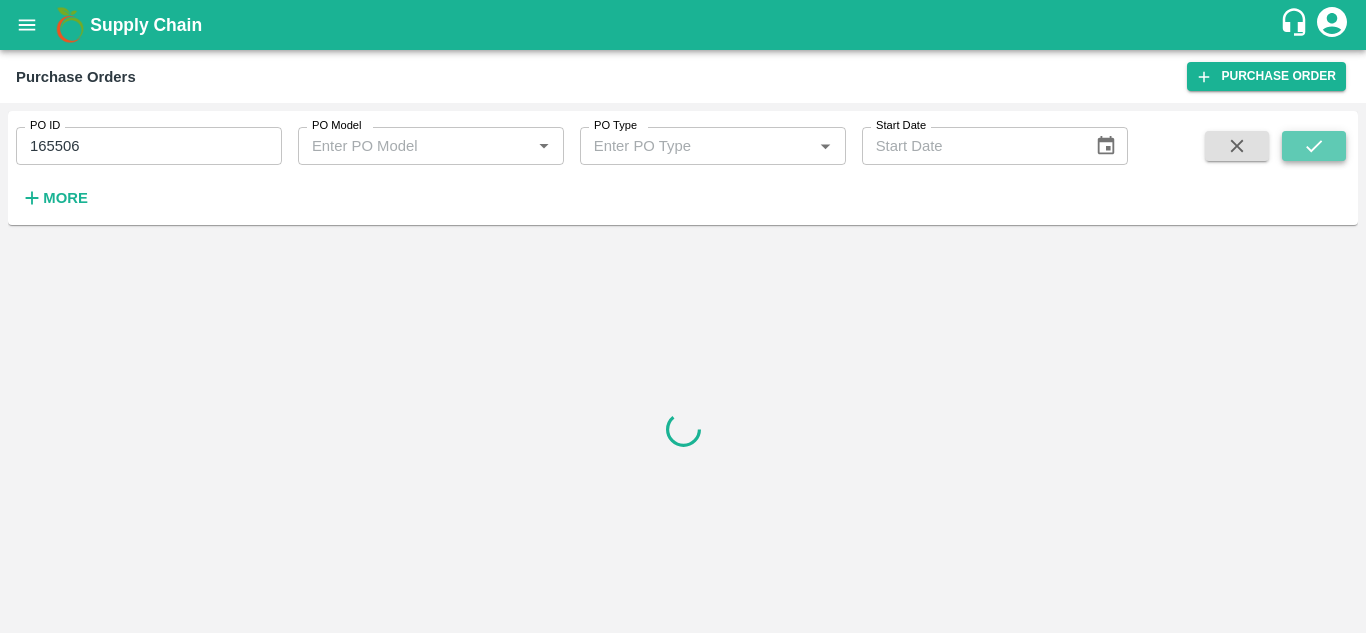 click at bounding box center (1314, 146) 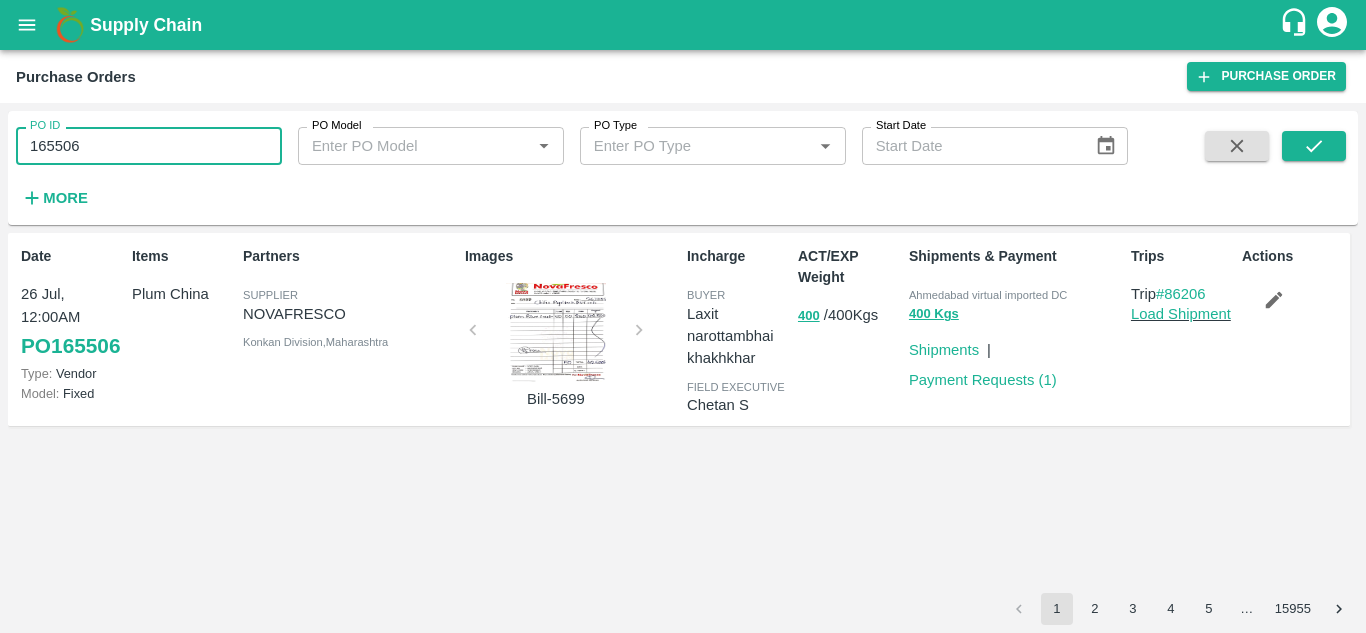 click on "165506" at bounding box center (149, 146) 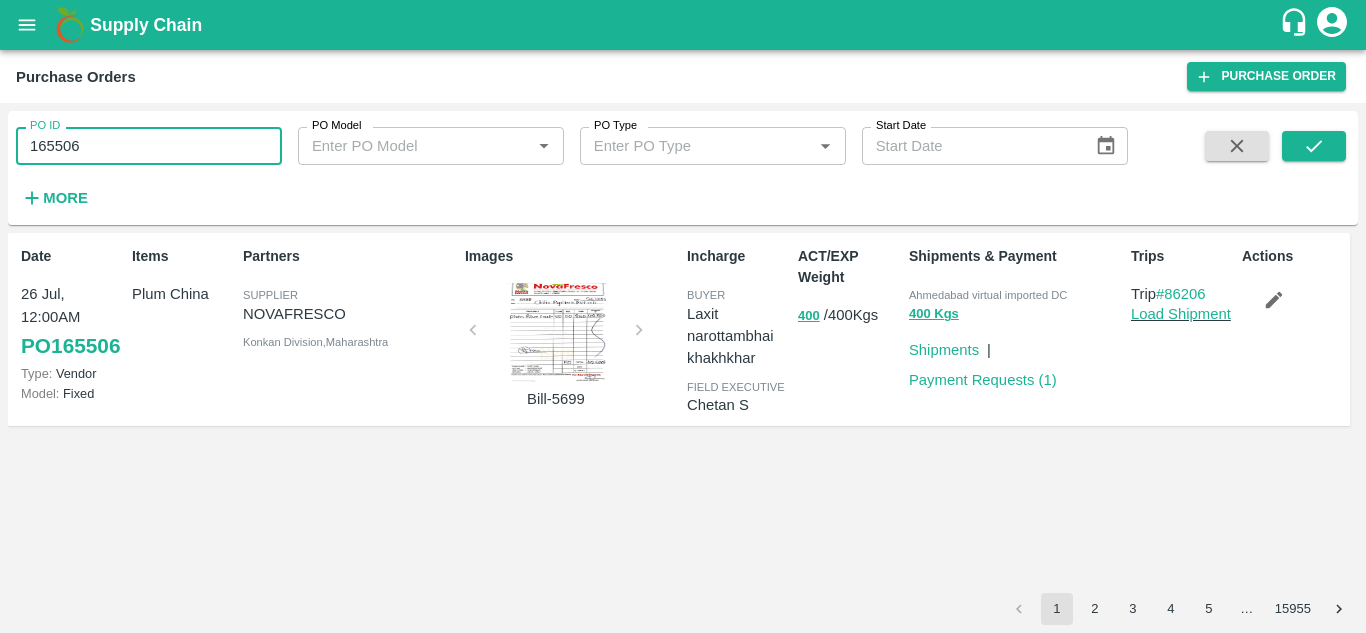 paste 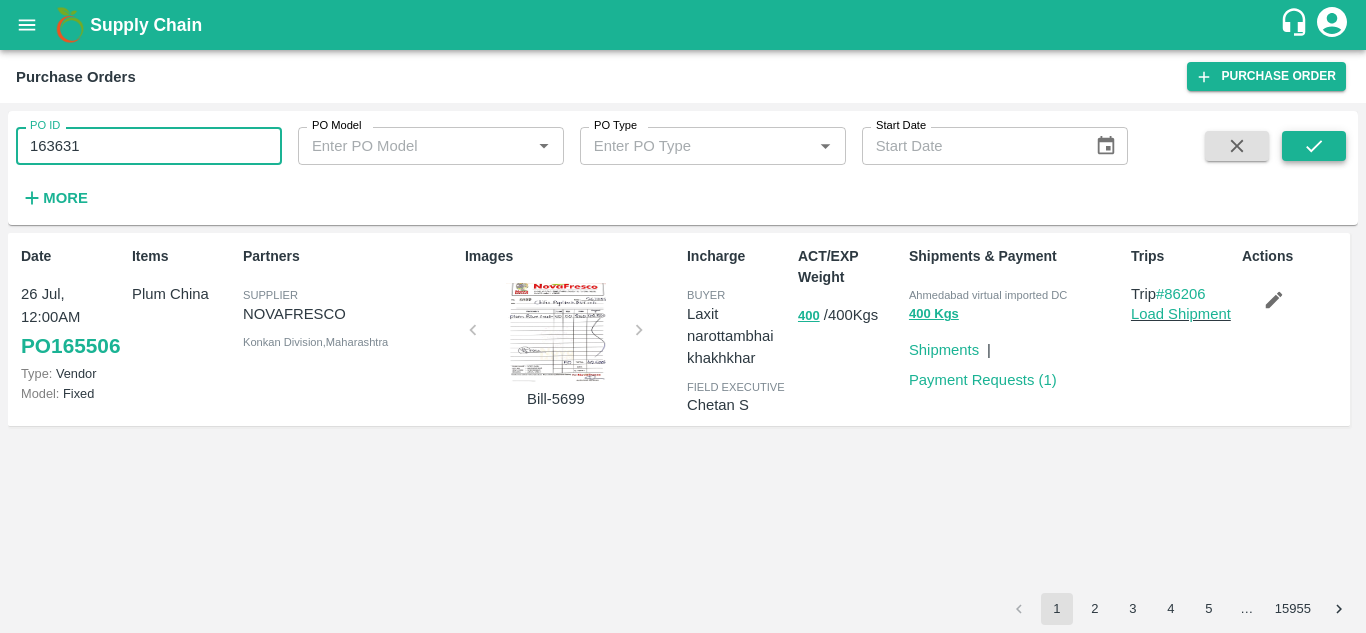 type on "163631" 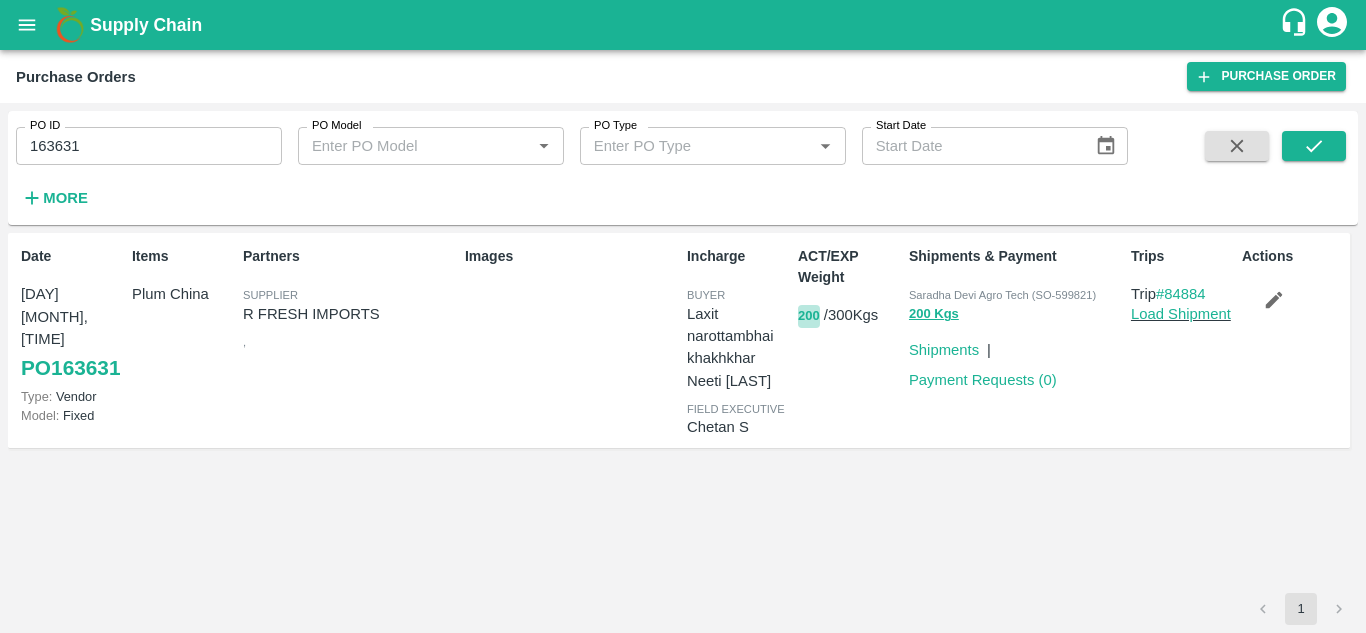 click on "200" at bounding box center [809, 316] 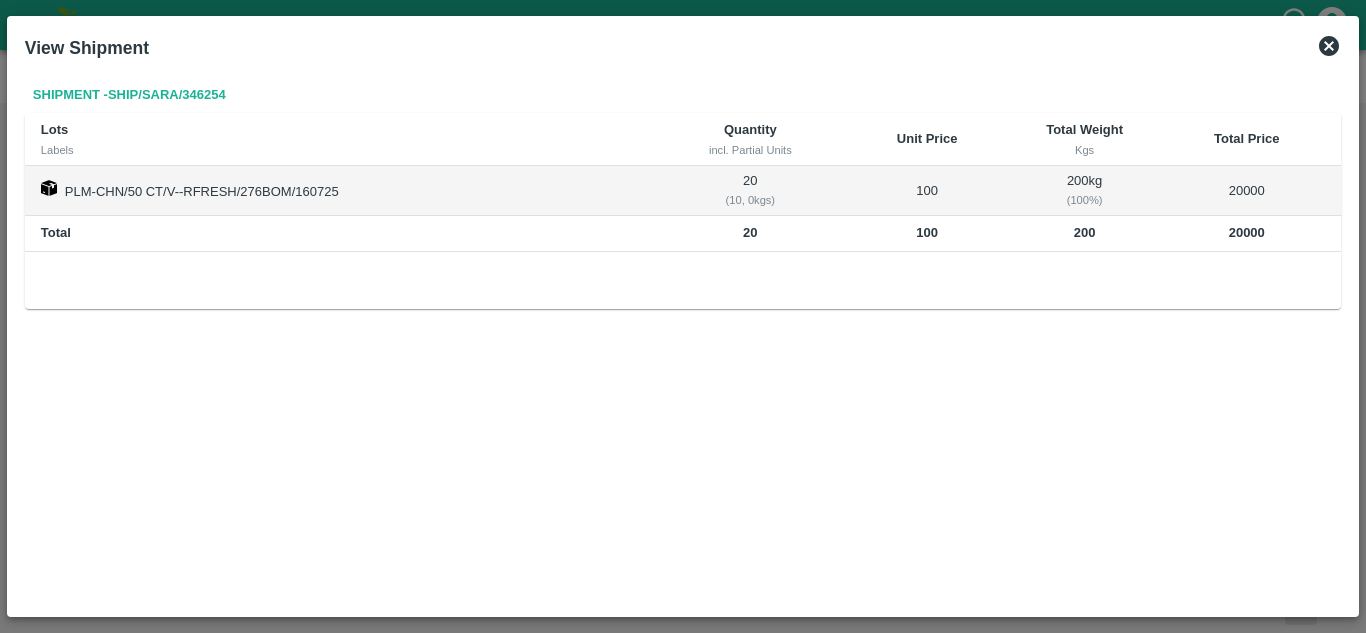 click 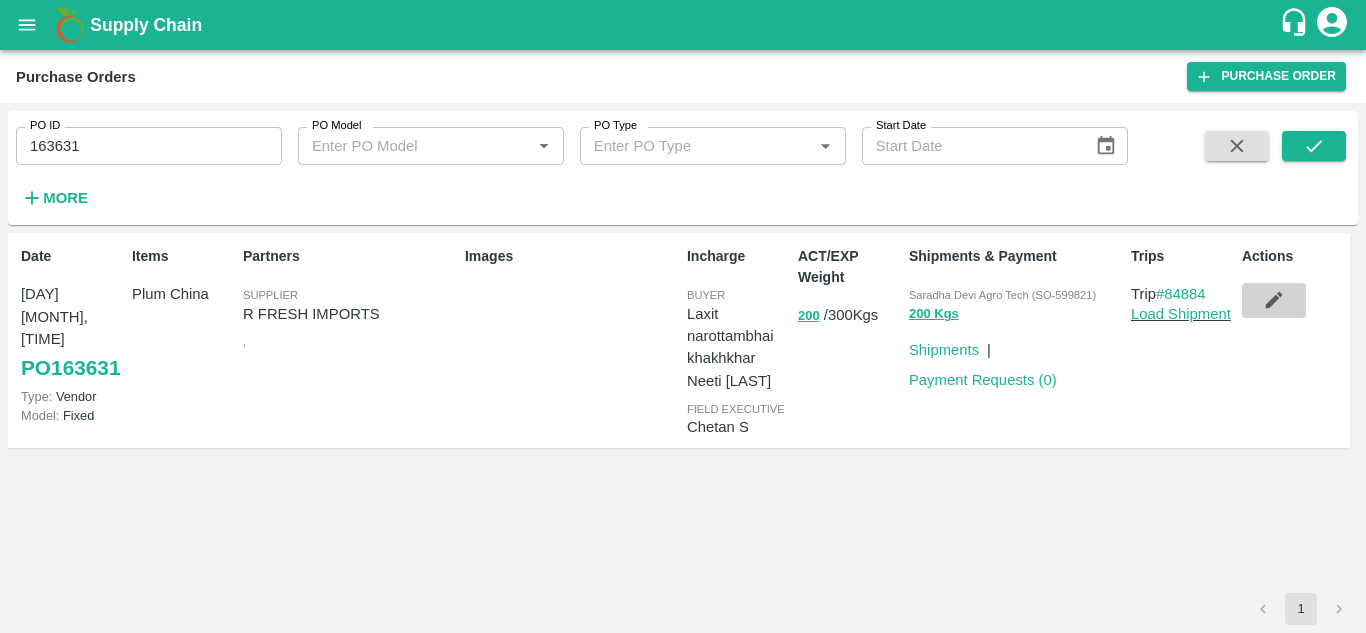 click 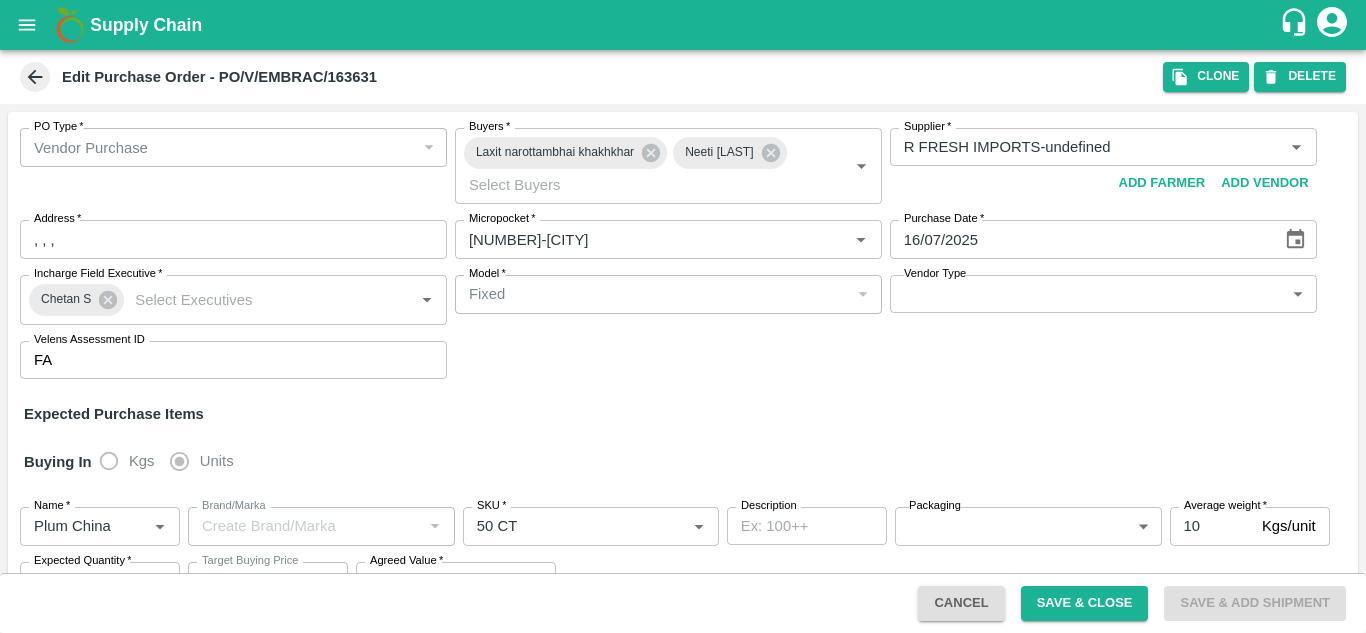 scroll, scrollTop: 198, scrollLeft: 0, axis: vertical 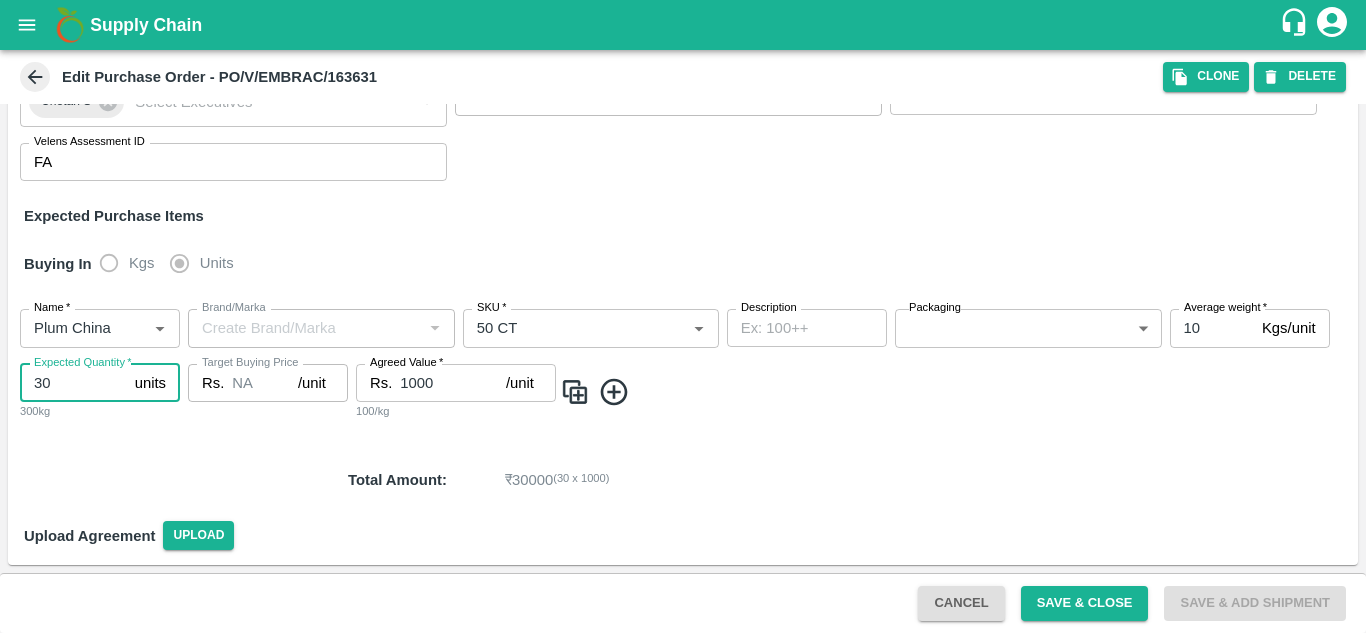 click on "30" at bounding box center (73, 383) 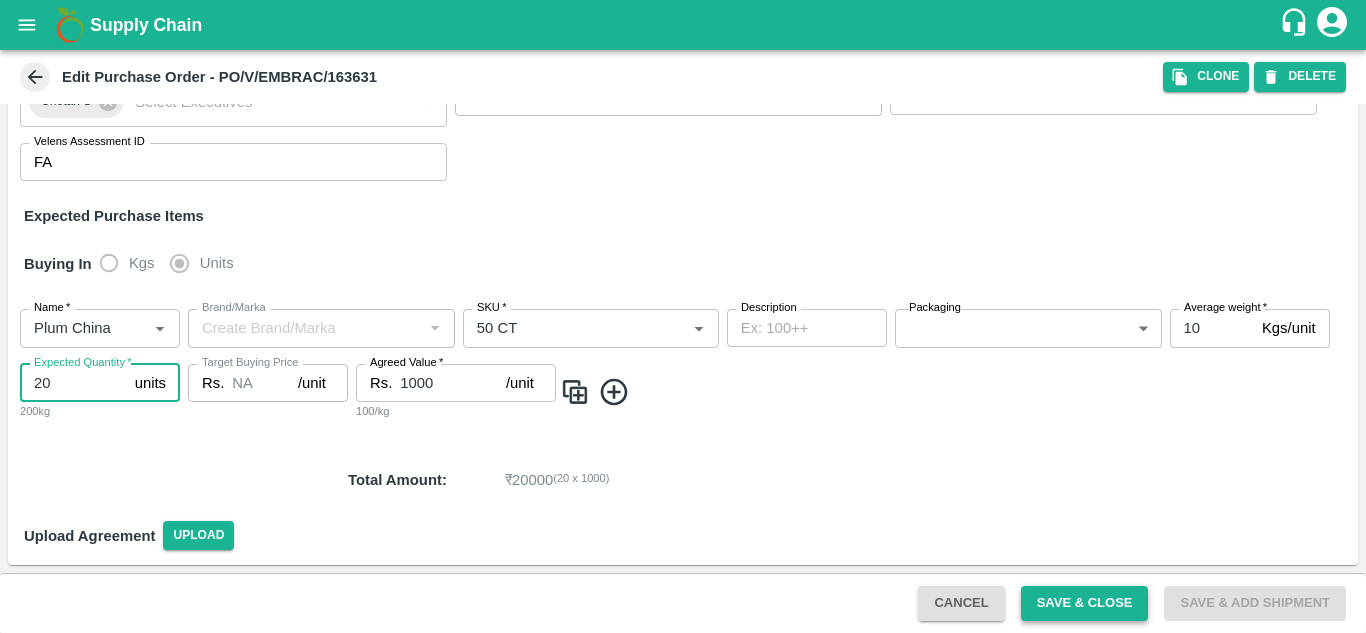 type on "20" 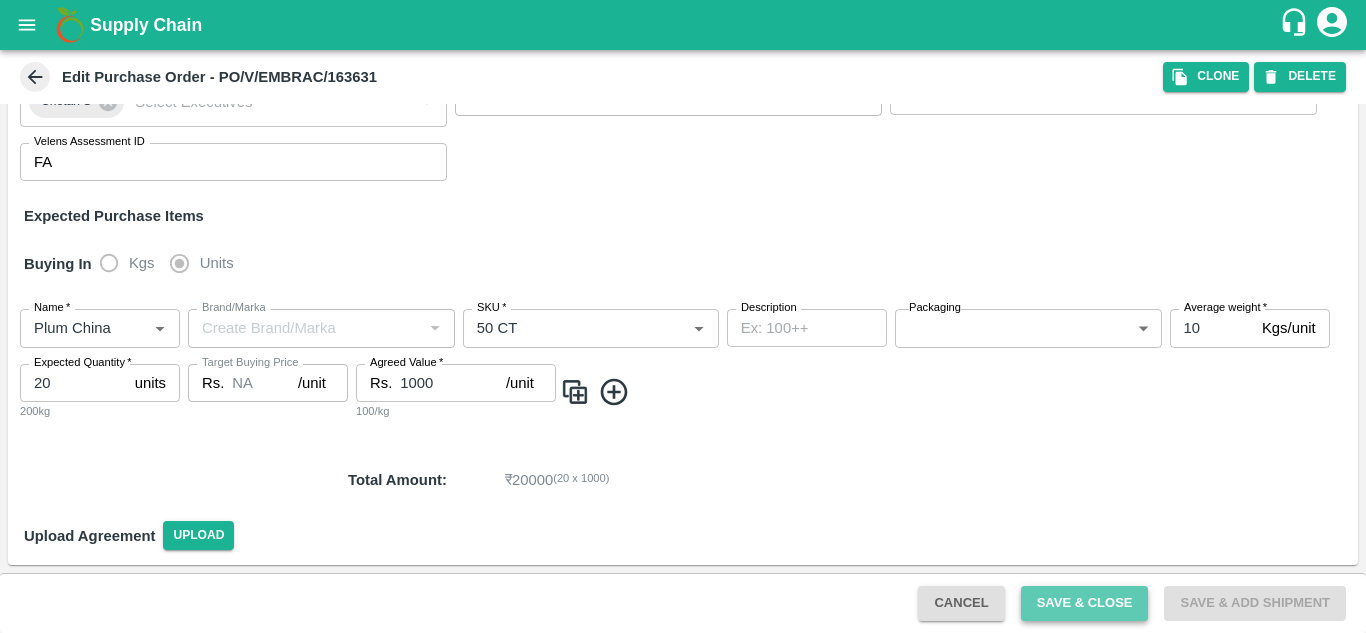 click on "Save & Close" at bounding box center [1085, 603] 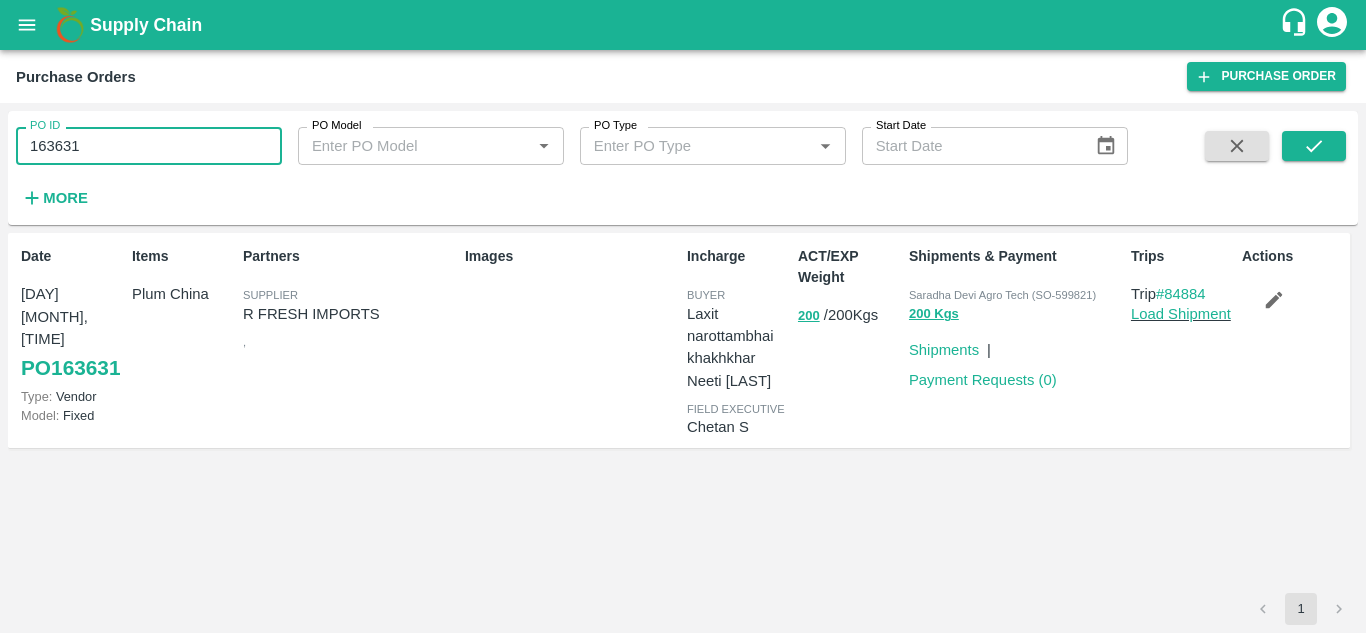 click on "163631" at bounding box center [149, 146] 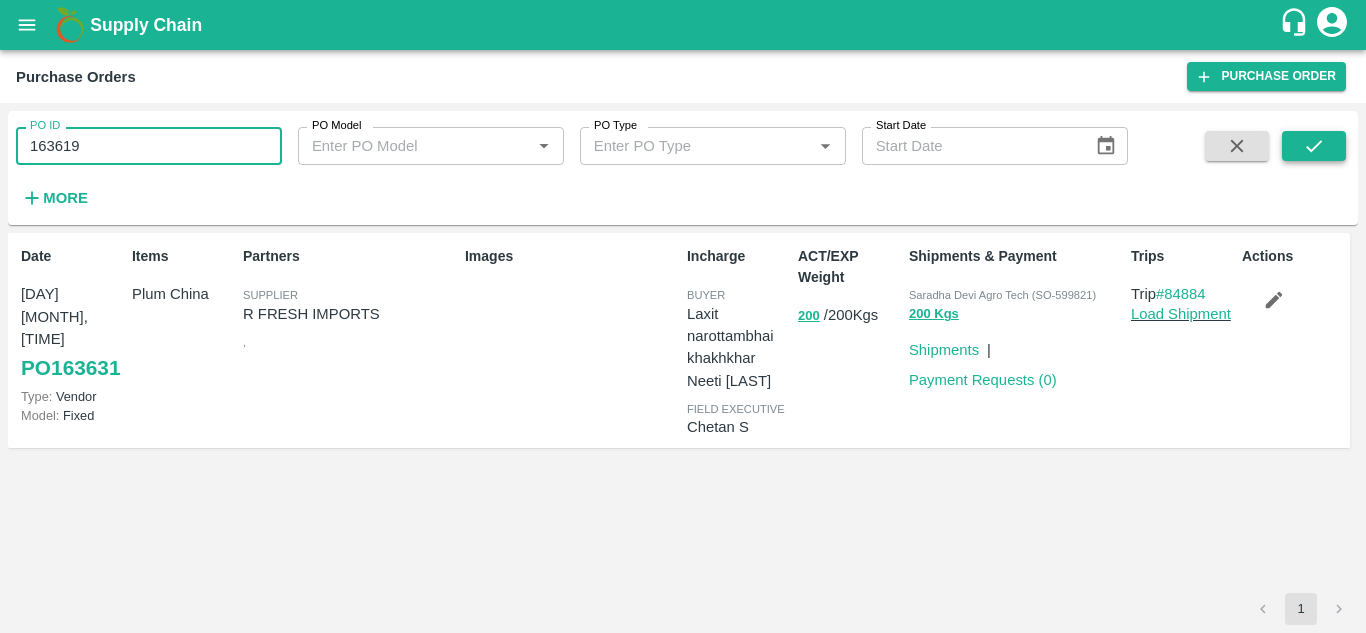 type on "163619" 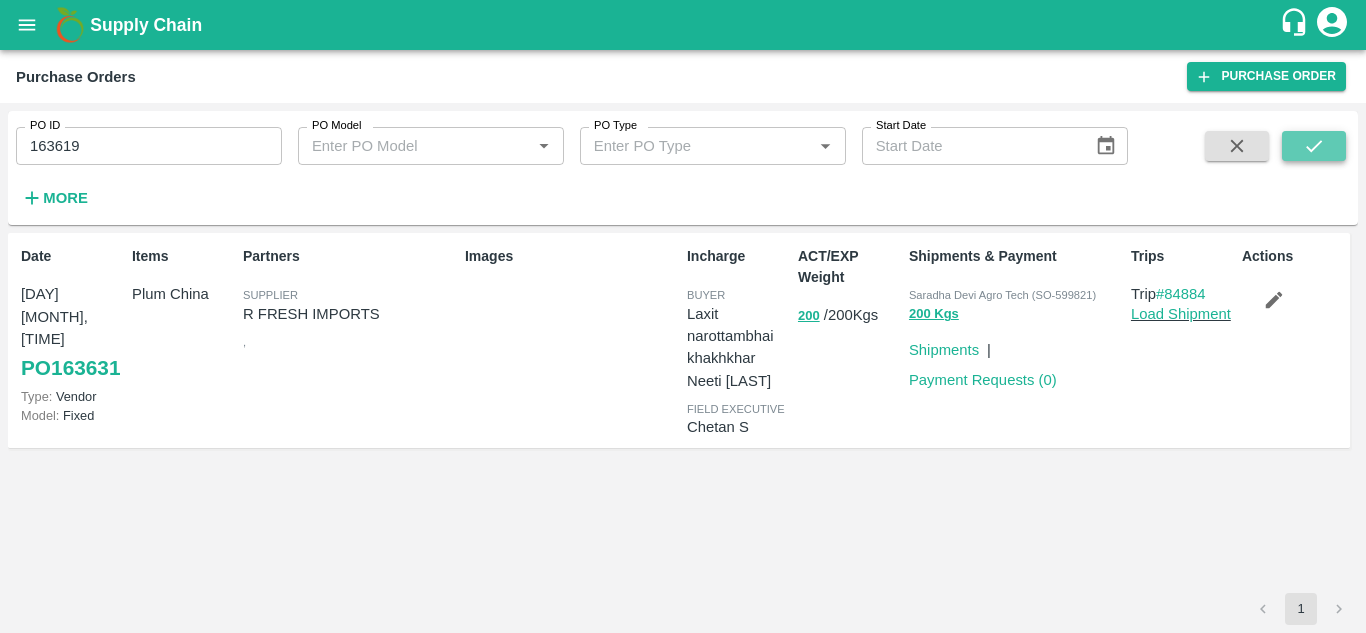 click at bounding box center [1314, 146] 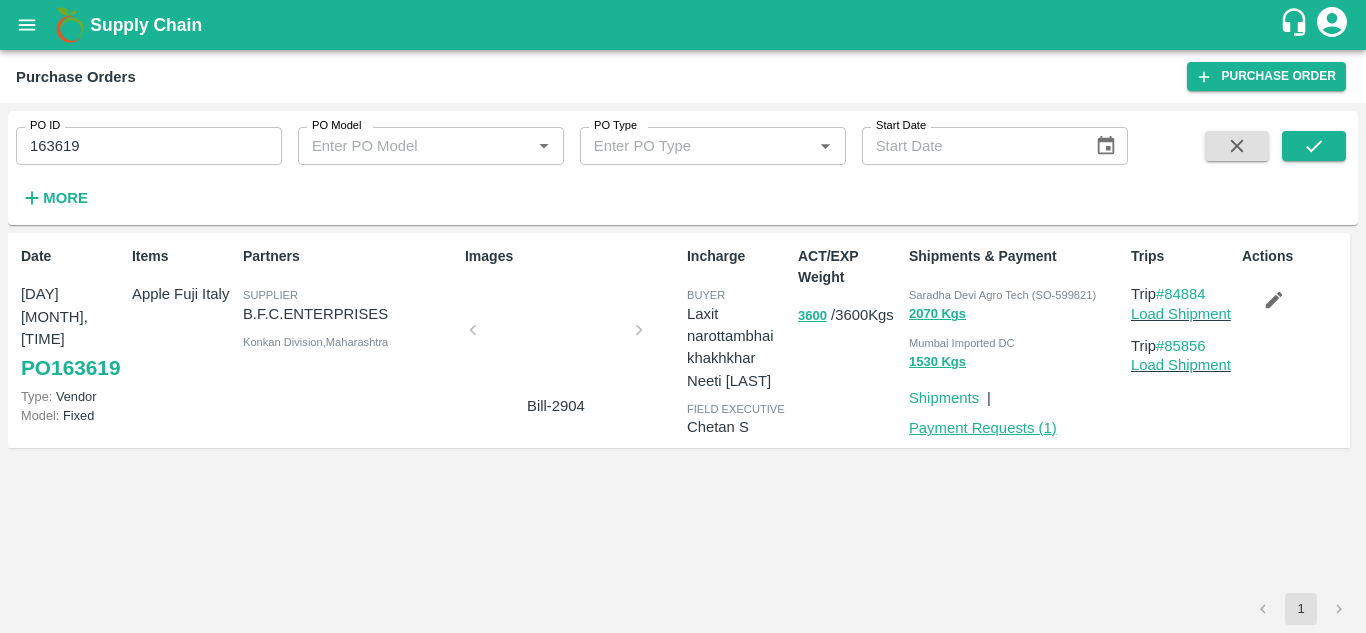 click on "Payment Requests ( 1 )" at bounding box center (983, 428) 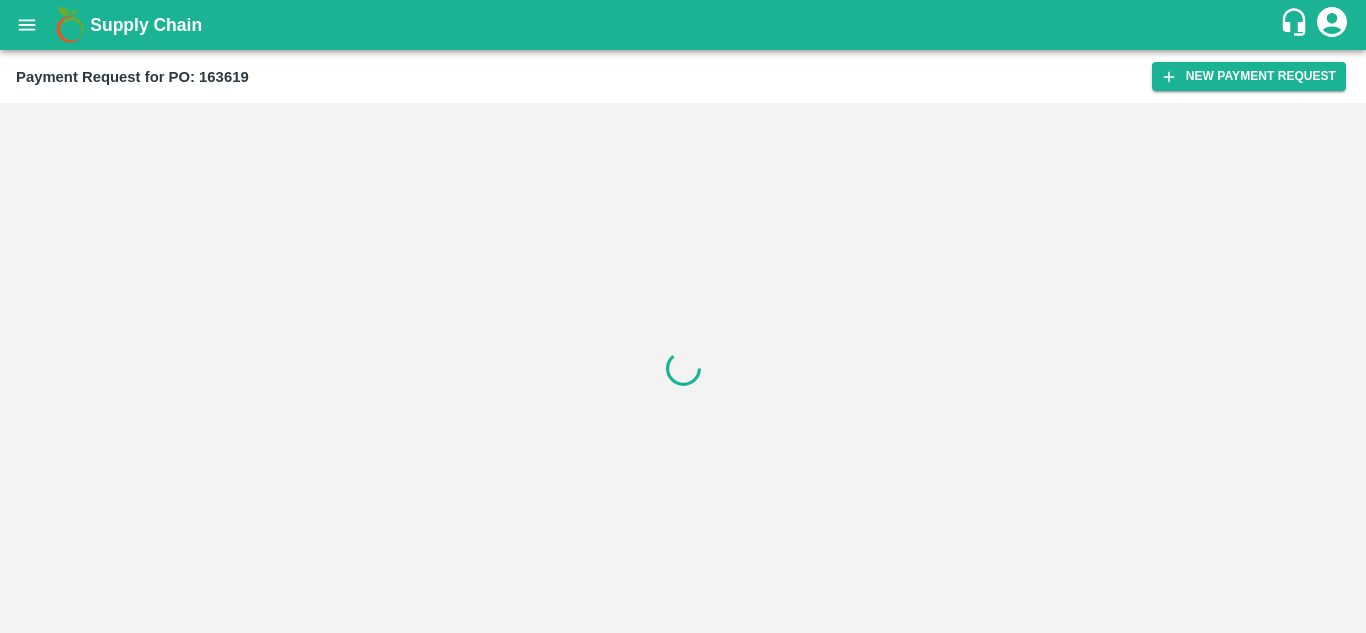 scroll, scrollTop: 0, scrollLeft: 0, axis: both 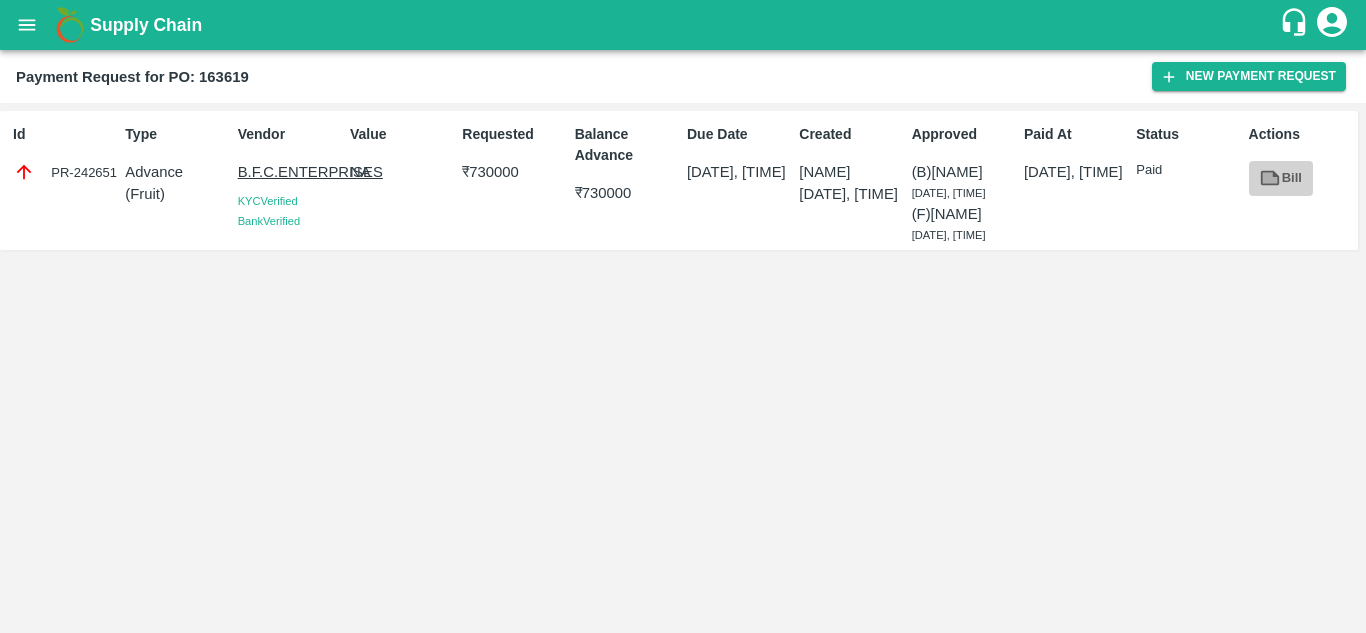 click 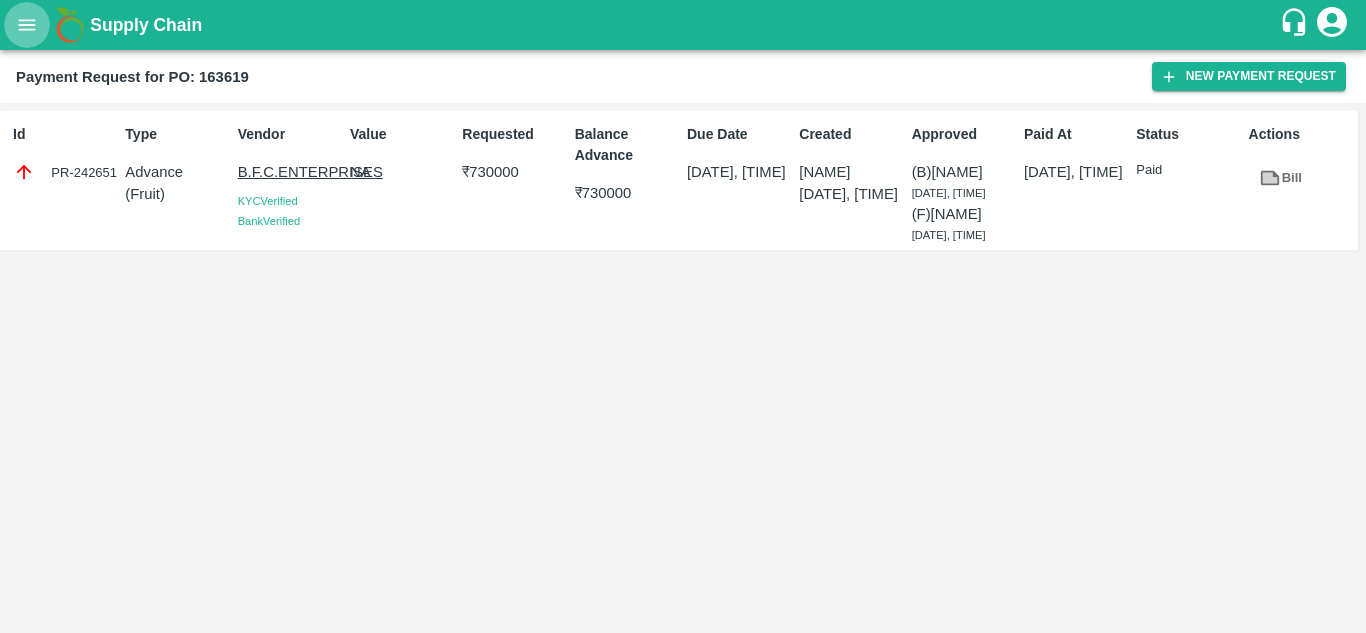 click 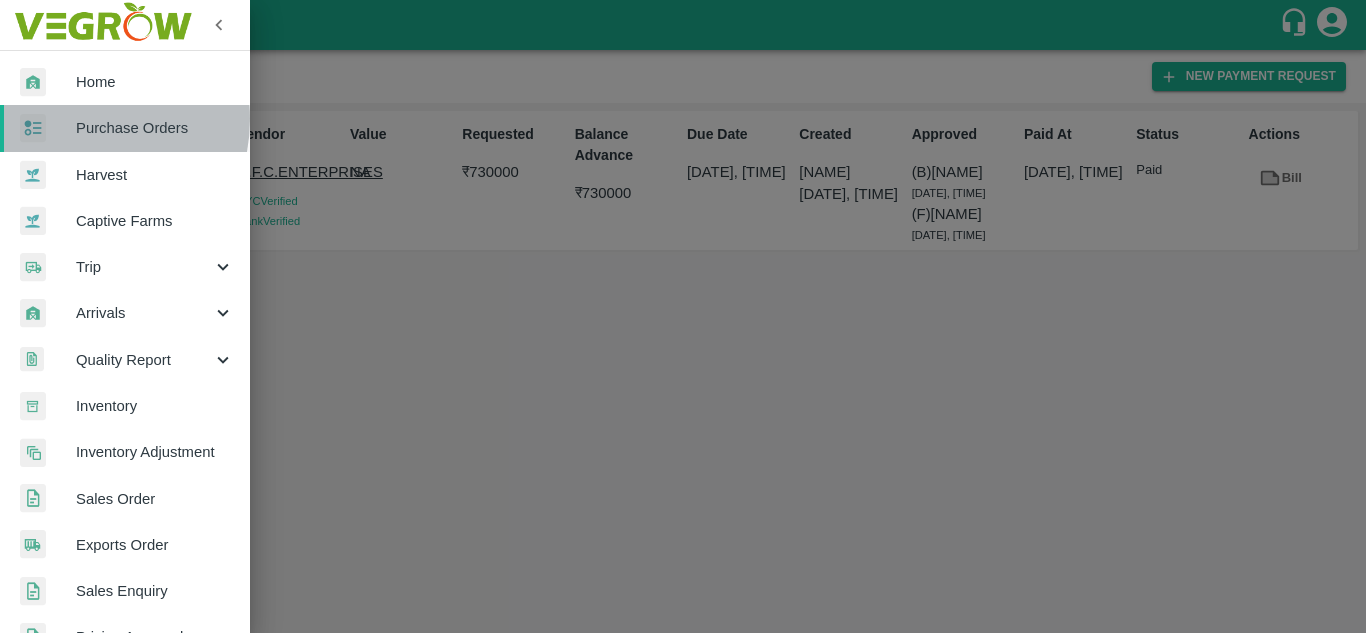 click at bounding box center (48, 128) 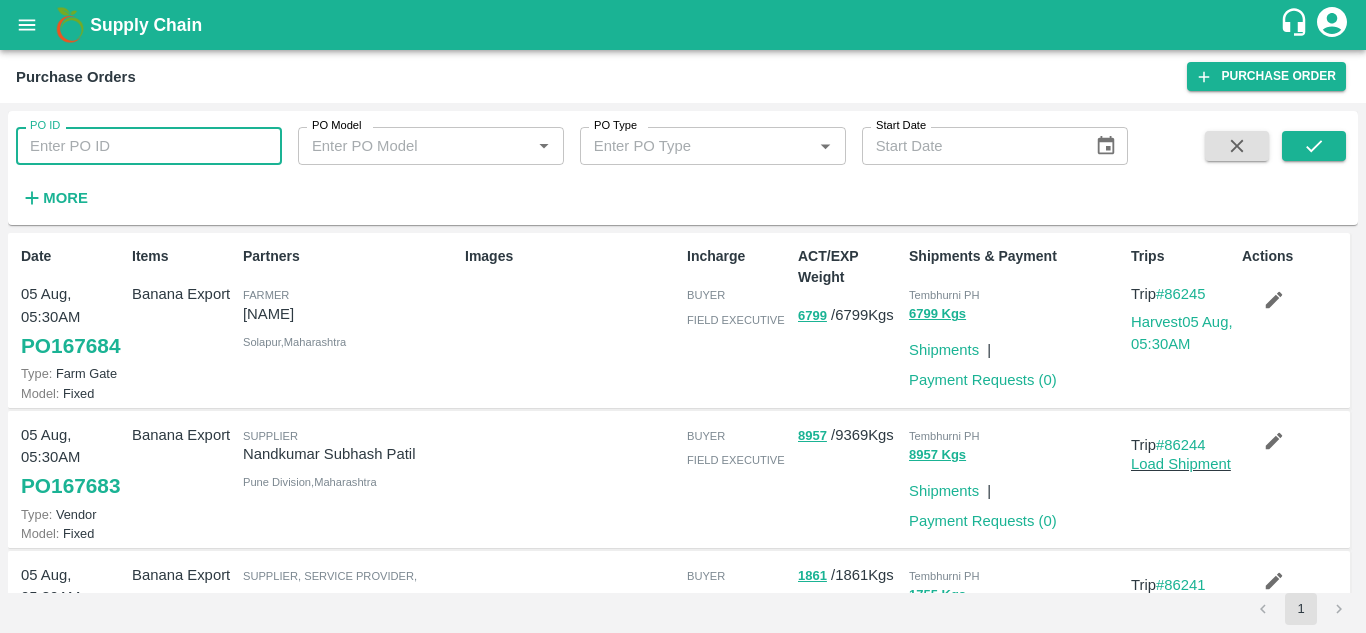 click on "PO ID" at bounding box center [149, 146] 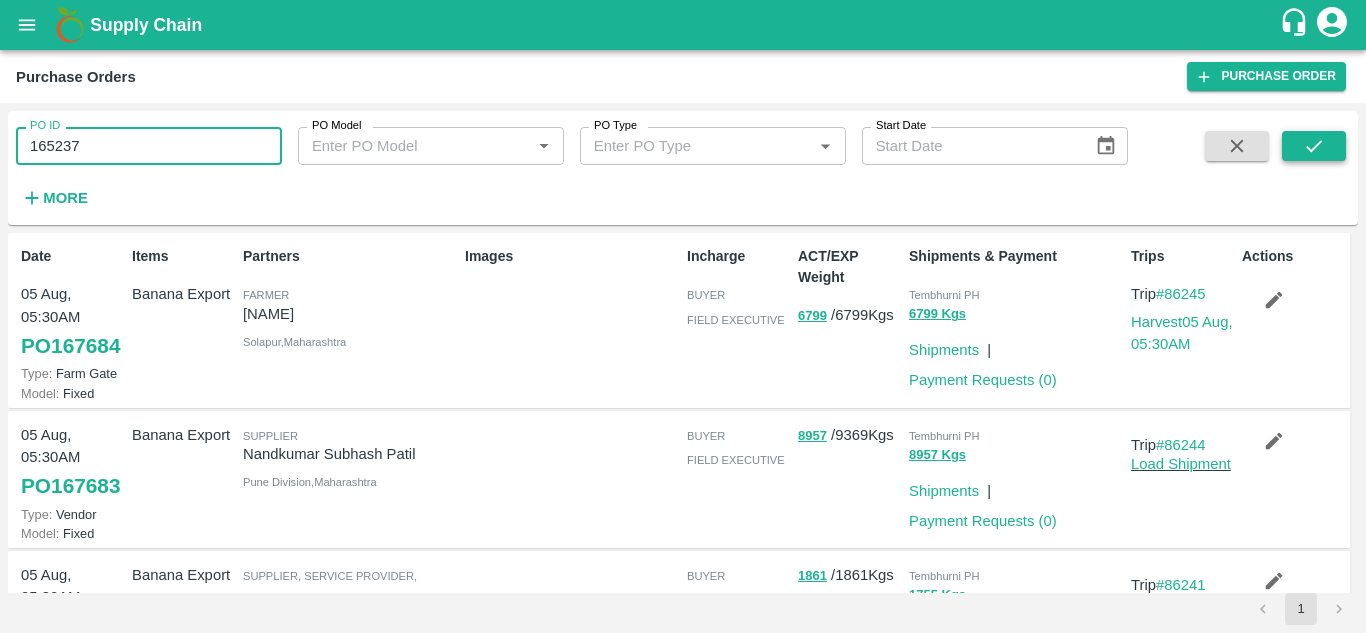 type on "165237" 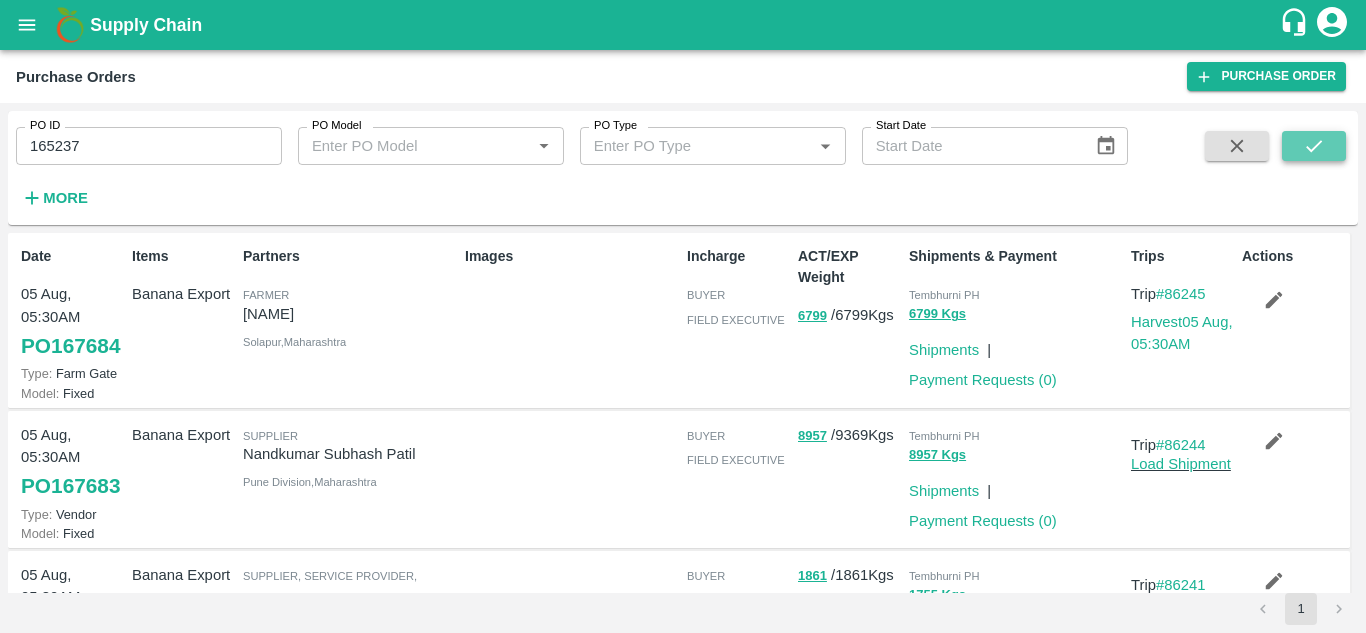 click 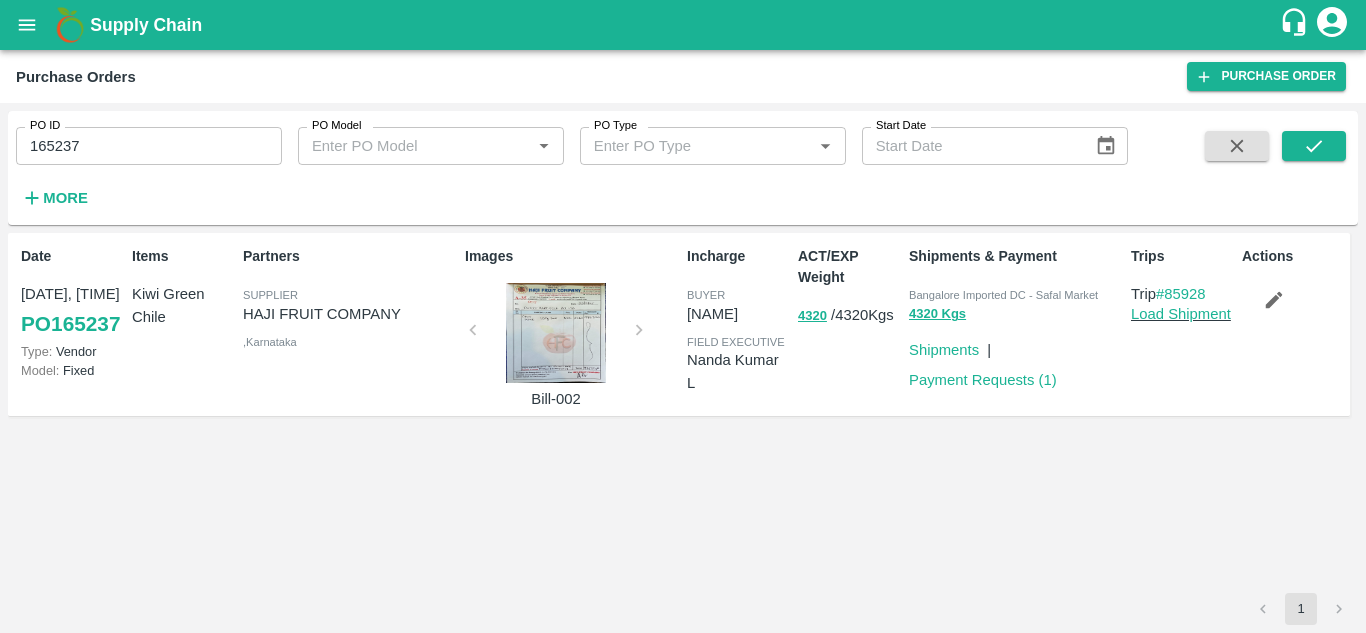 click at bounding box center (556, 333) 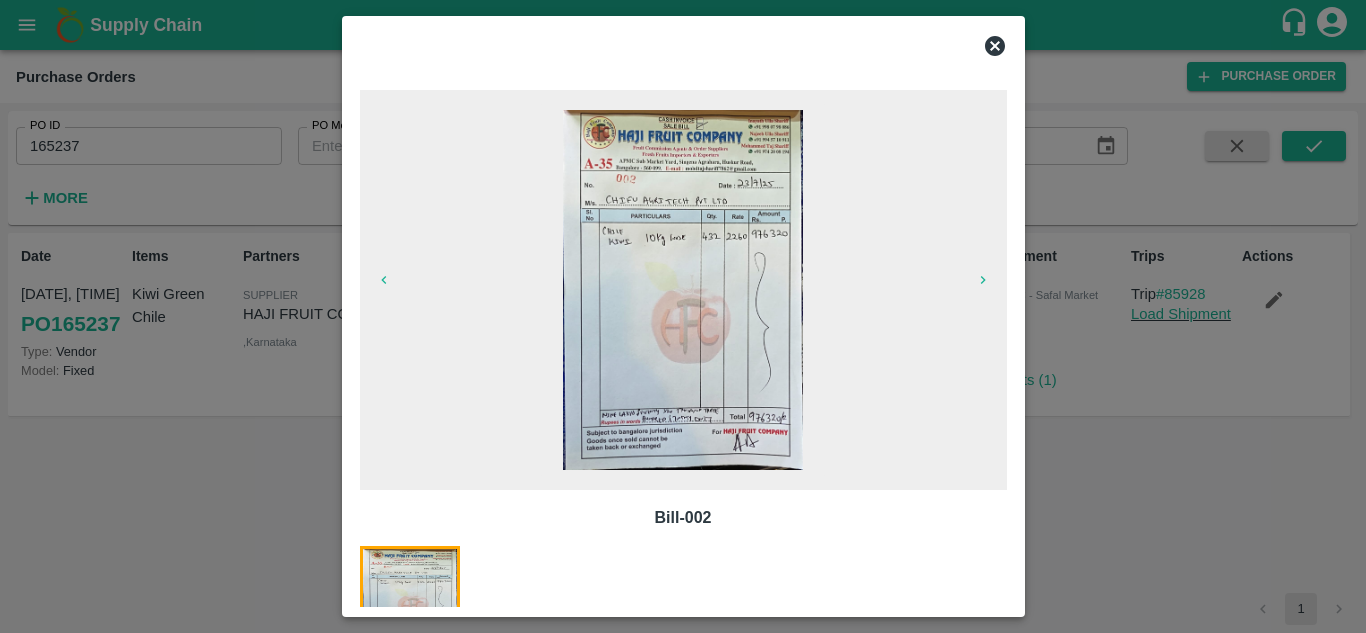 click 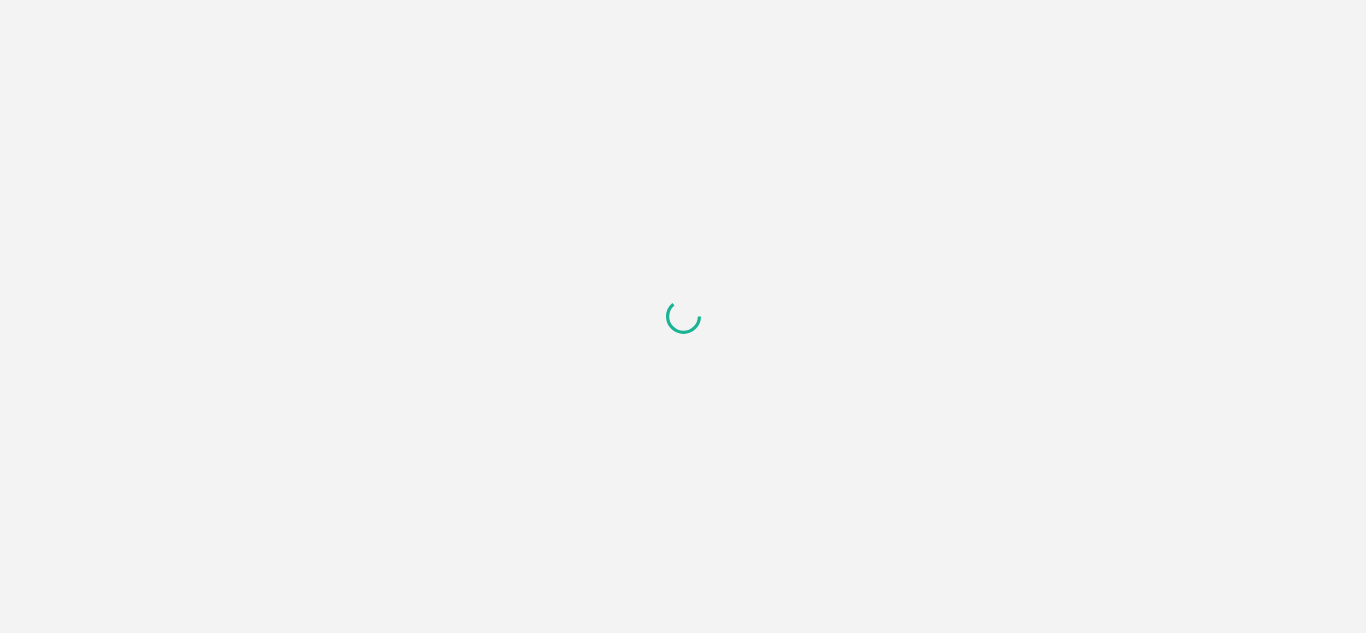 scroll, scrollTop: 0, scrollLeft: 0, axis: both 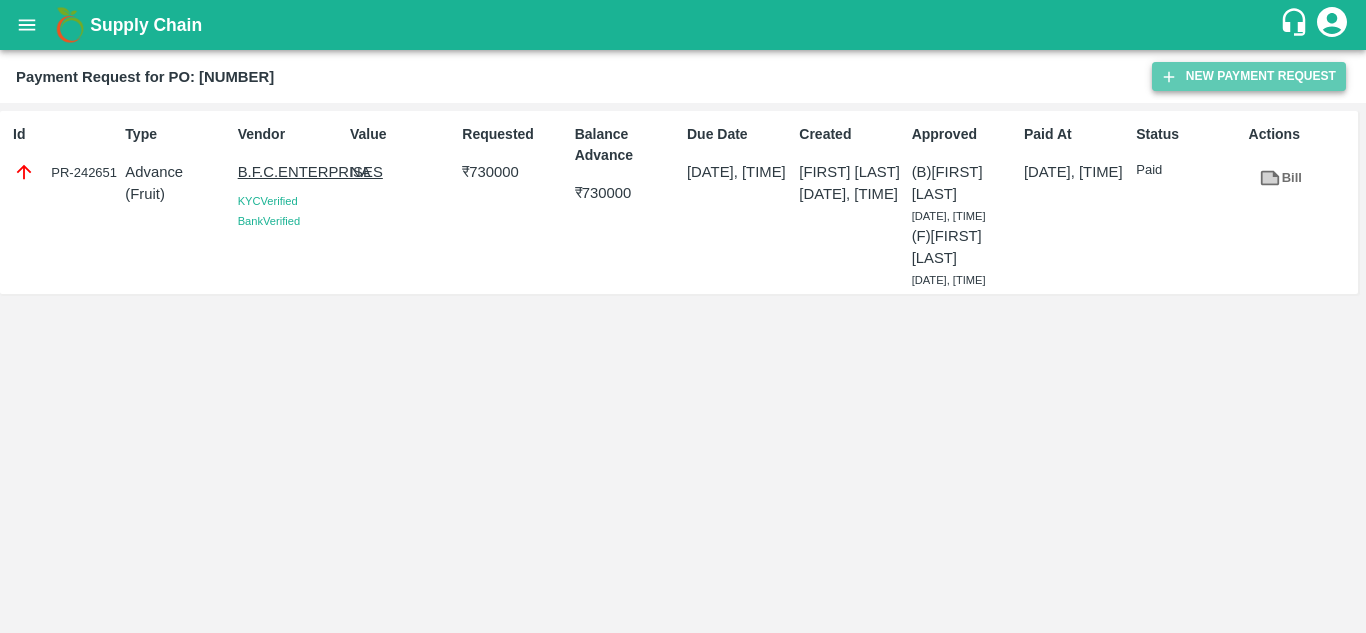 click on "New Payment Request" at bounding box center (1249, 76) 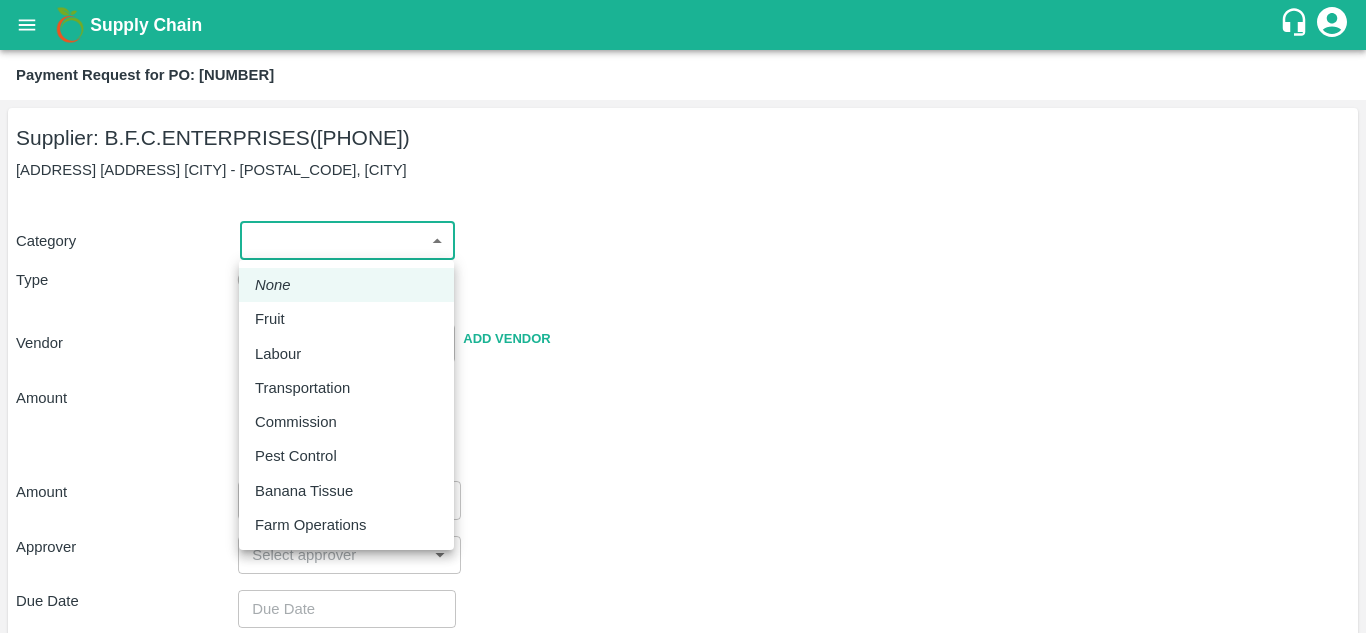 click on "Supply Chain Payment Request for PO: [NUMBER] Supplier: [COMPANY] ([PHONE]) [ADDRESS] [ADDRESS] [CITY] - [POSTAL_CODE], [CITY] Category ​ ​ Type Advance Bill Vendor ​ Add Vendor Amount Total value Per Kg ​ Amount ​ Approver ​ Due Date ​  Priority  Low  High Comment x ​ Attach bill Cancel Save [CITY] Imported DC [CITY] DC [CITY] Imported DC [CITY] DC [CITY] Imported DC [CITY] DC [CITY] DC [CITY] DC [CITY] Direct Customer [FIRST] [LAST] Logout None Fruit Labour Transportation Commission Pest Control Banana Tissue Farm Operations" at bounding box center (683, 316) 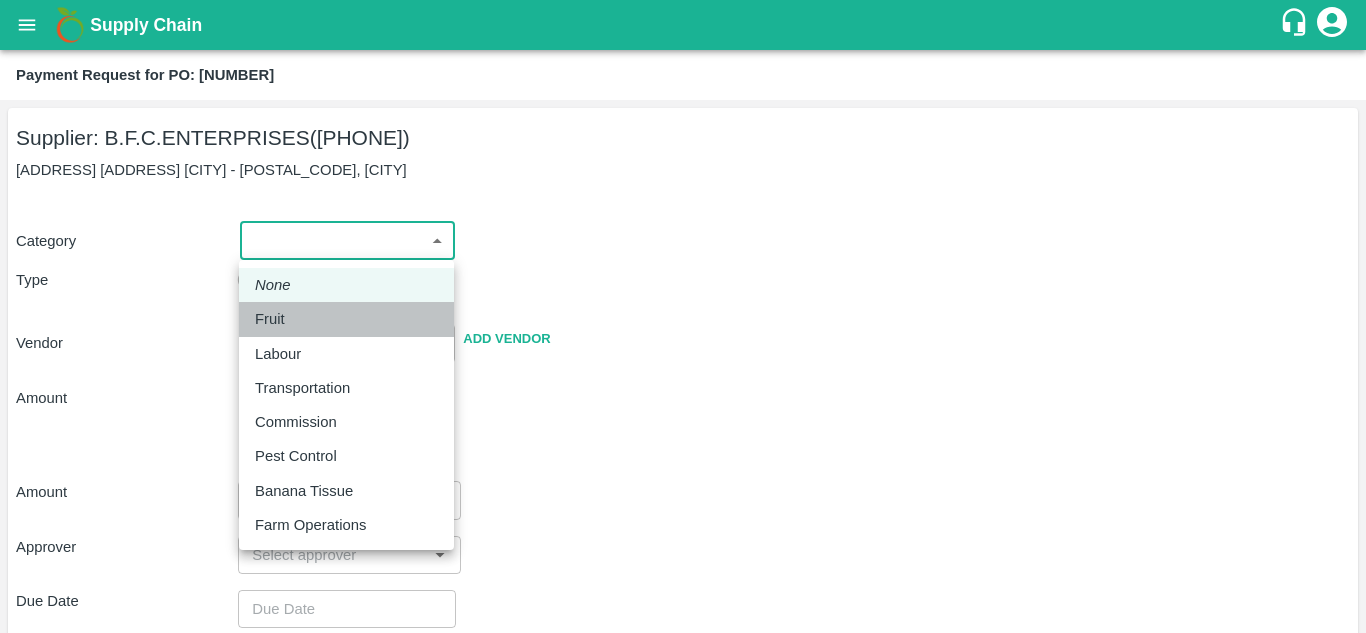 click on "Fruit" at bounding box center [270, 319] 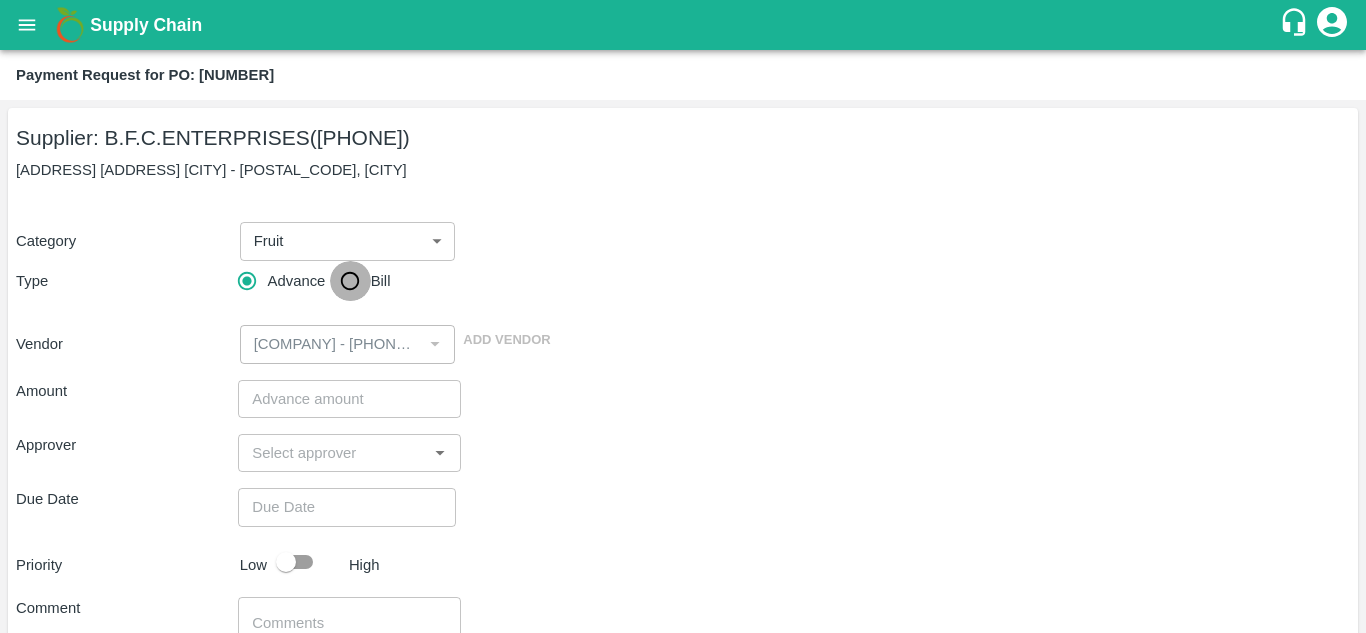 click on "Bill" at bounding box center [350, 281] 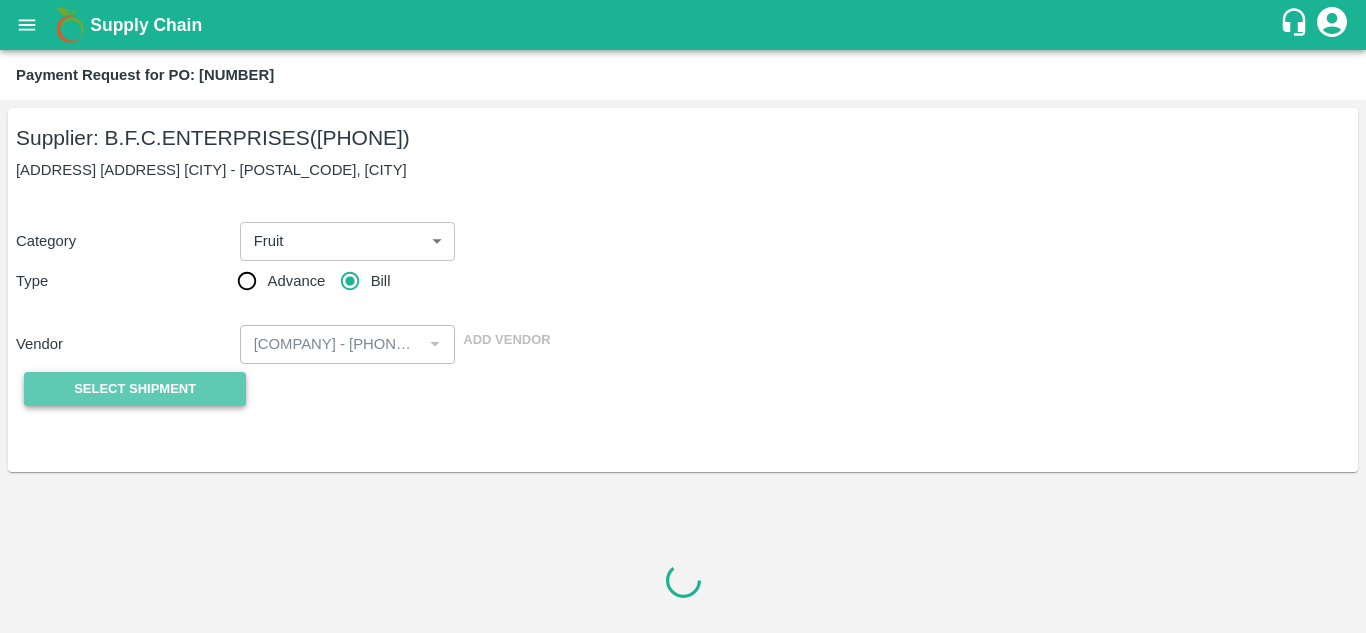 click on "Select Shipment" at bounding box center [135, 389] 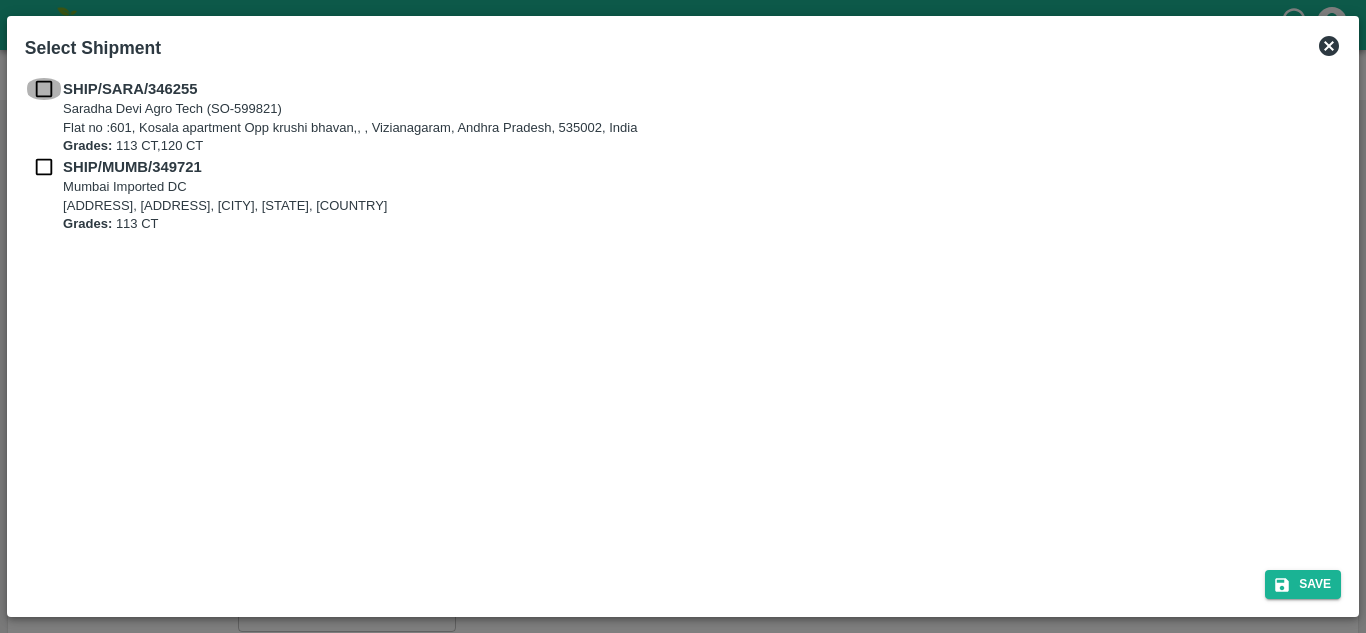click at bounding box center [44, 89] 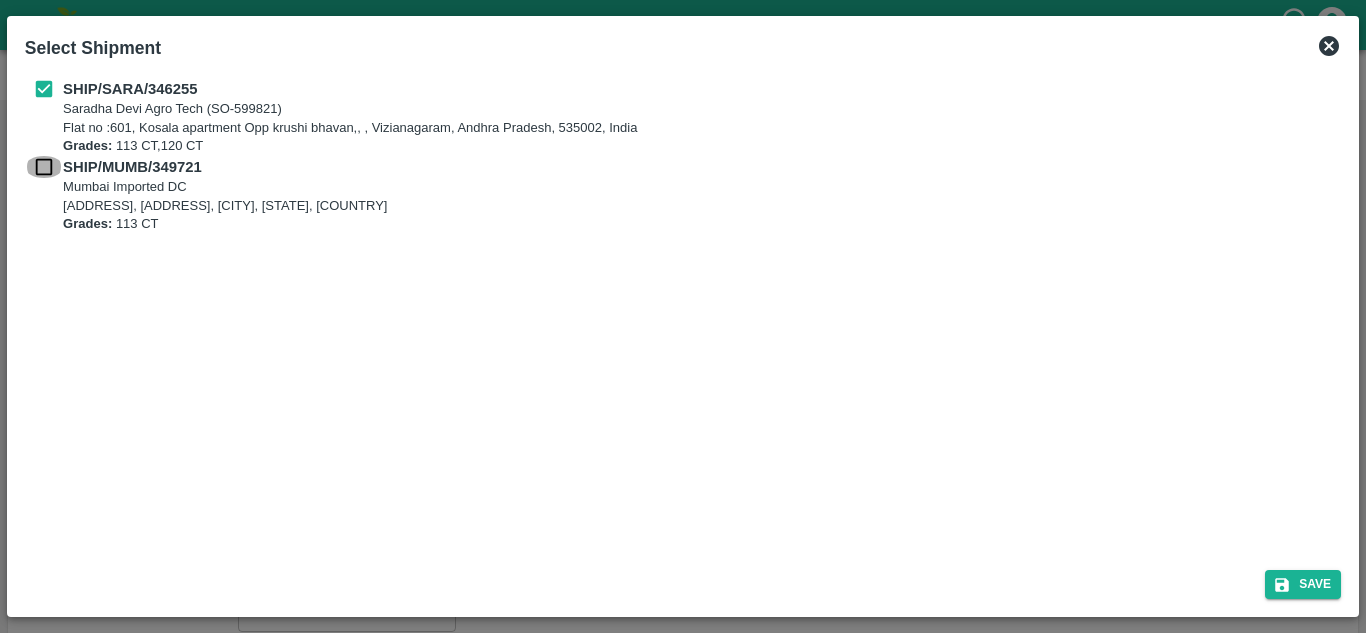 click at bounding box center (44, 167) 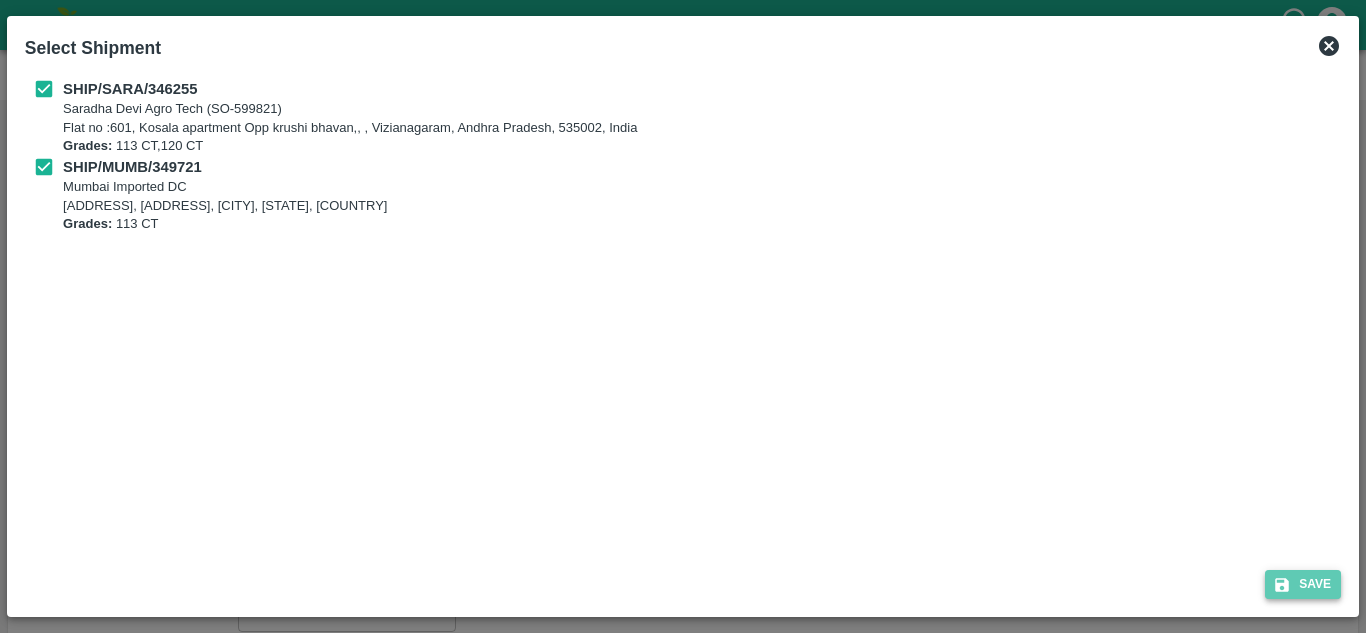 click on "Save" at bounding box center [1303, 584] 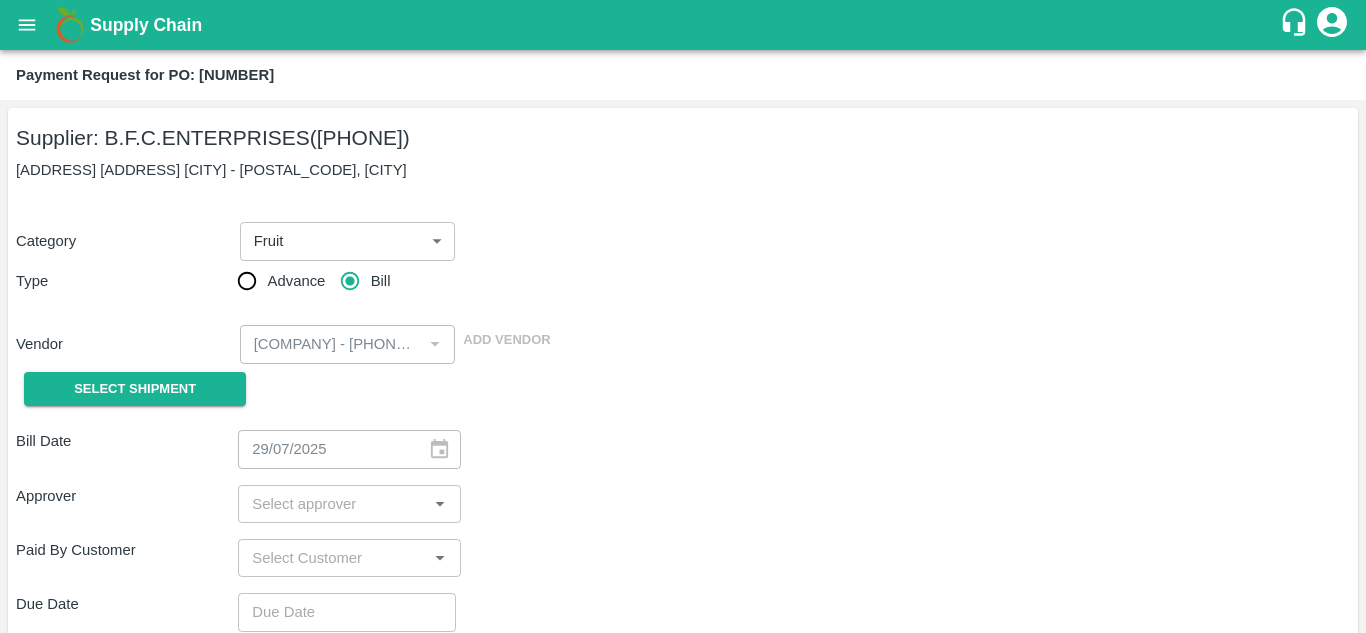 type on "29/07/2025" 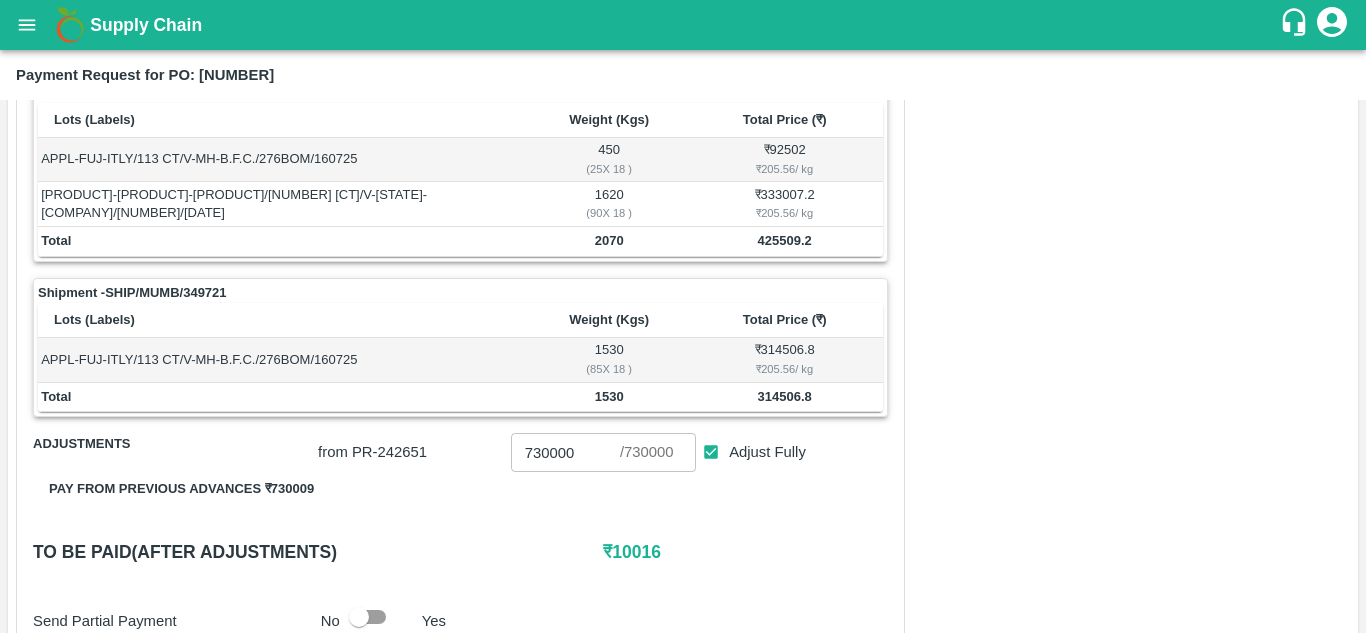 scroll, scrollTop: 290, scrollLeft: 0, axis: vertical 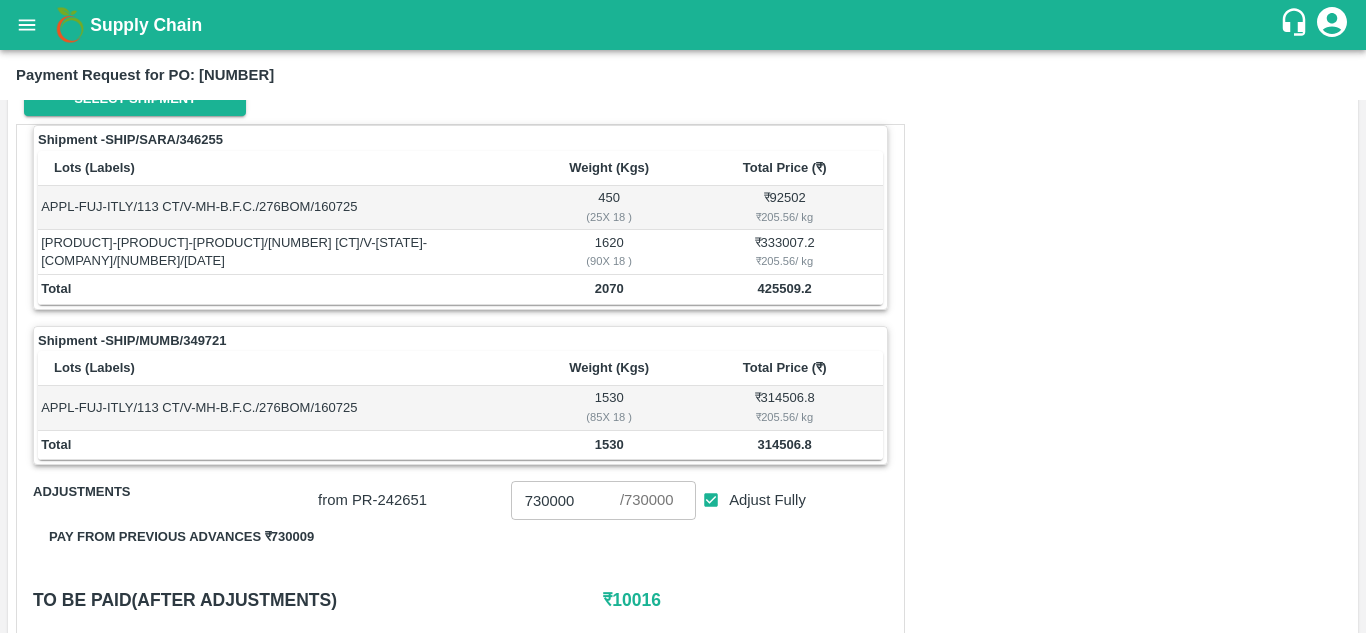 click on "425509.2" at bounding box center (785, 288) 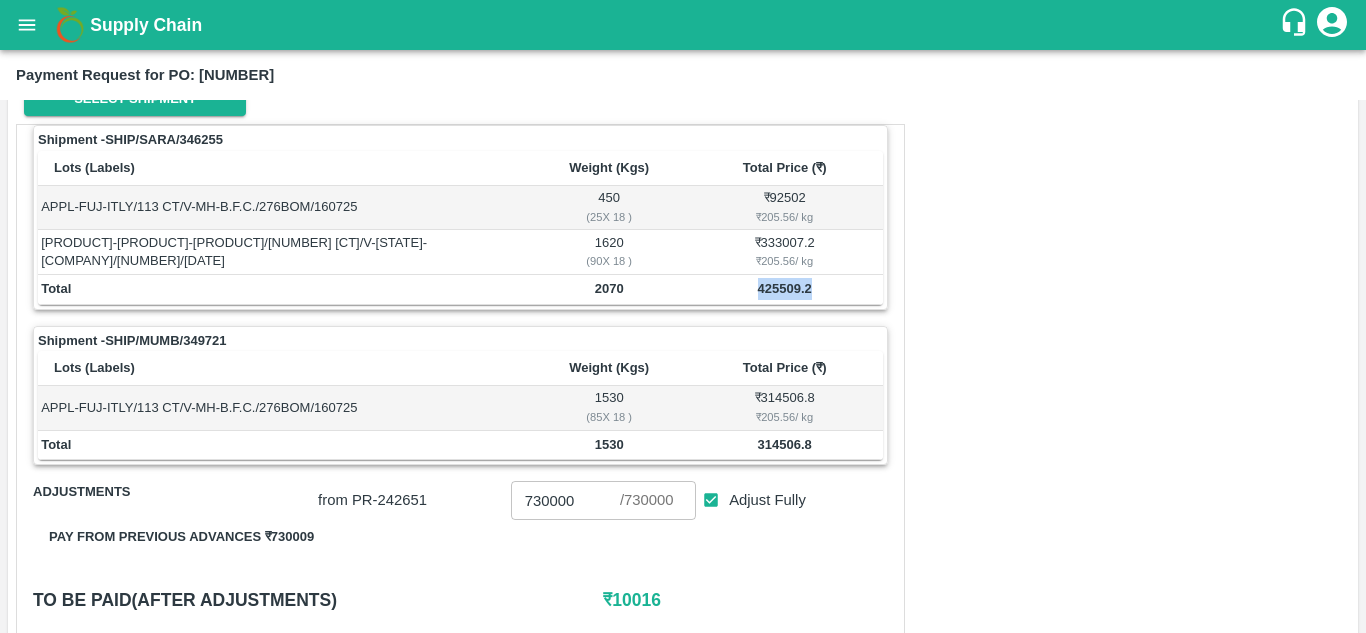 click on "425509.2" at bounding box center [785, 288] 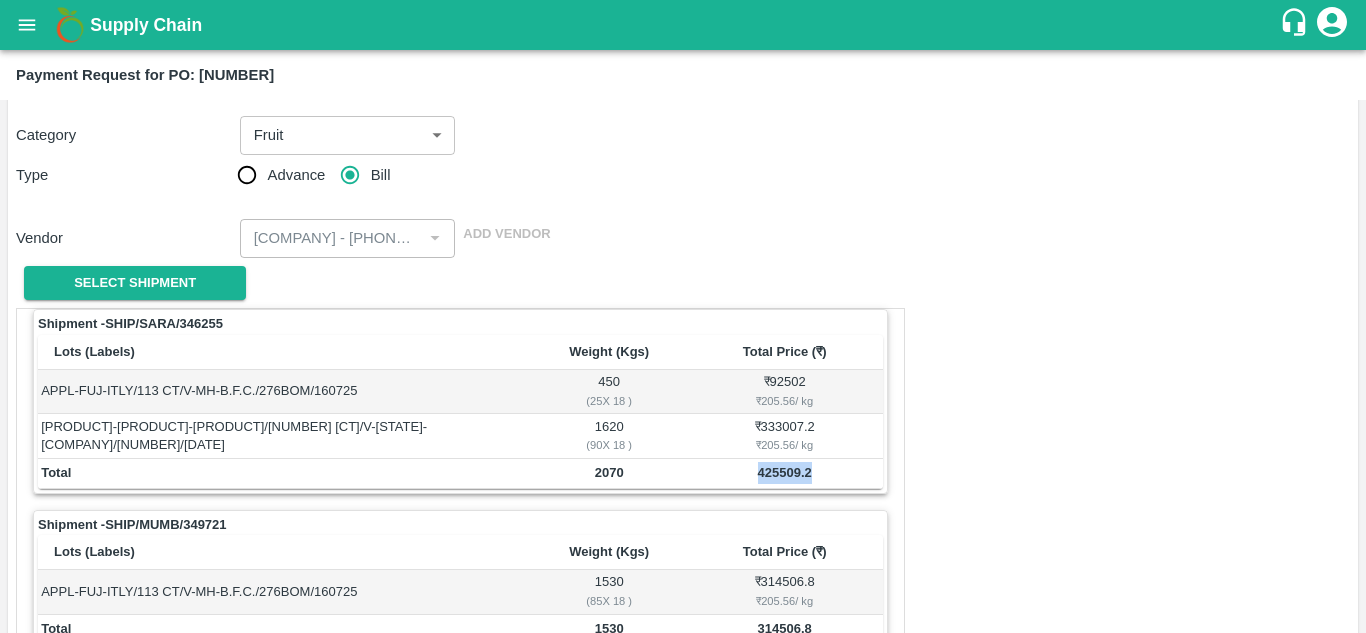 scroll, scrollTop: 105, scrollLeft: 0, axis: vertical 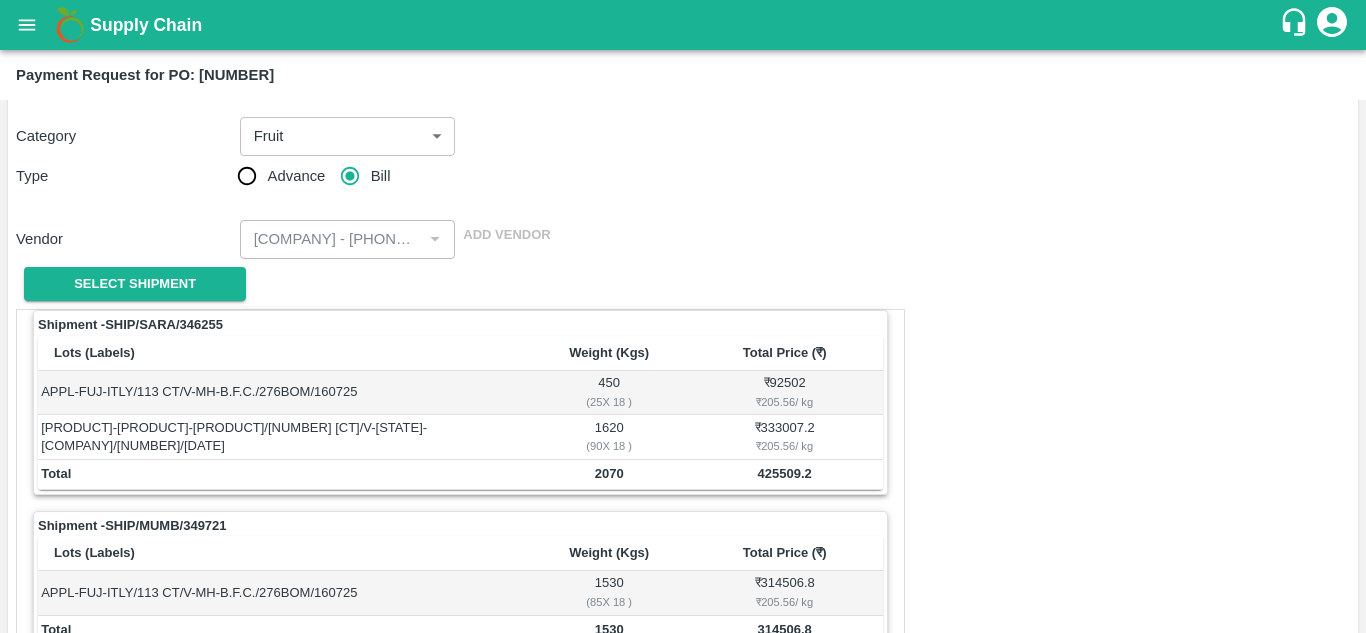 click on "Payment Request for PO: 163619" at bounding box center (145, 75) 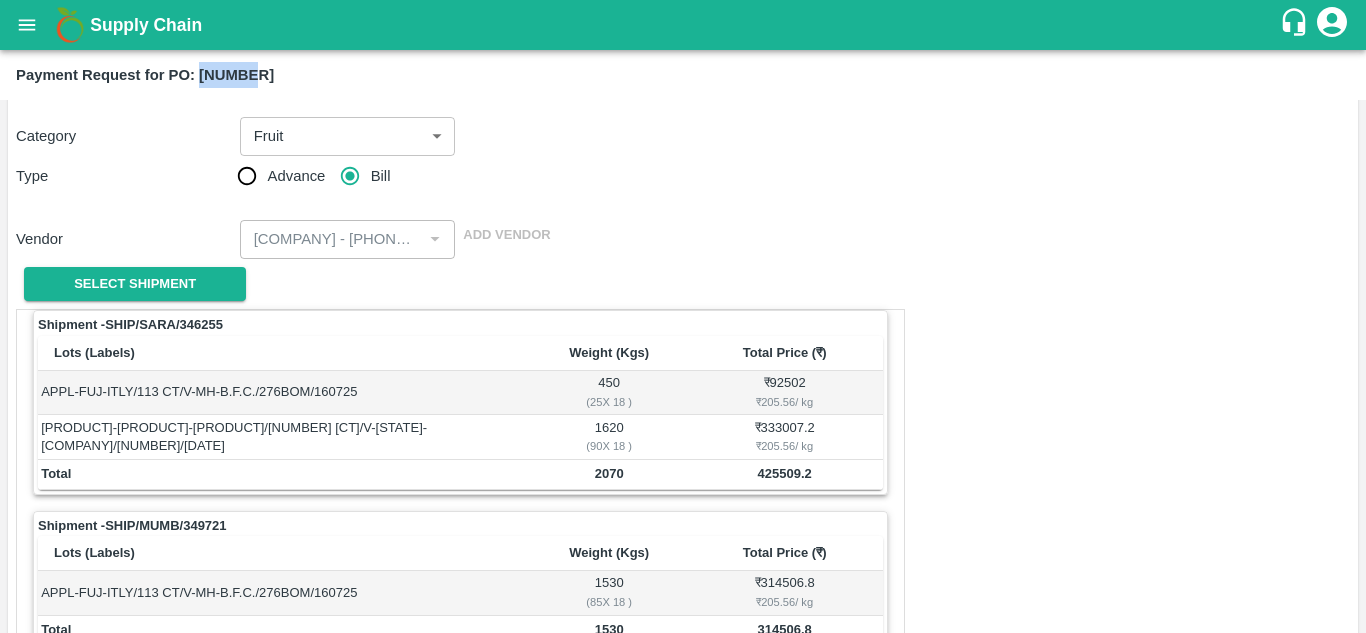 click on "Payment Request for PO: 163619" at bounding box center [145, 75] 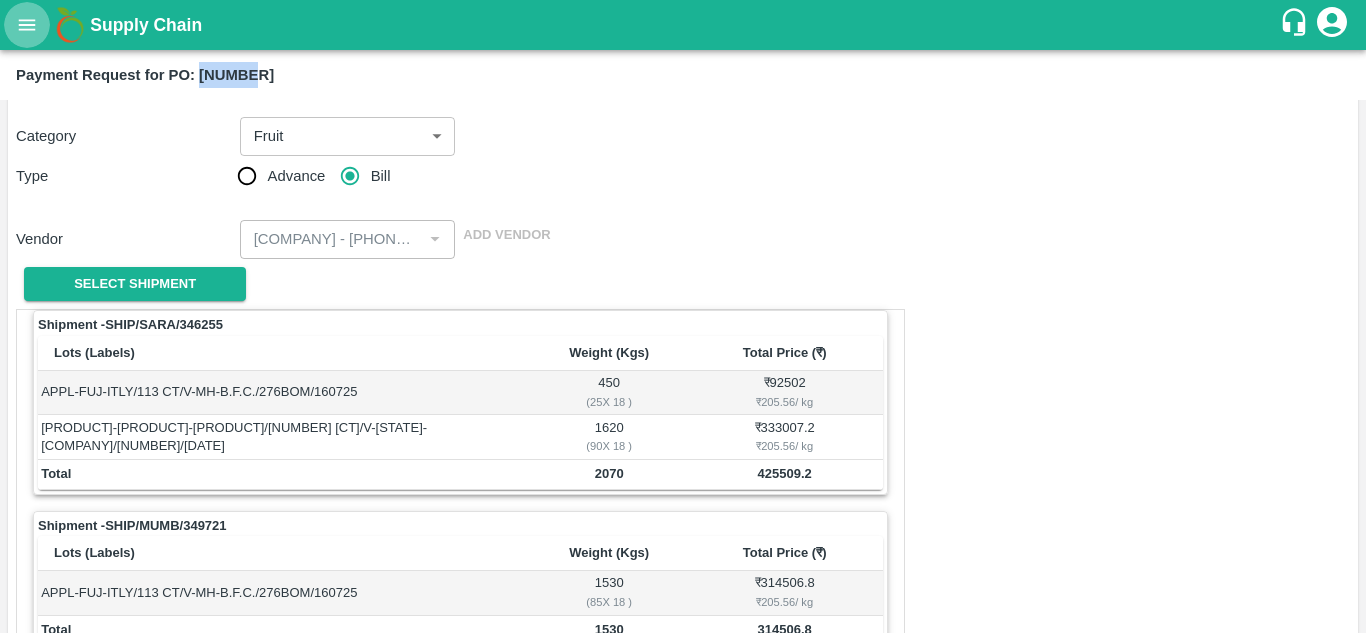 click 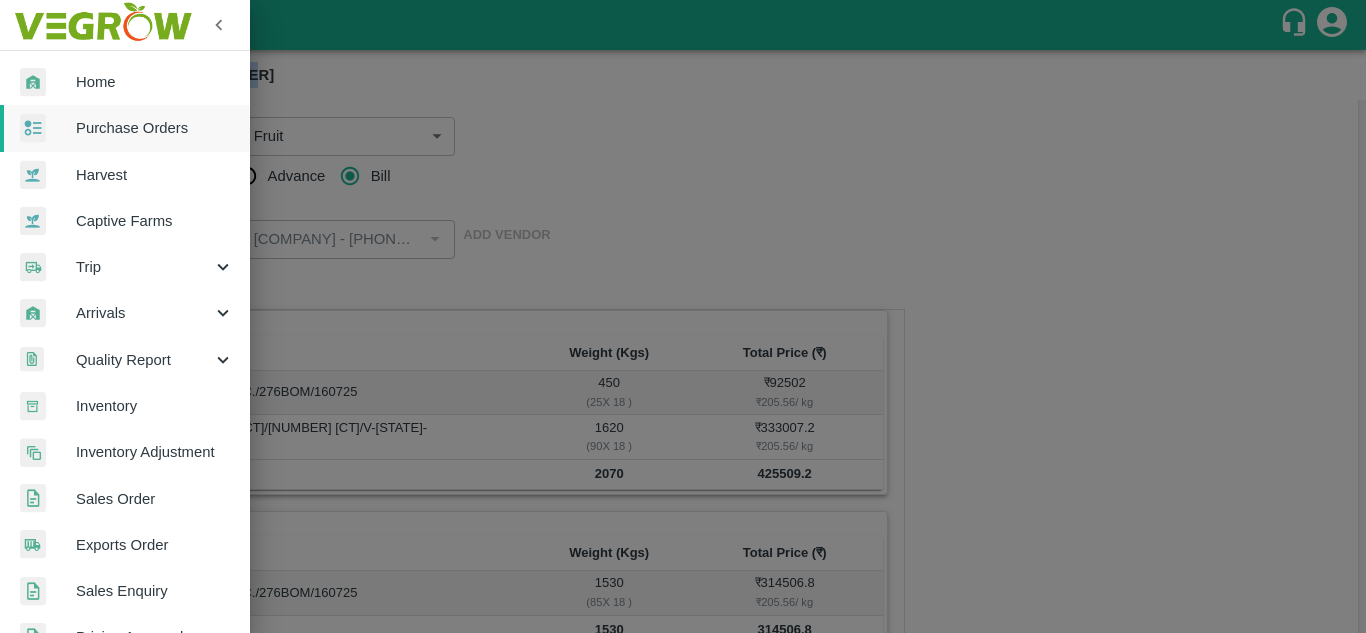 click on "Purchase Orders" at bounding box center (155, 128) 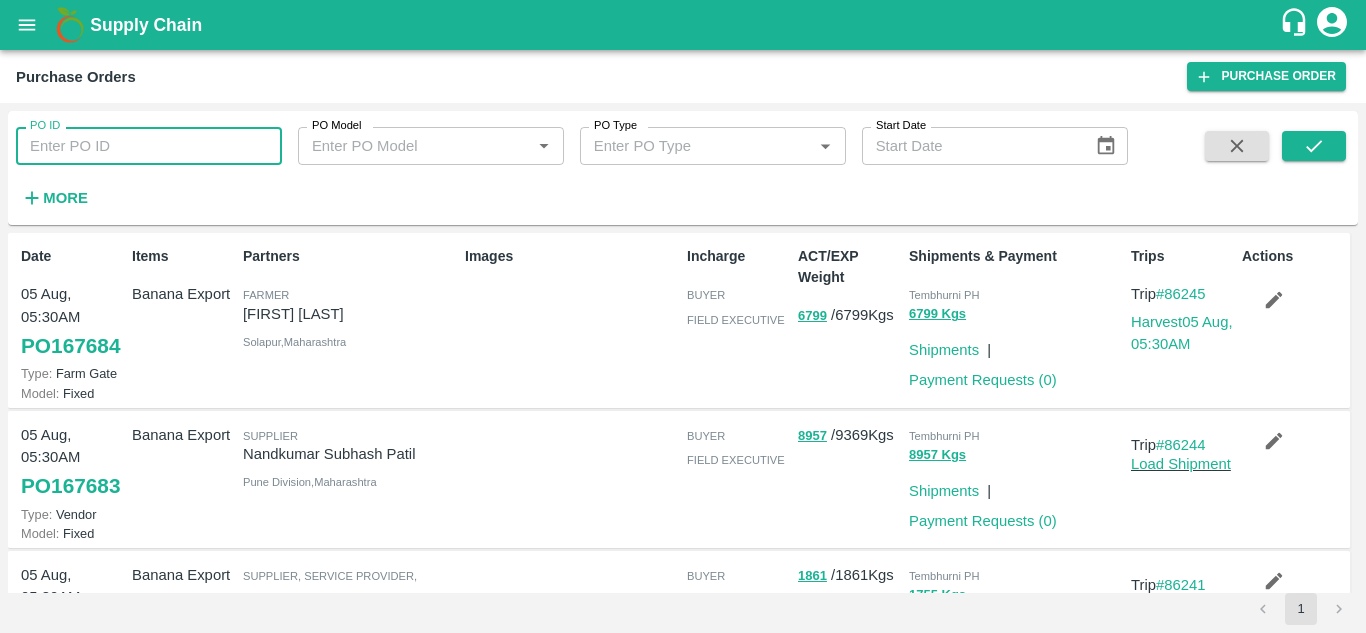 click on "PO ID" at bounding box center [149, 146] 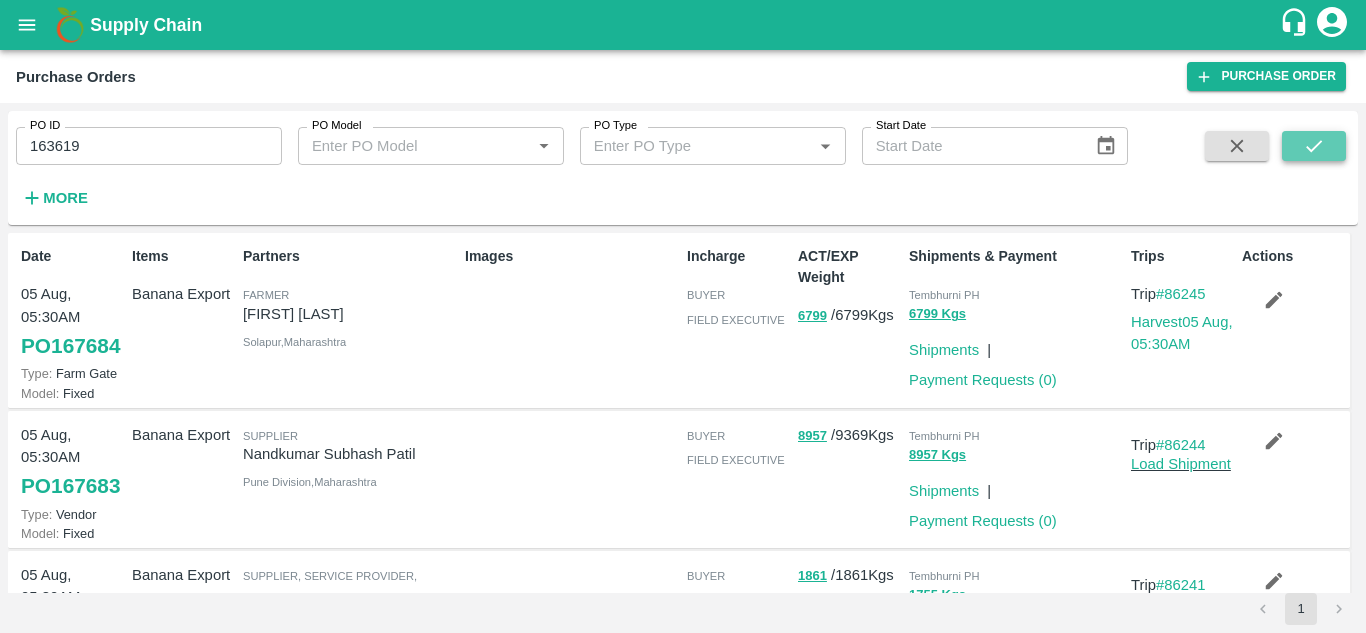 click 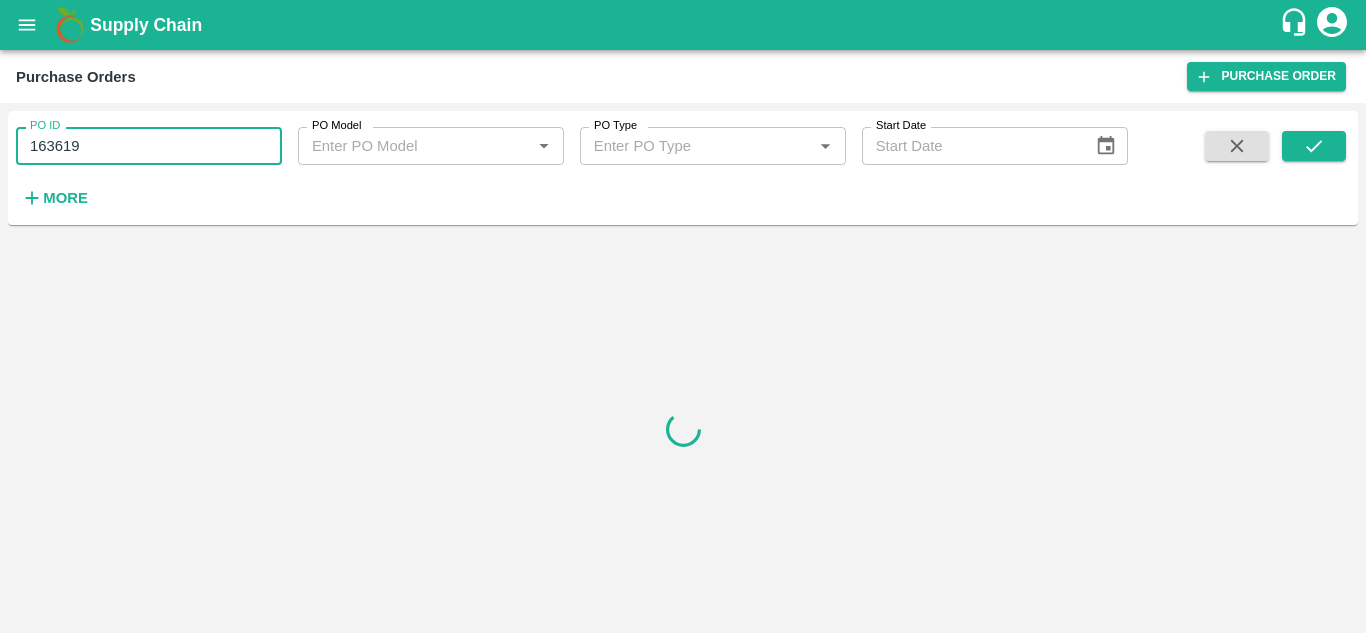 click on "163619" at bounding box center (149, 146) 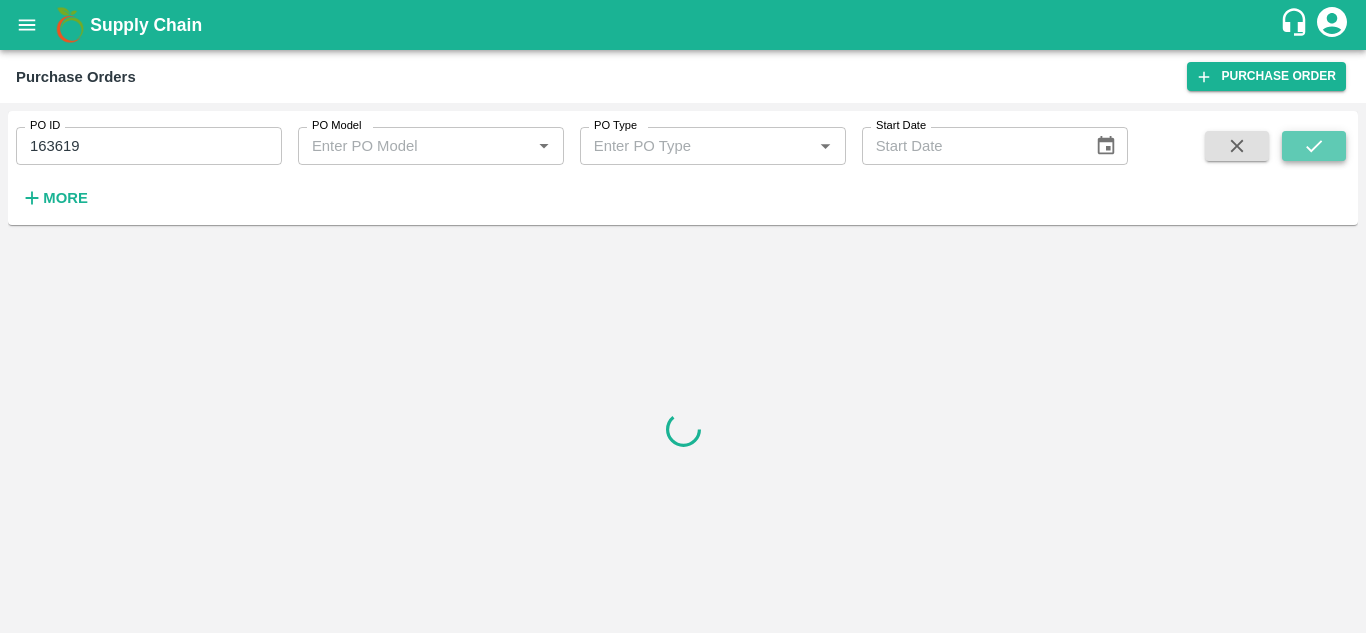 click 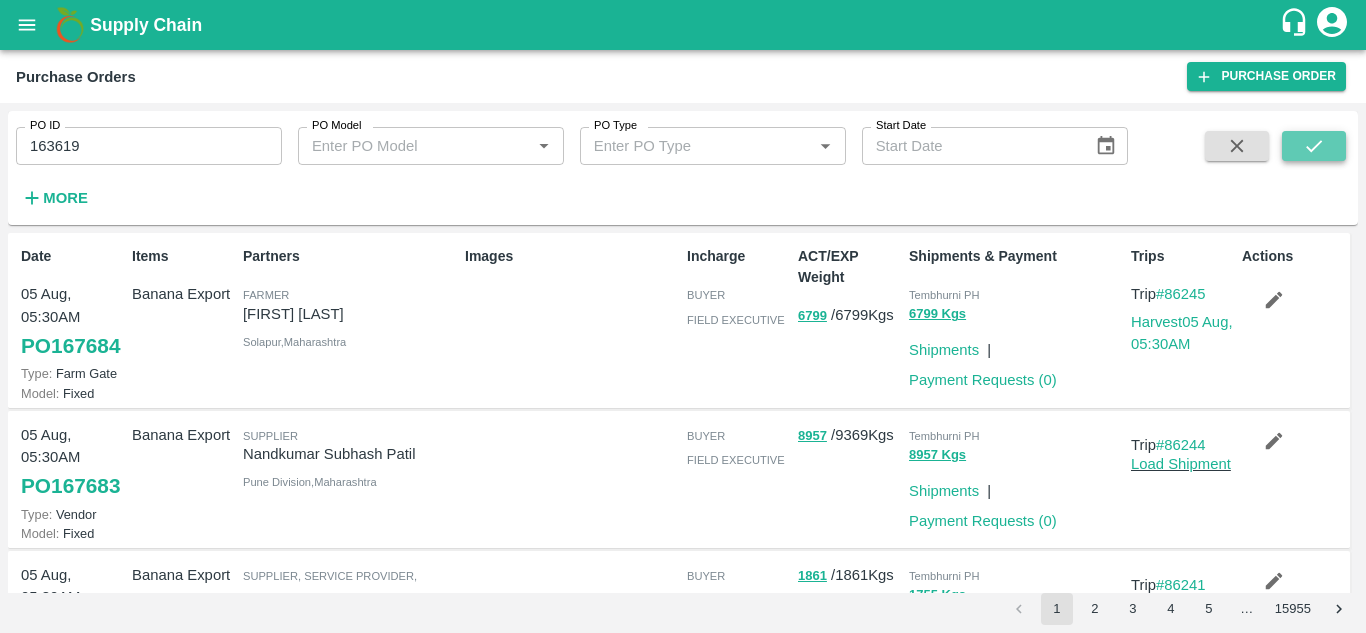 click 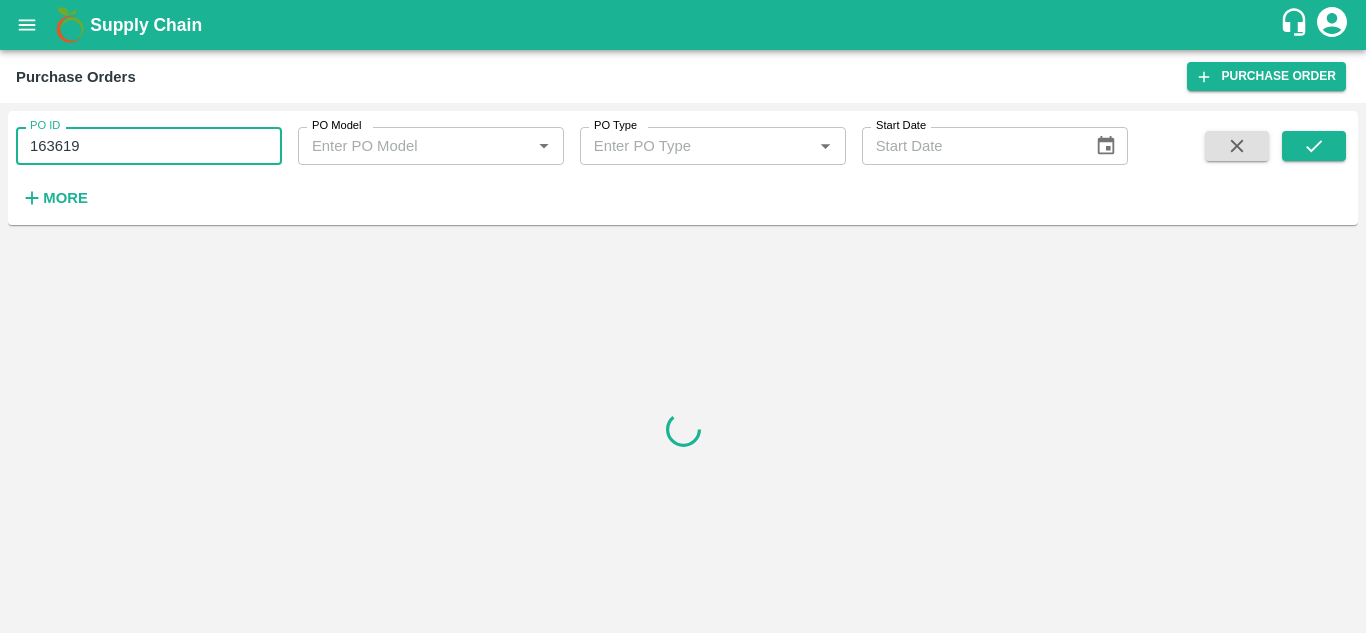 click on "163619" at bounding box center [149, 146] 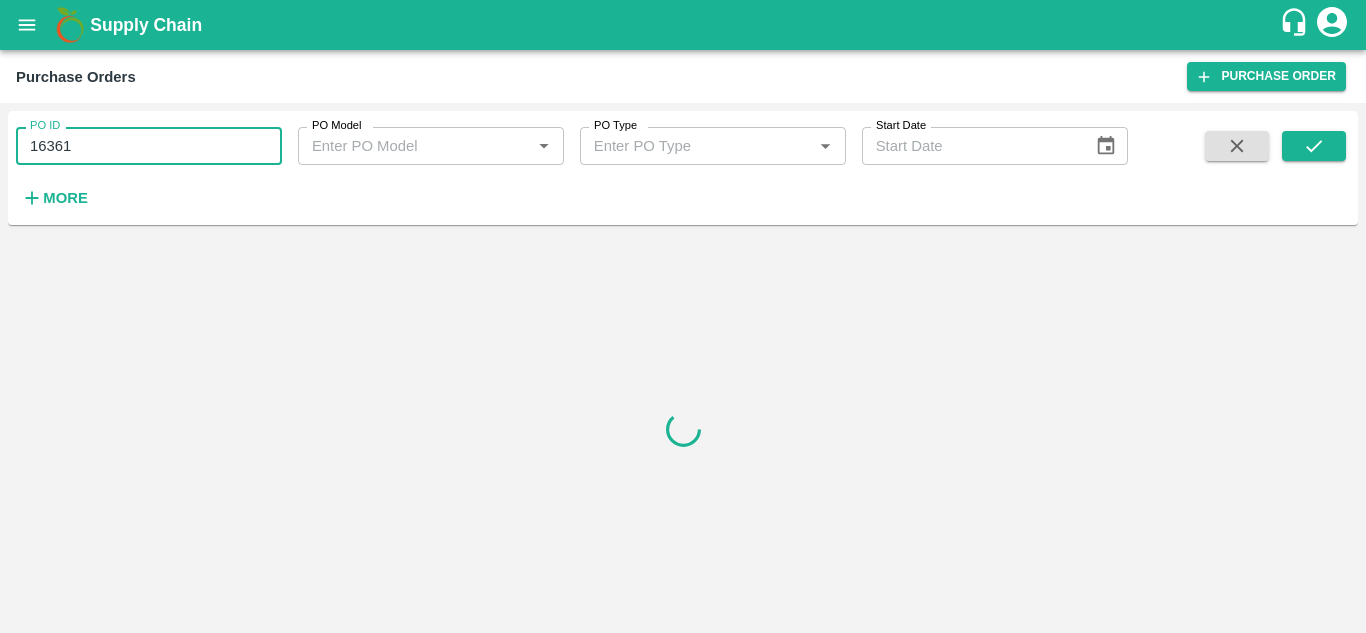 type on "163619" 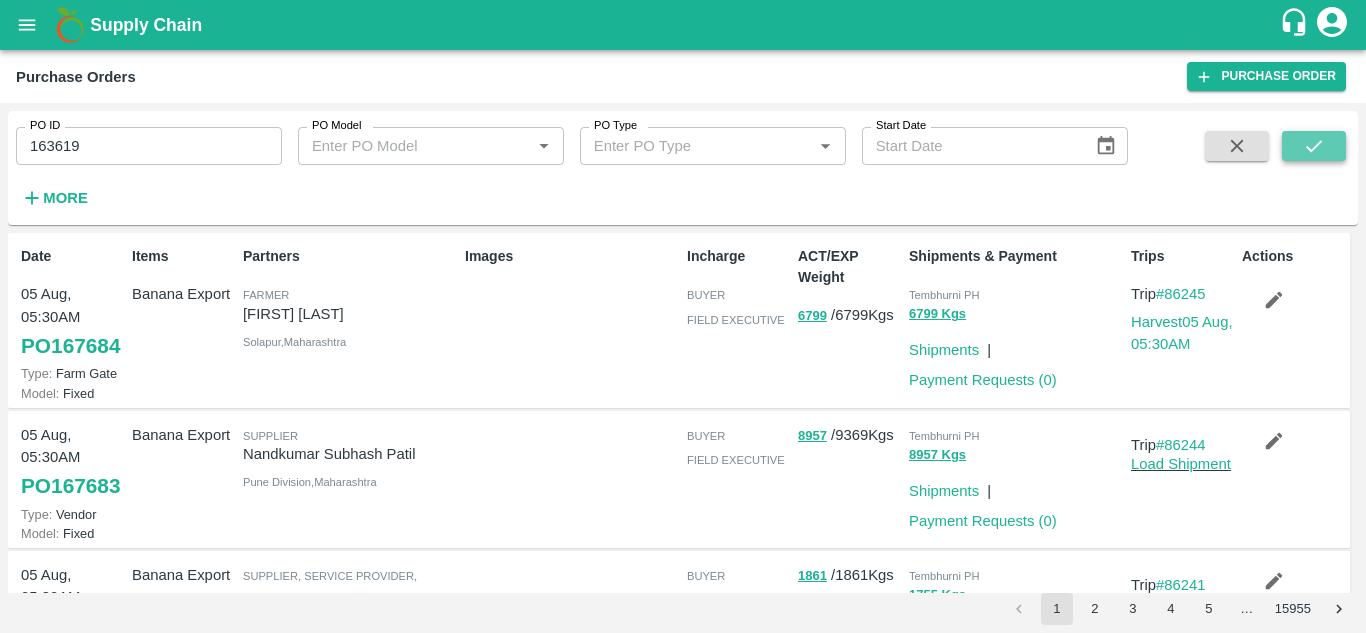 click at bounding box center (1314, 146) 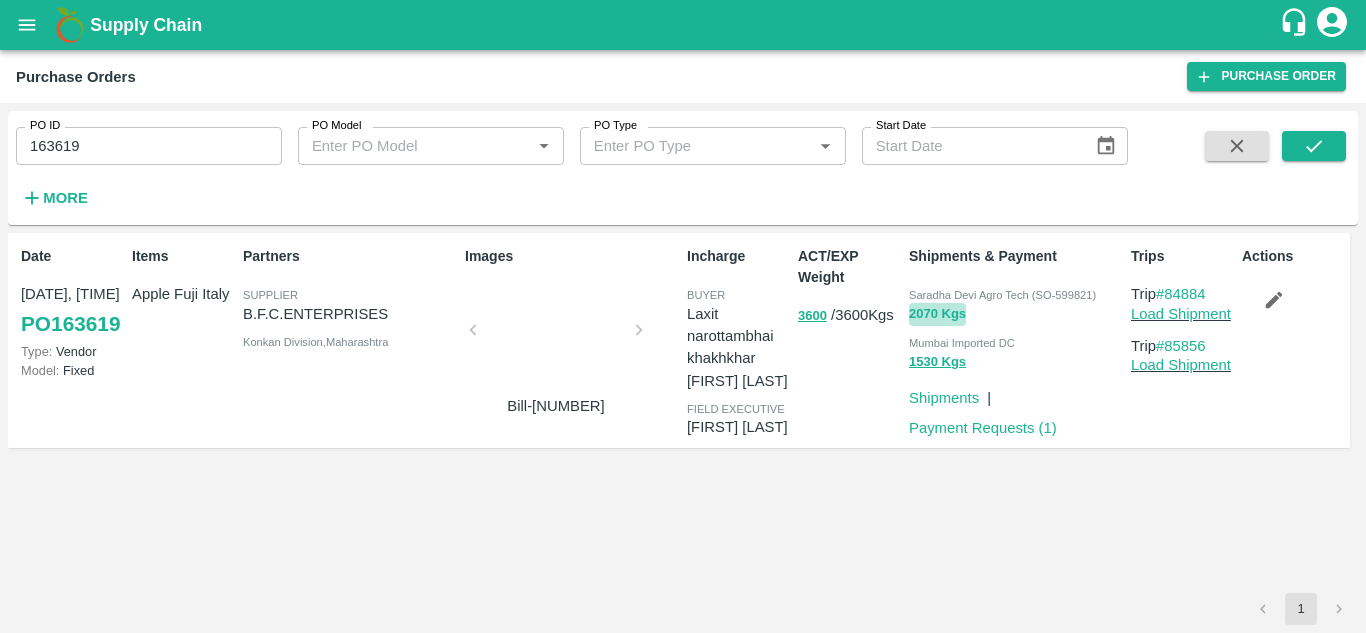 click on "2070  Kgs" at bounding box center [937, 314] 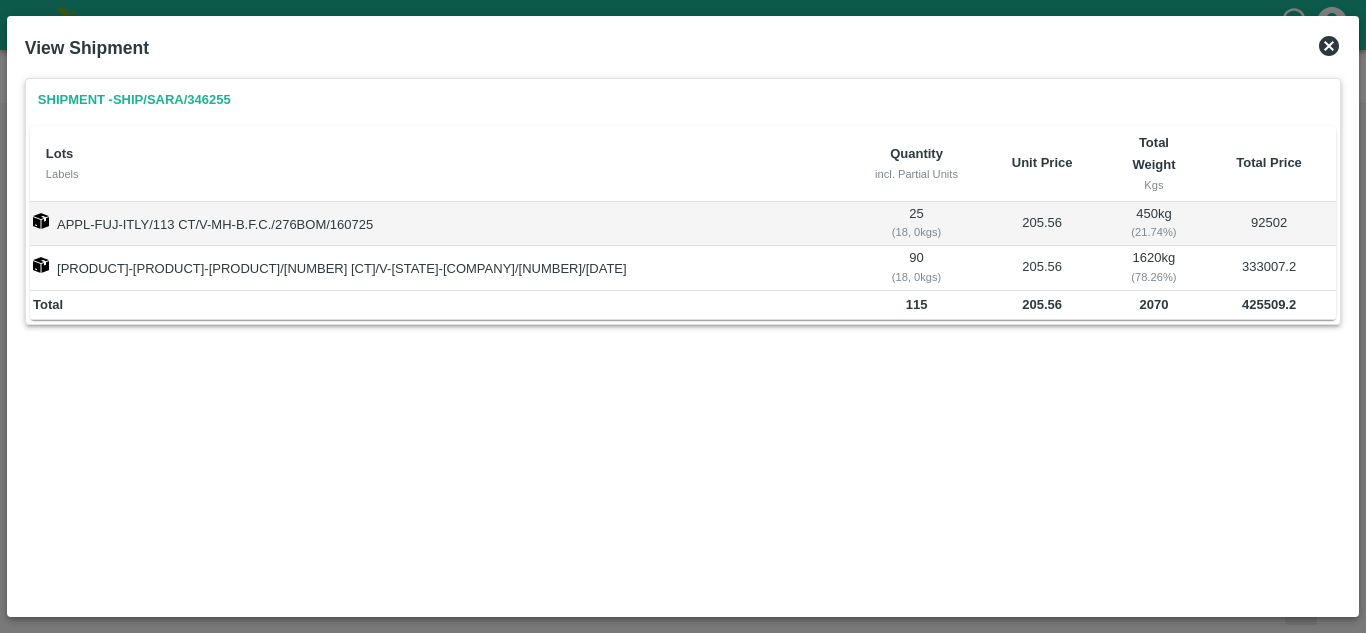 click 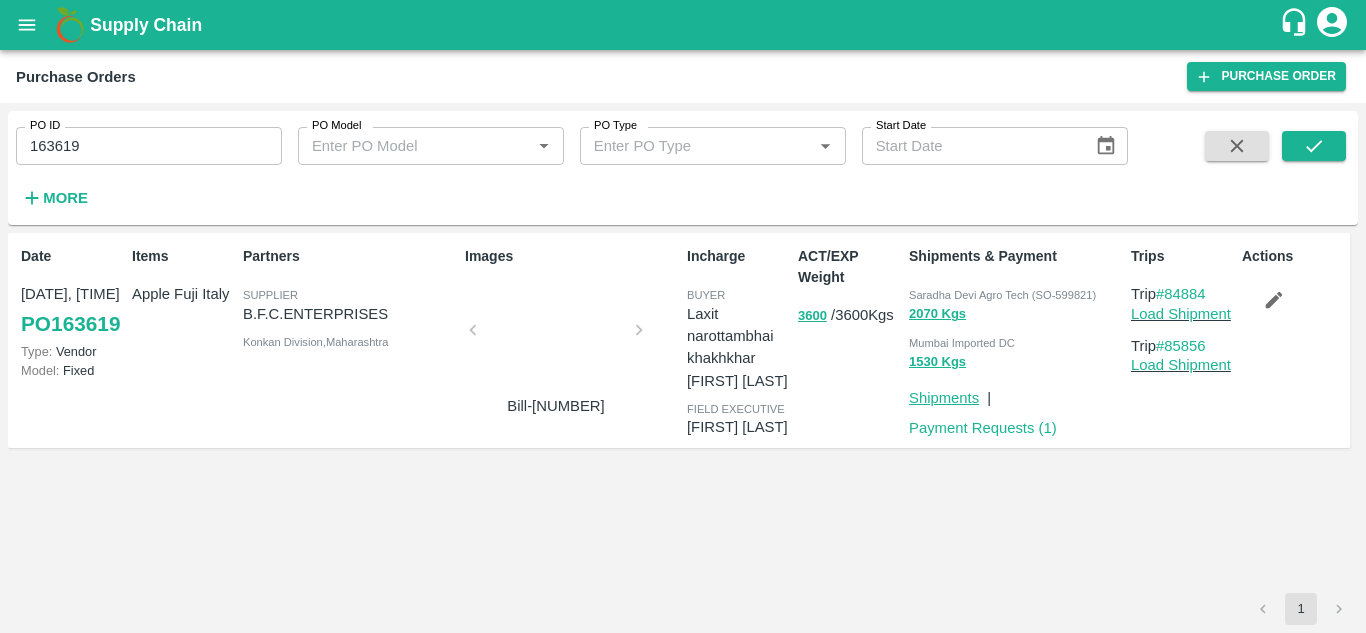click on "Shipments" at bounding box center (944, 398) 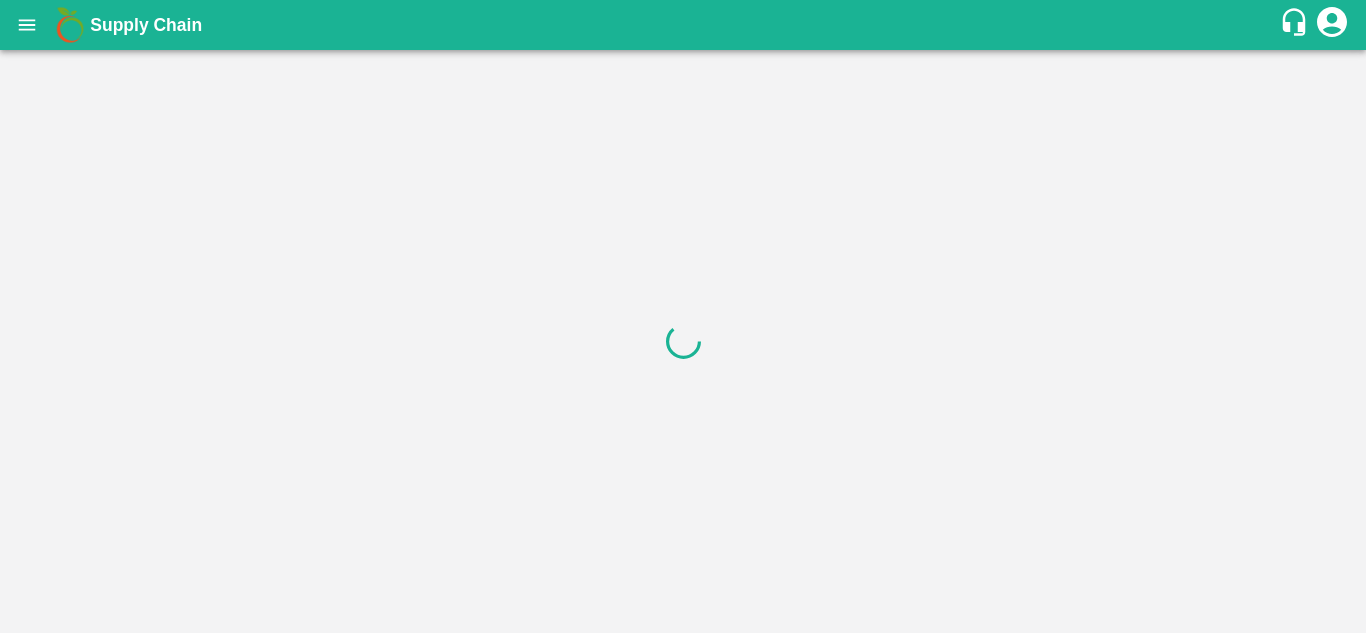 scroll, scrollTop: 0, scrollLeft: 0, axis: both 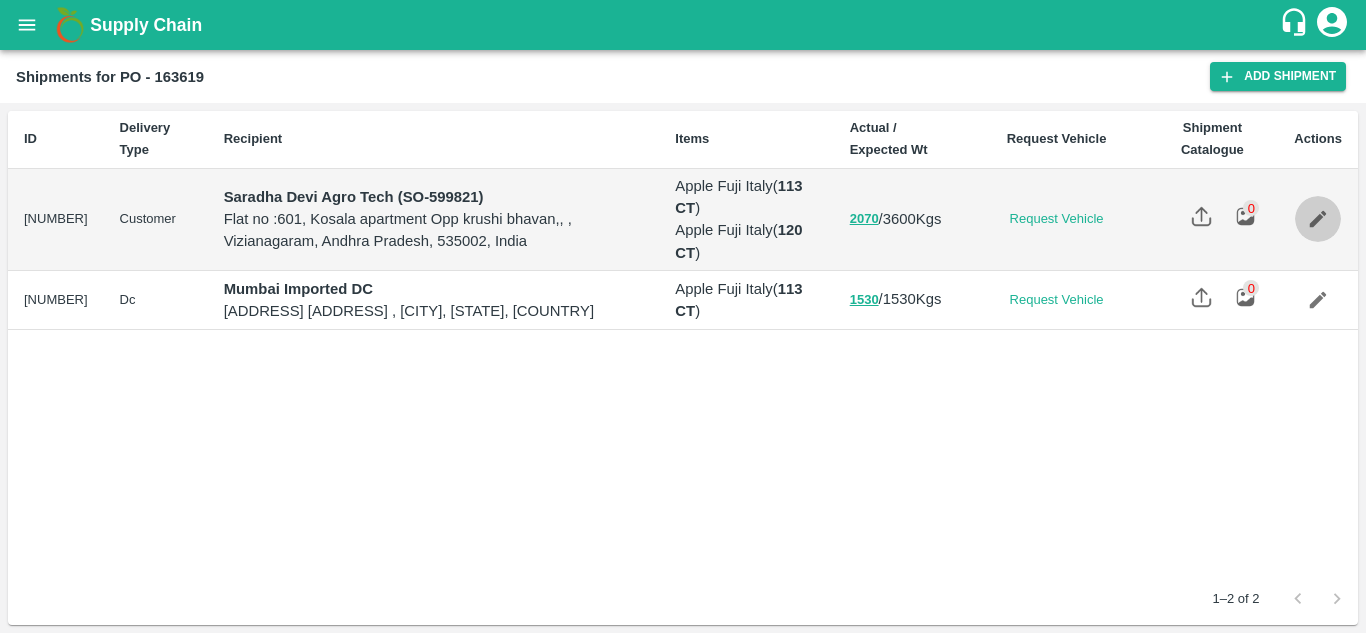 click at bounding box center (1318, 219) 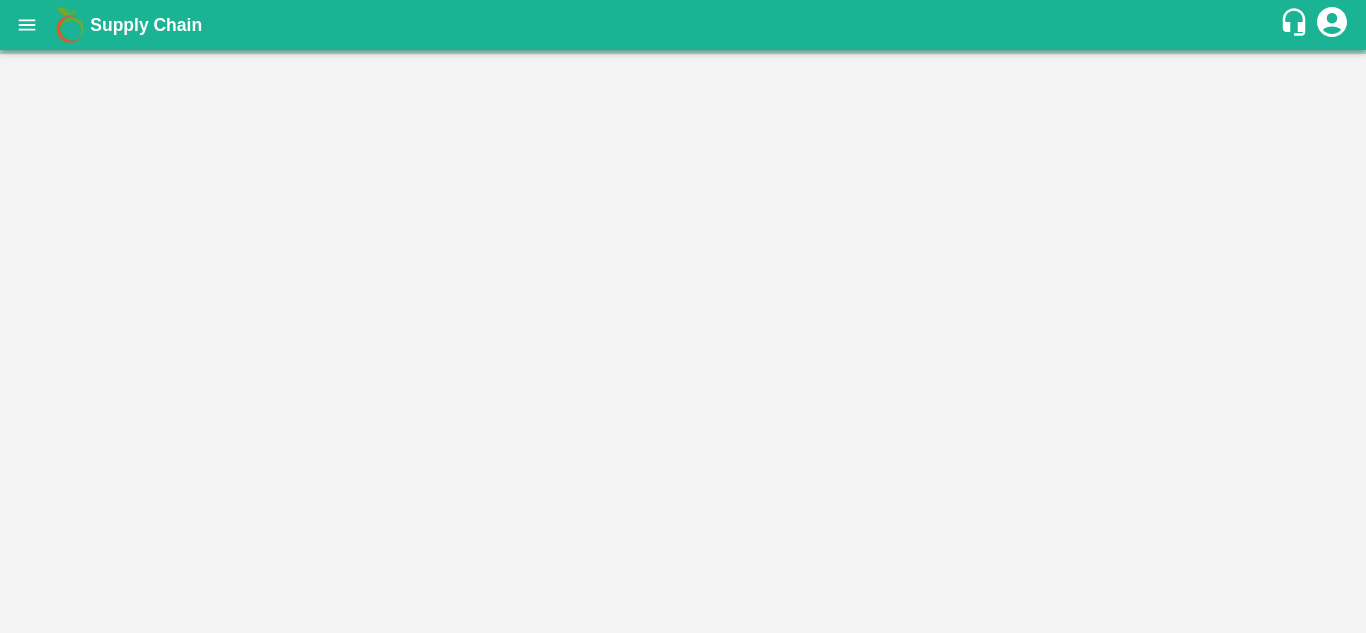 scroll, scrollTop: 0, scrollLeft: 0, axis: both 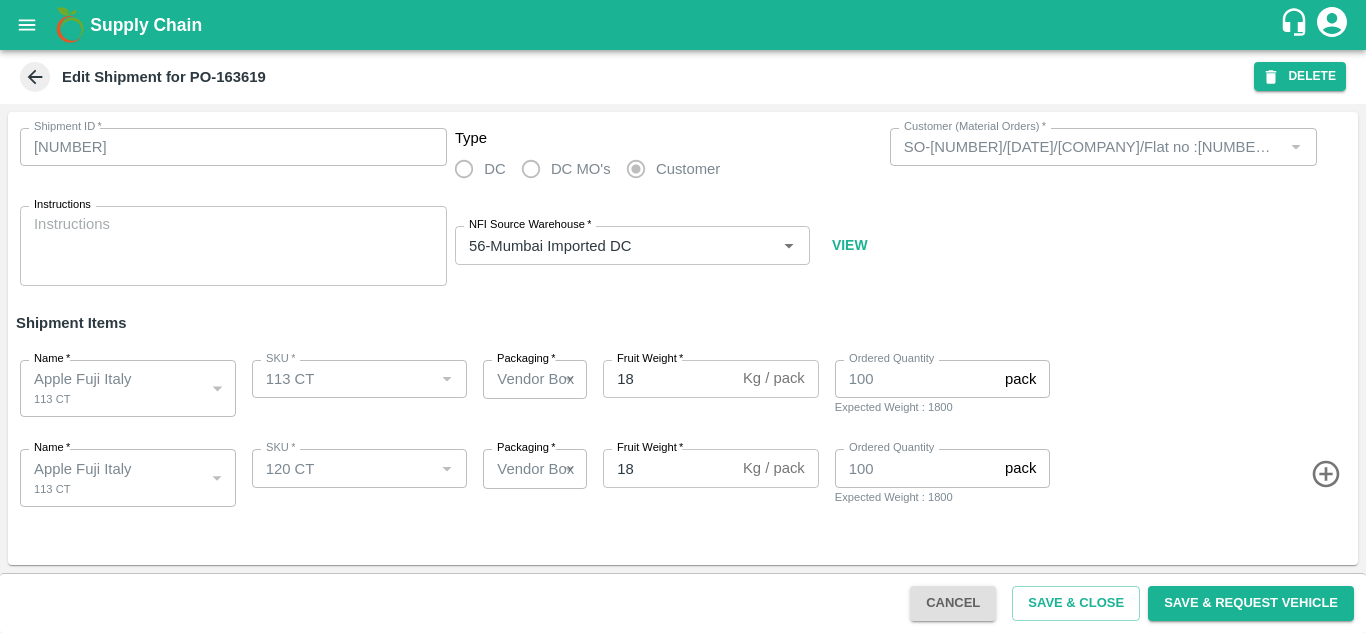 click on "Apple Fuji [COUNTRY] [NUMBER] [STATE]" at bounding box center [119, 478] 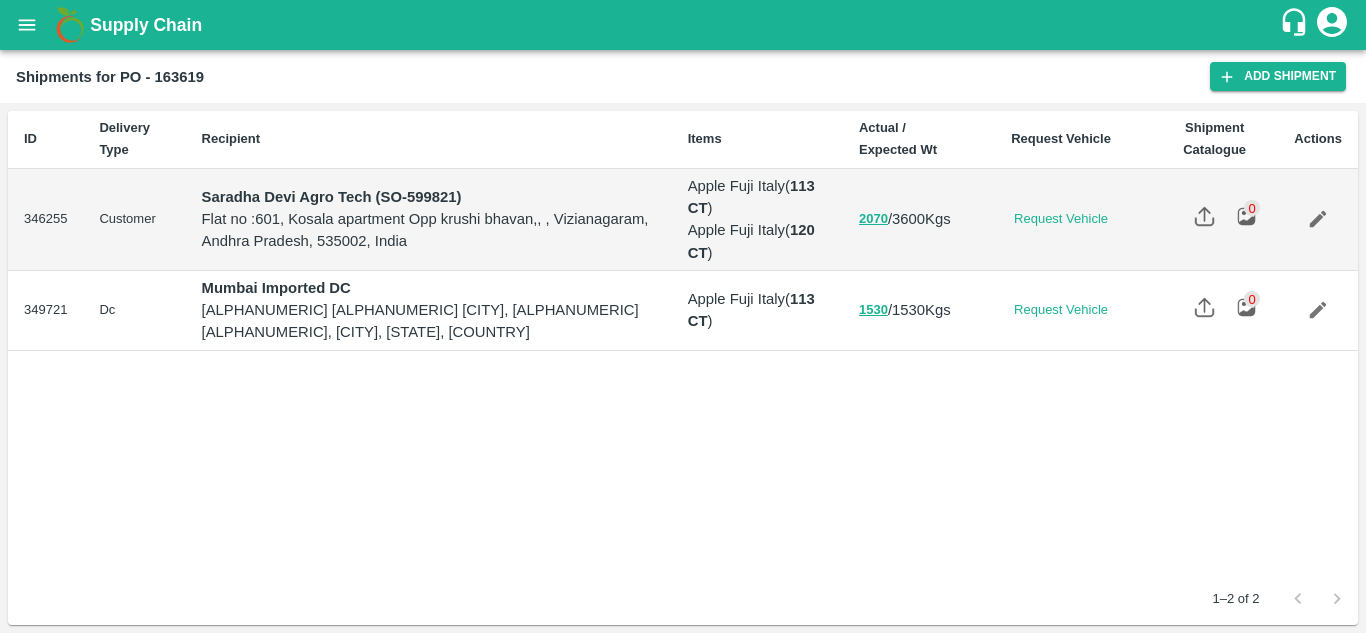 scroll, scrollTop: 0, scrollLeft: 0, axis: both 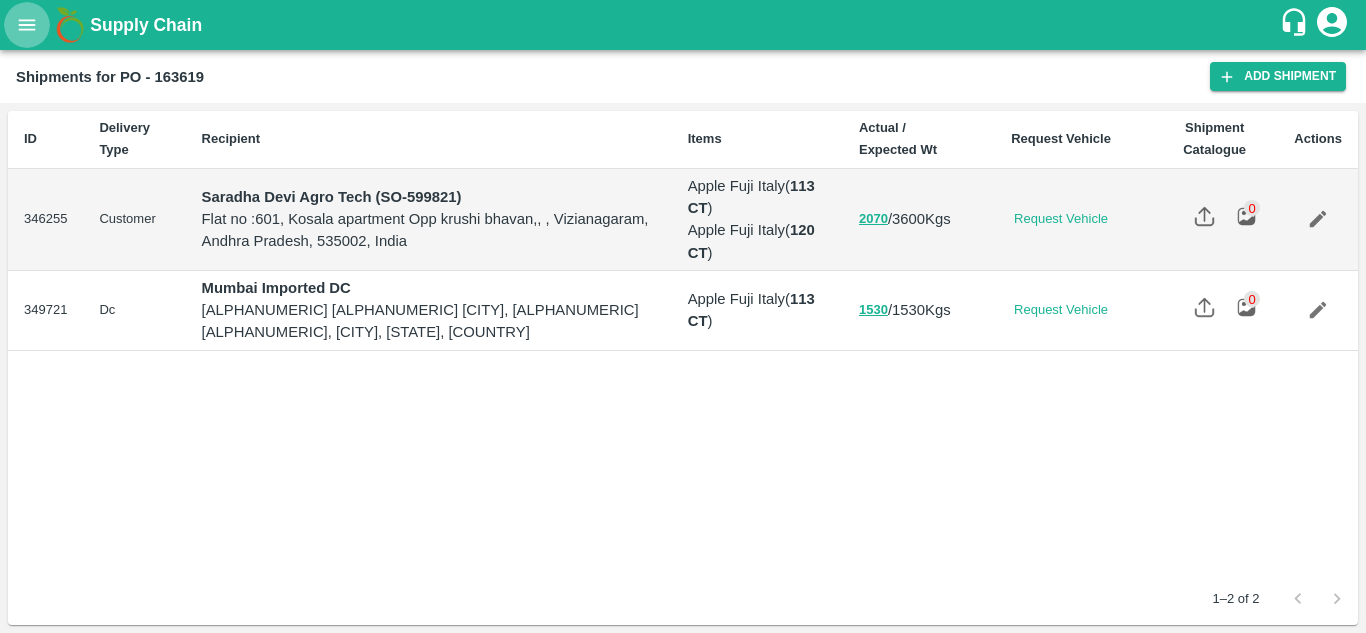 click at bounding box center (27, 25) 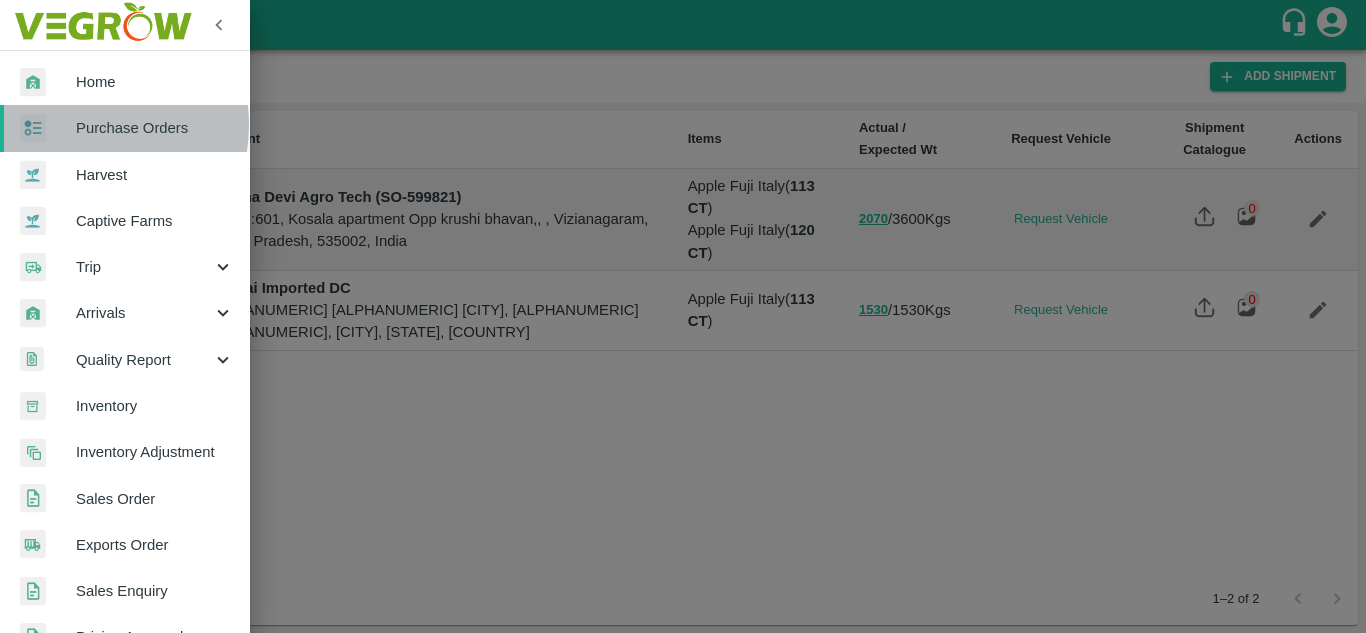 click at bounding box center (48, 128) 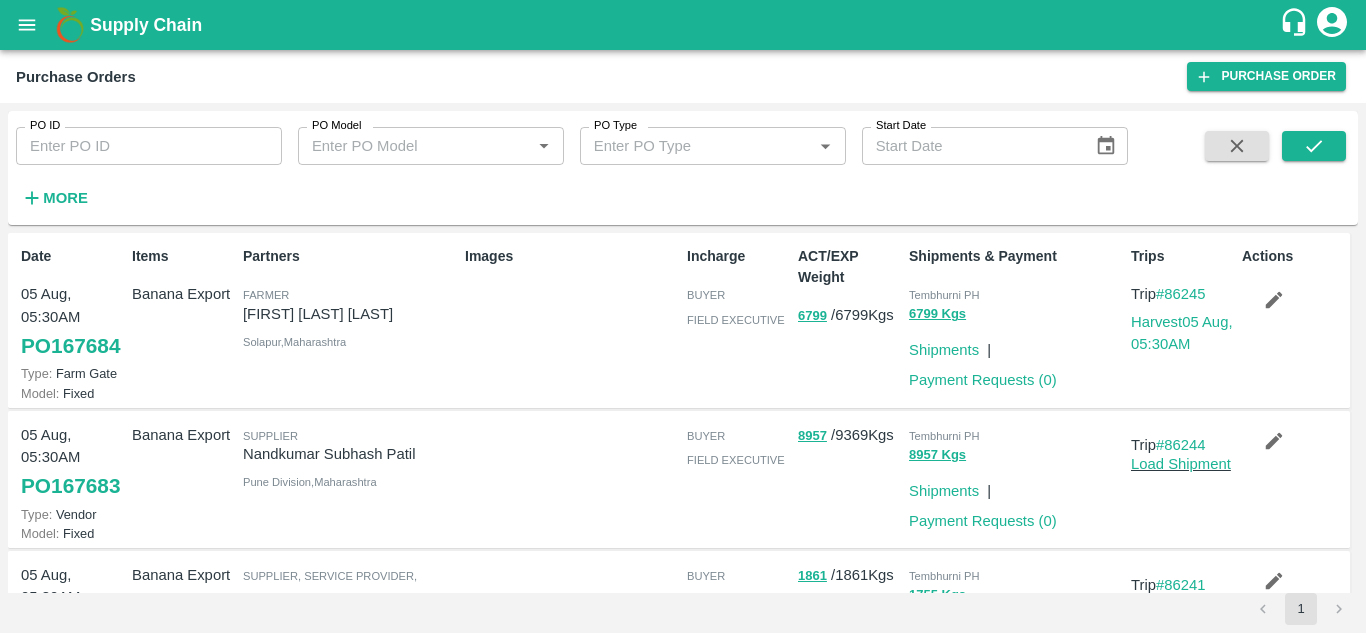 click on "PO ID" at bounding box center (149, 146) 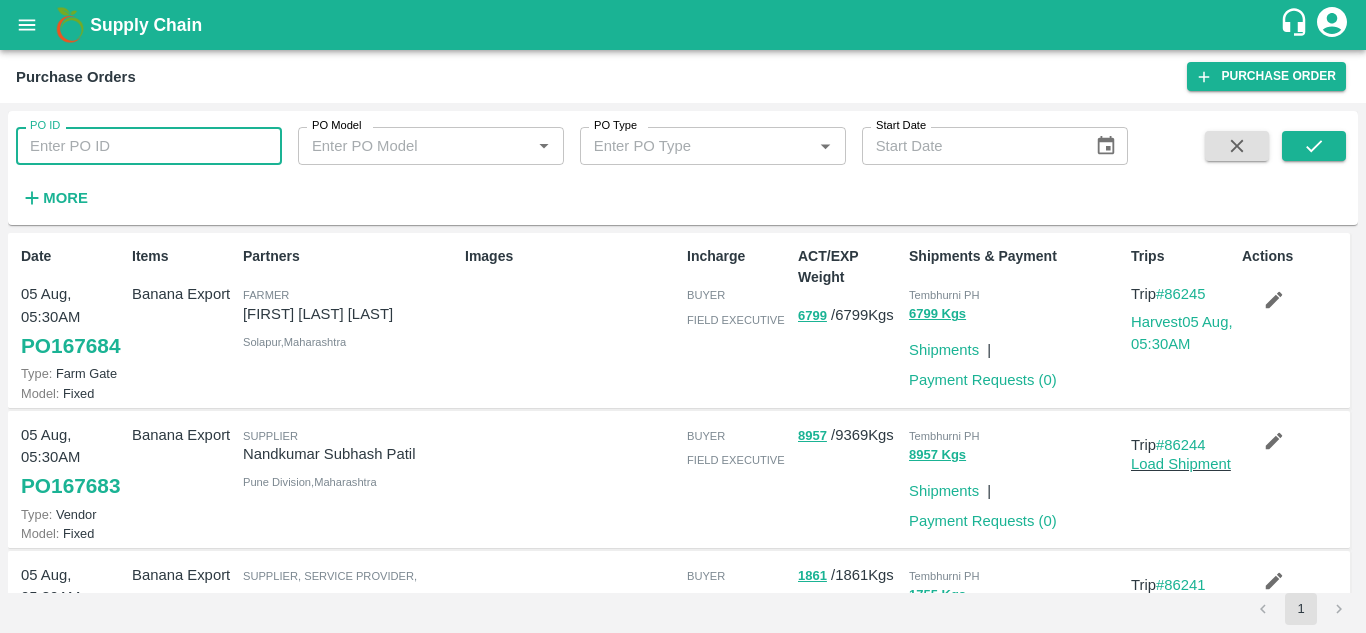 paste on "163619" 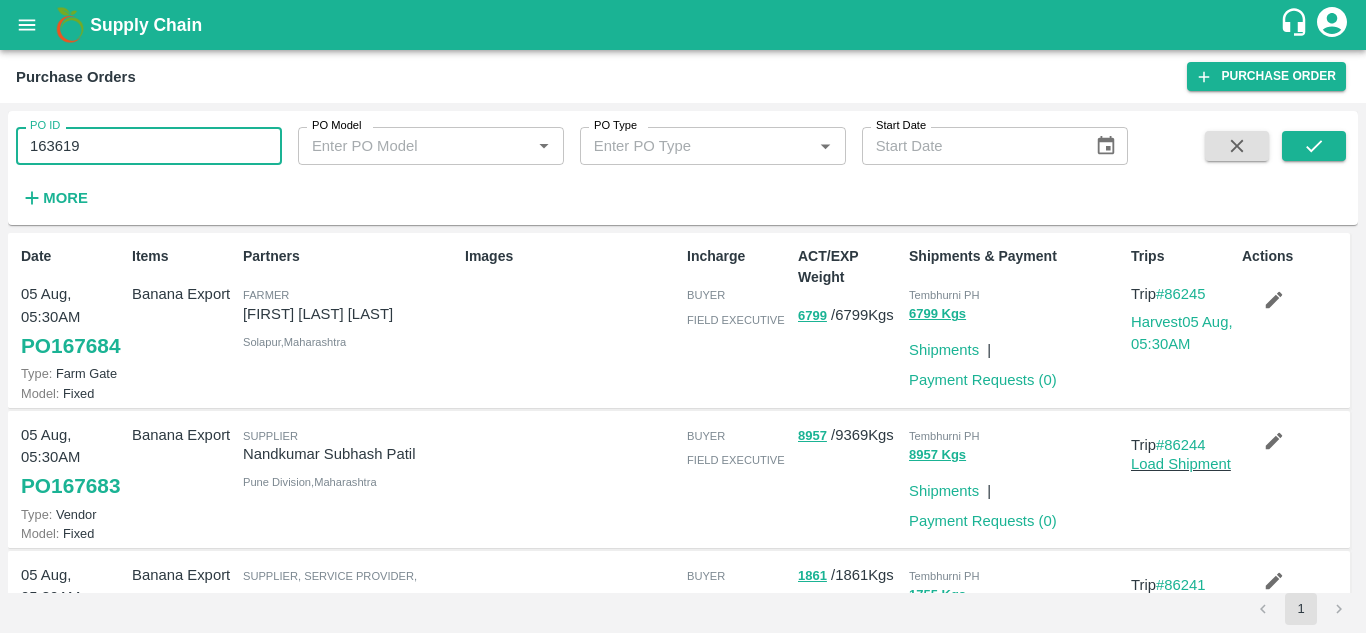 type on "163619" 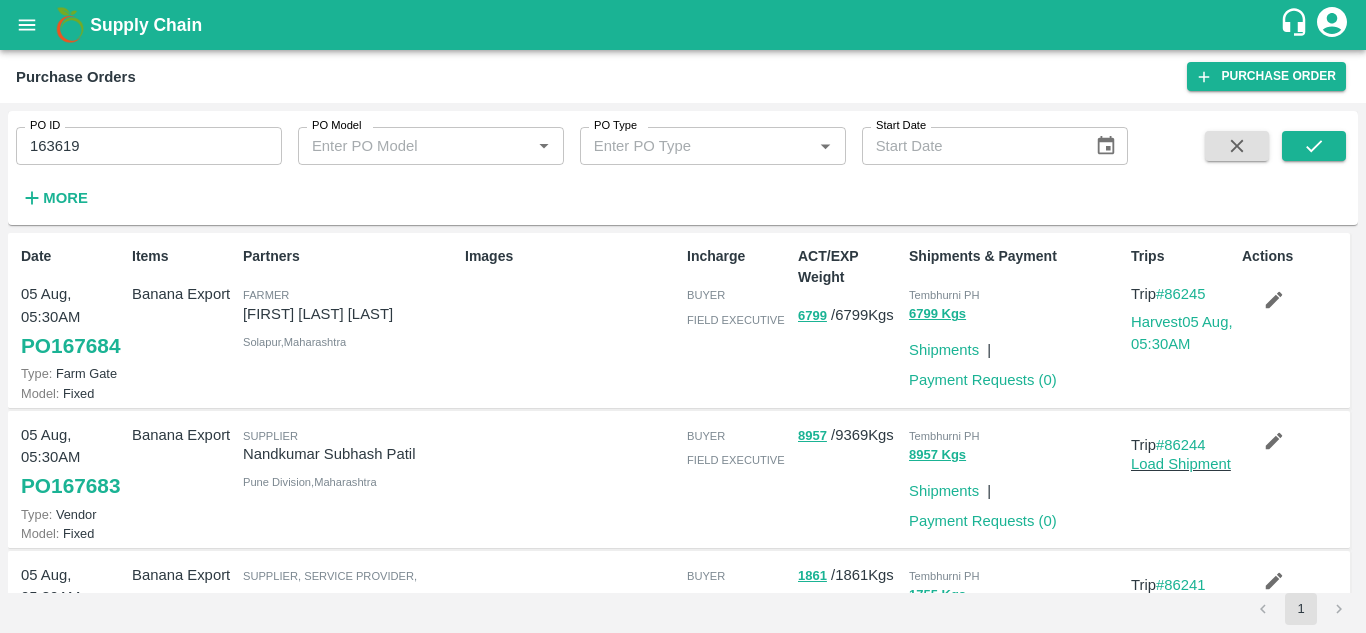 click at bounding box center (1314, 172) 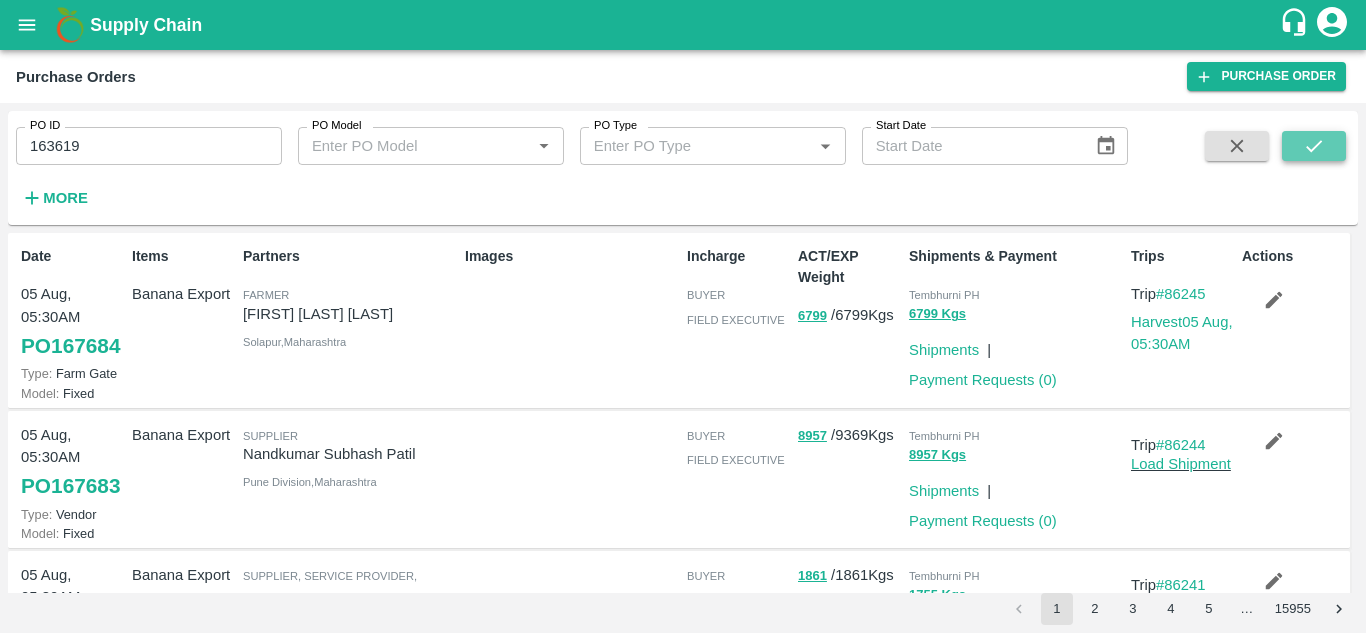 click 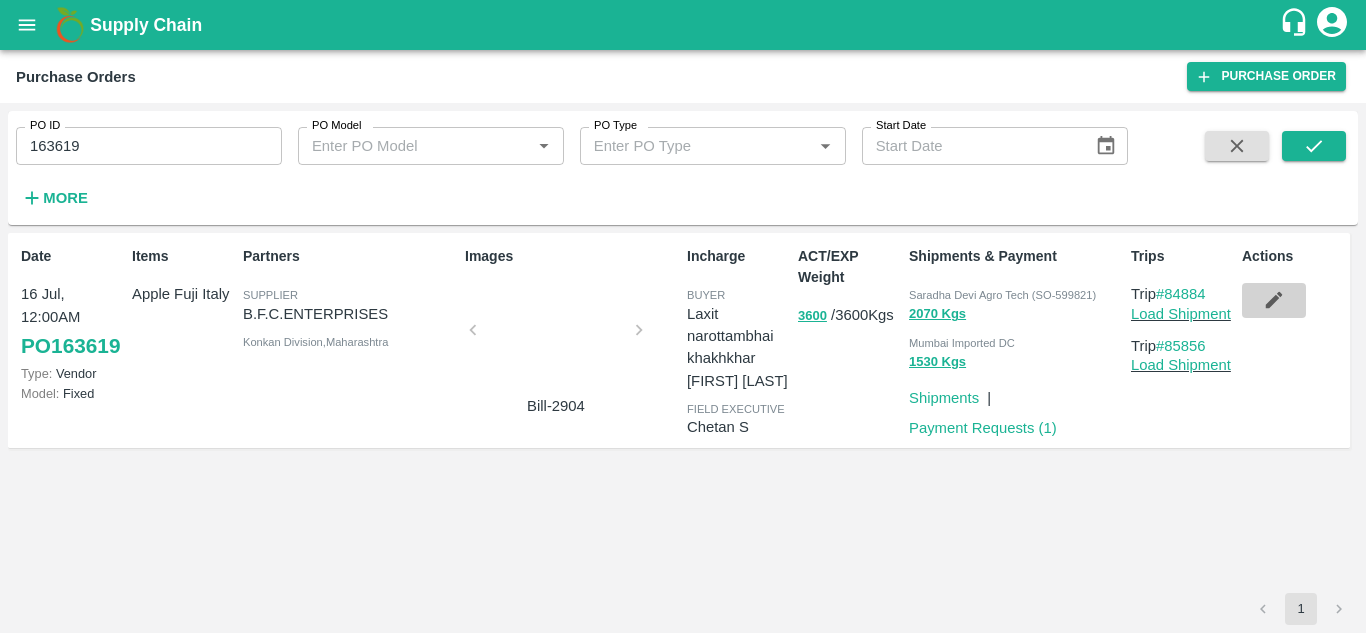 click 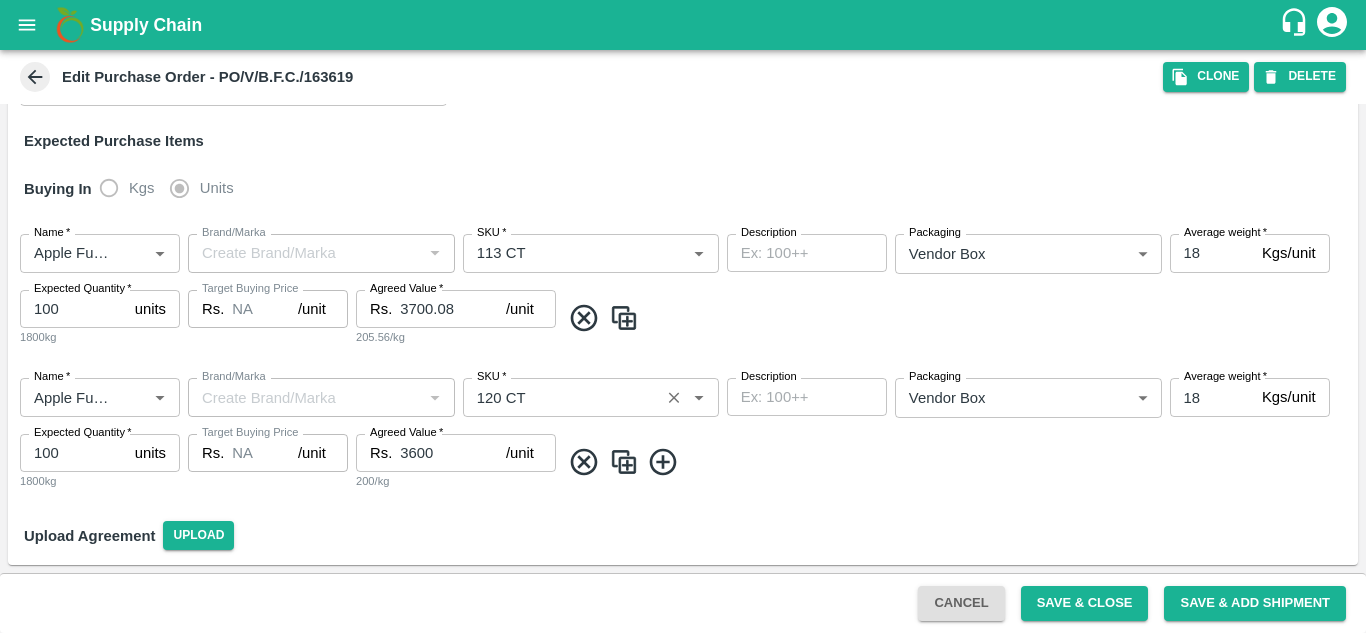 scroll, scrollTop: 0, scrollLeft: 0, axis: both 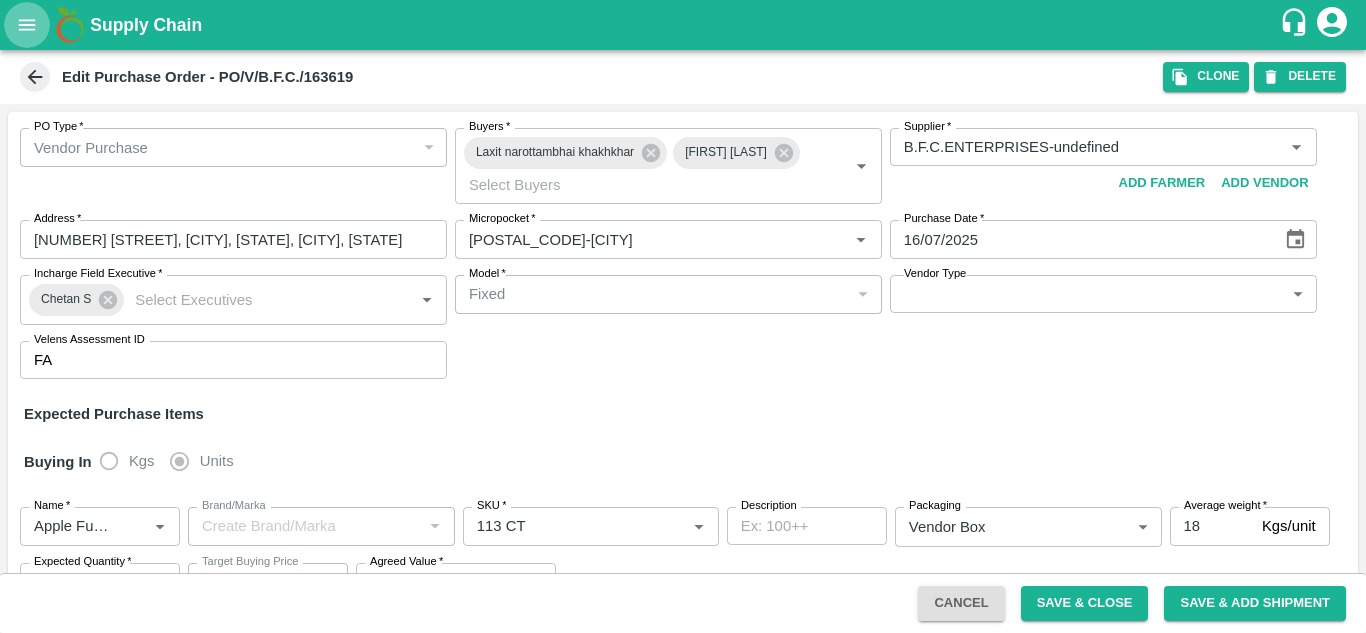 click 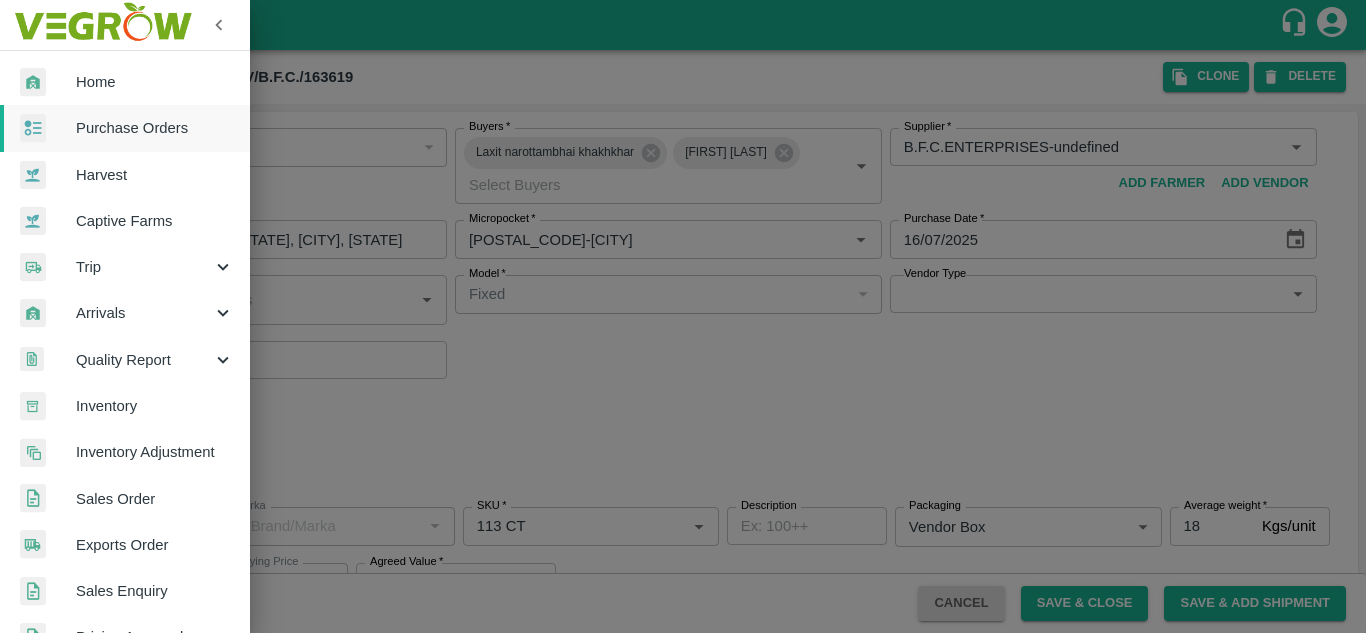 click at bounding box center (683, 316) 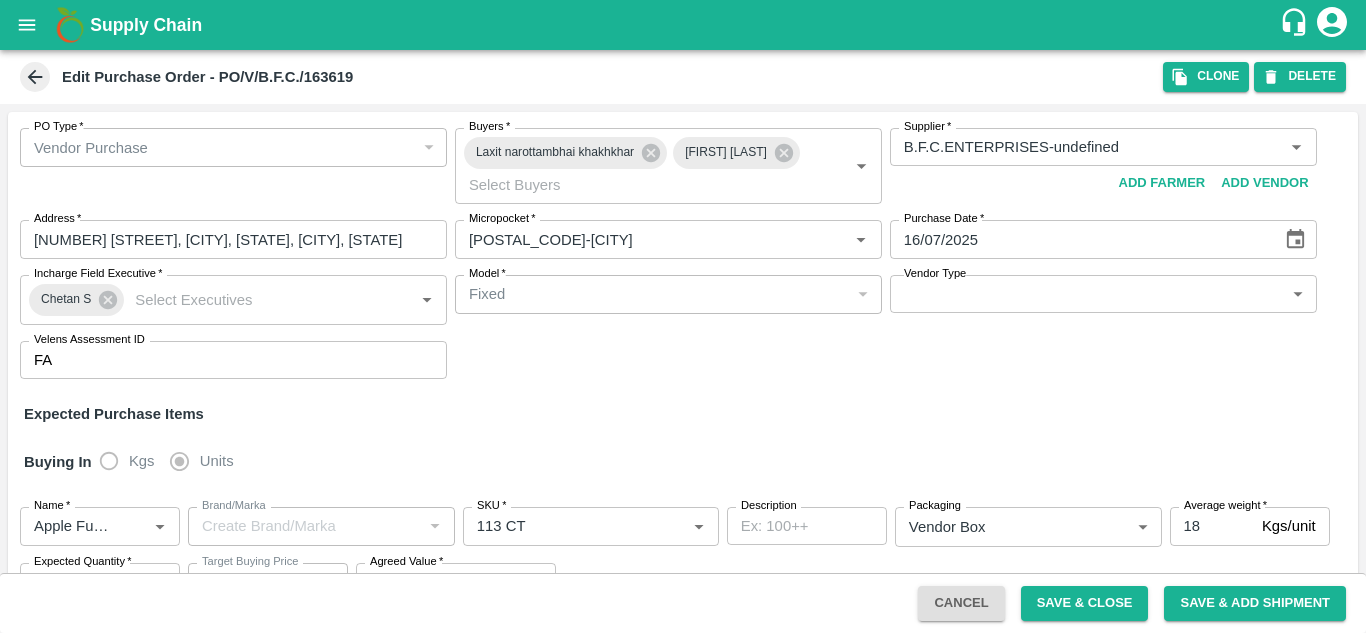 click on "Edit Purchase Order - PO/V/B.F.C./163619" at bounding box center (207, 77) 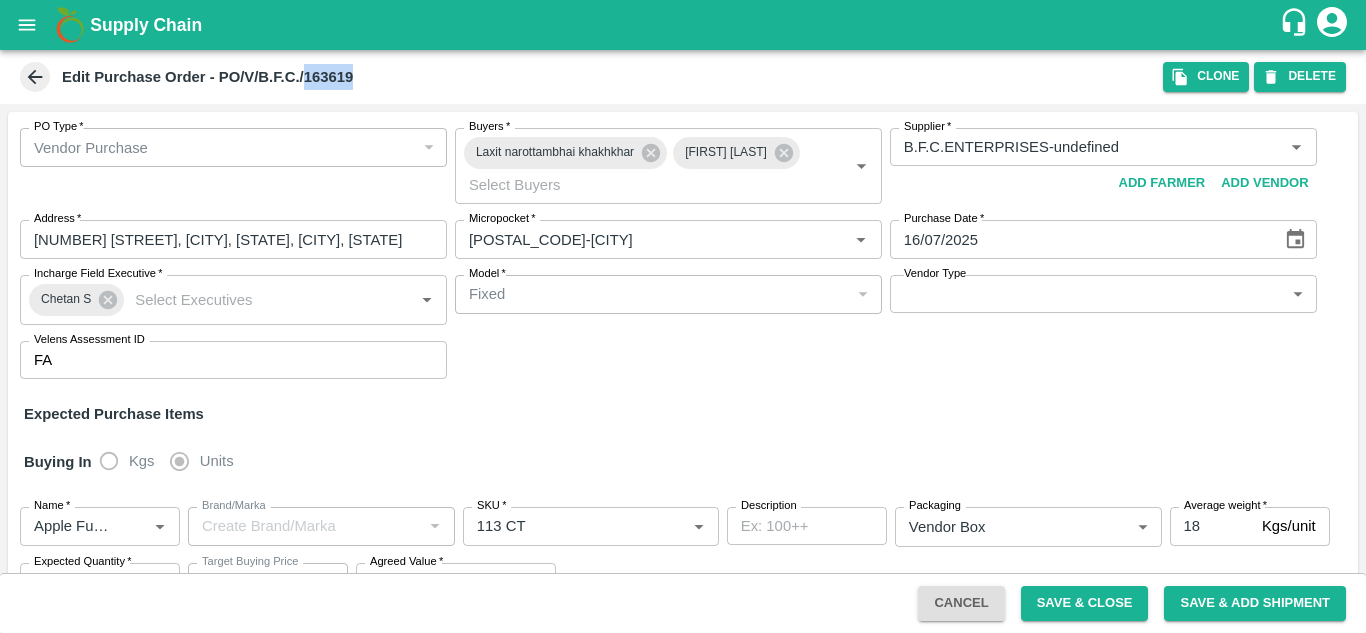 click on "Edit Purchase Order - PO/V/B.F.C./163619" at bounding box center [207, 77] 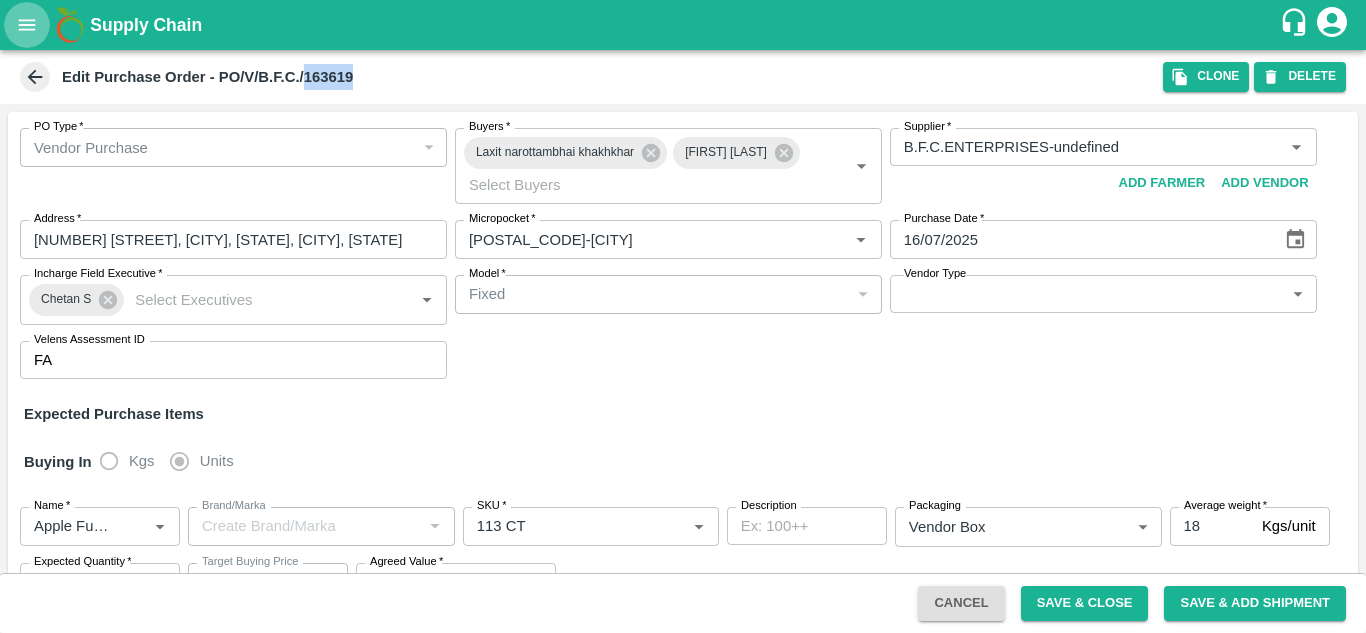 click at bounding box center [27, 25] 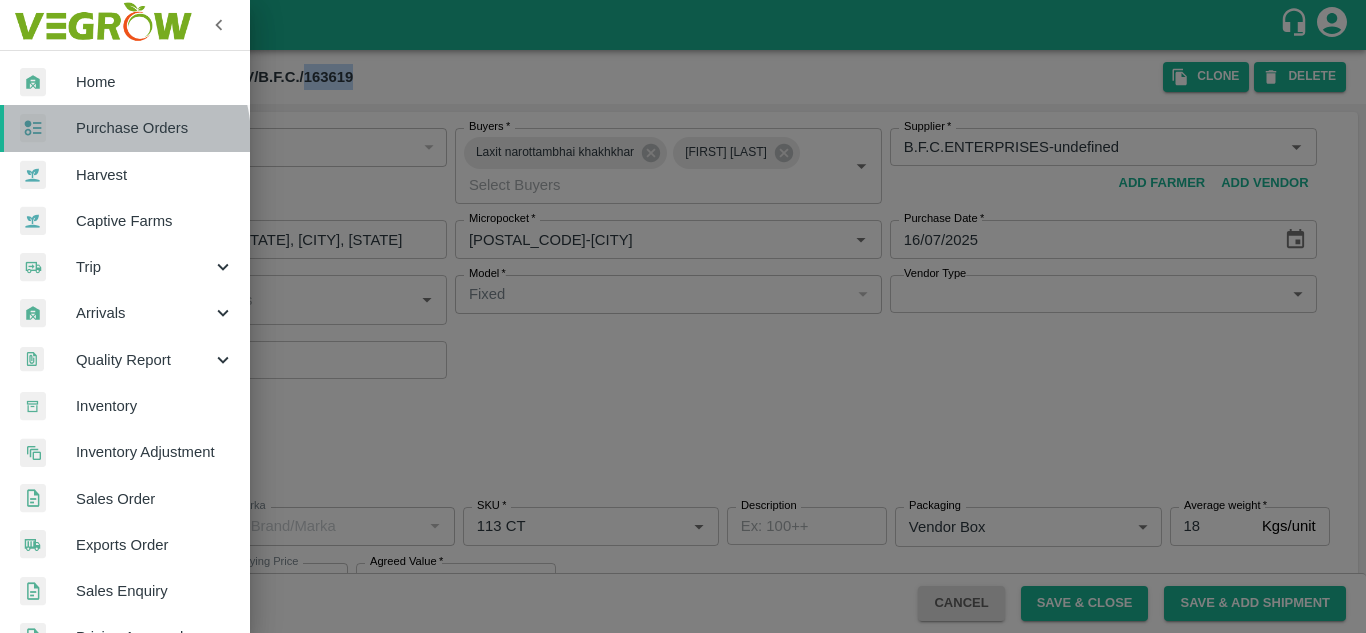 click on "Purchase Orders" at bounding box center [155, 128] 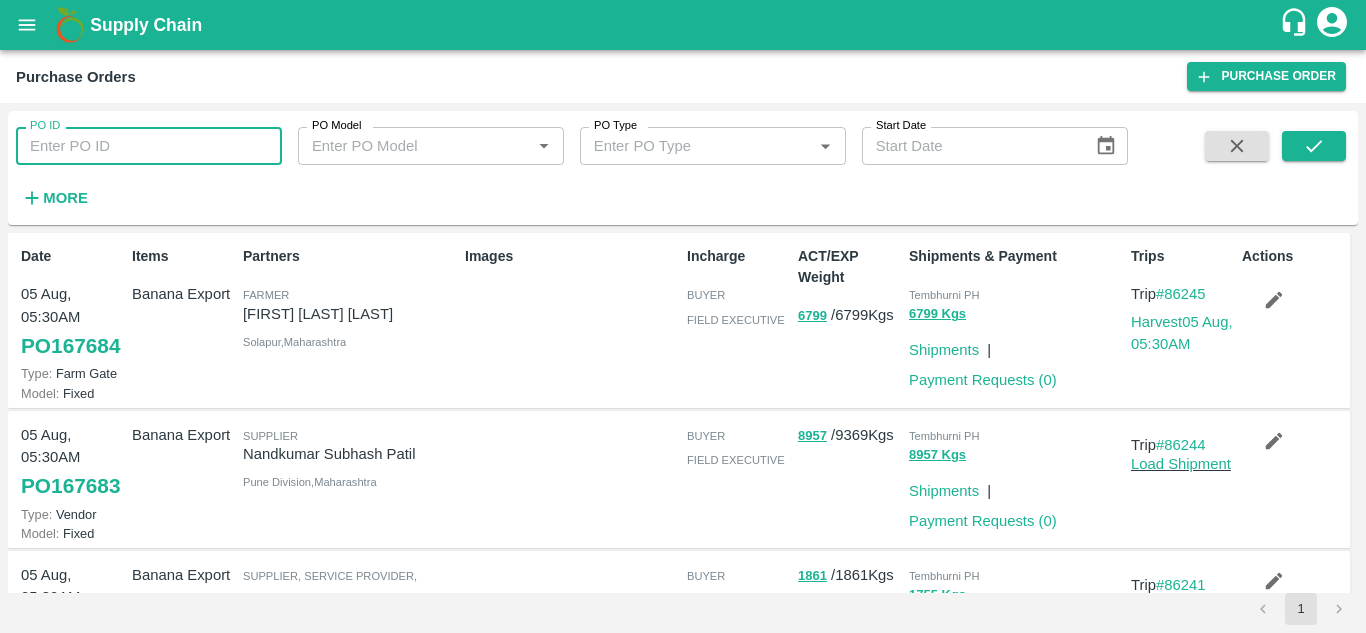 click on "PO ID" at bounding box center (149, 146) 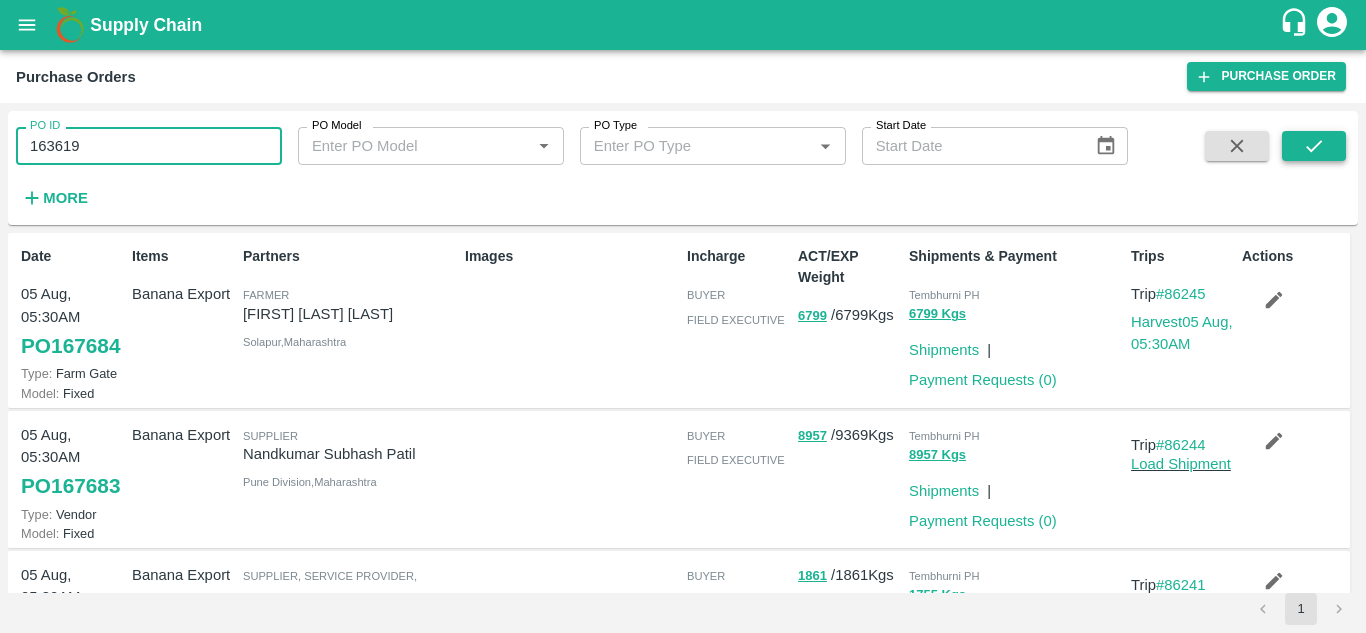 type on "163619" 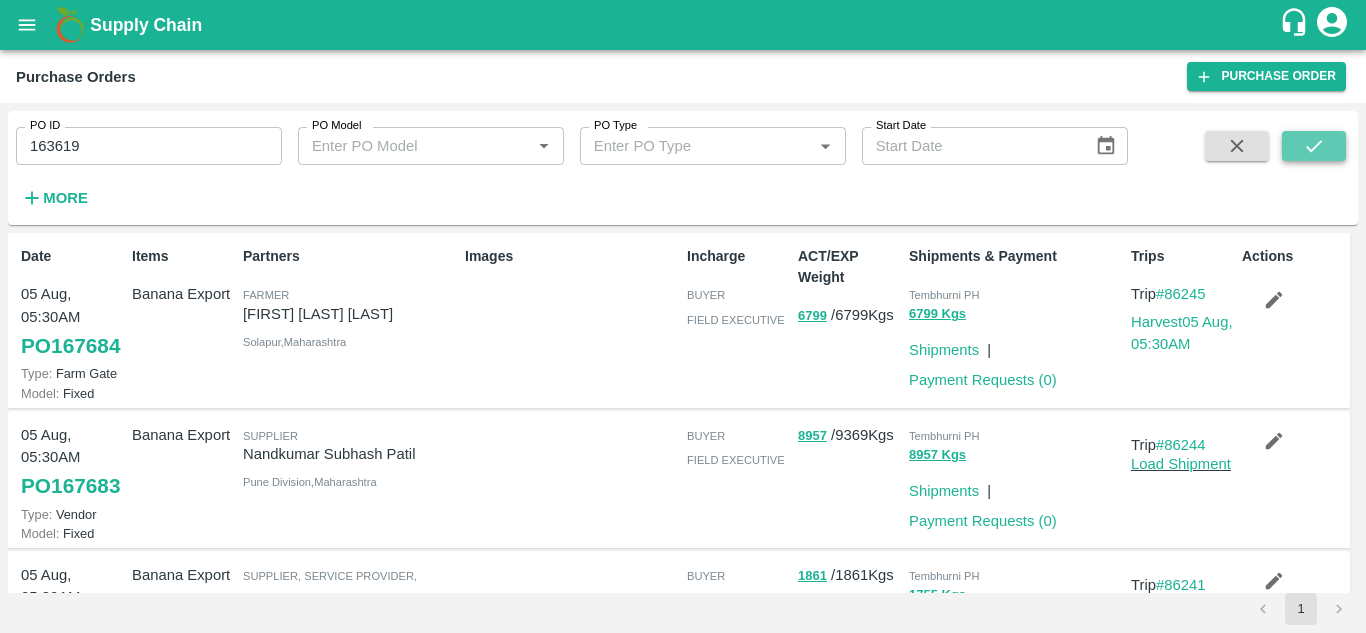 click at bounding box center [1314, 146] 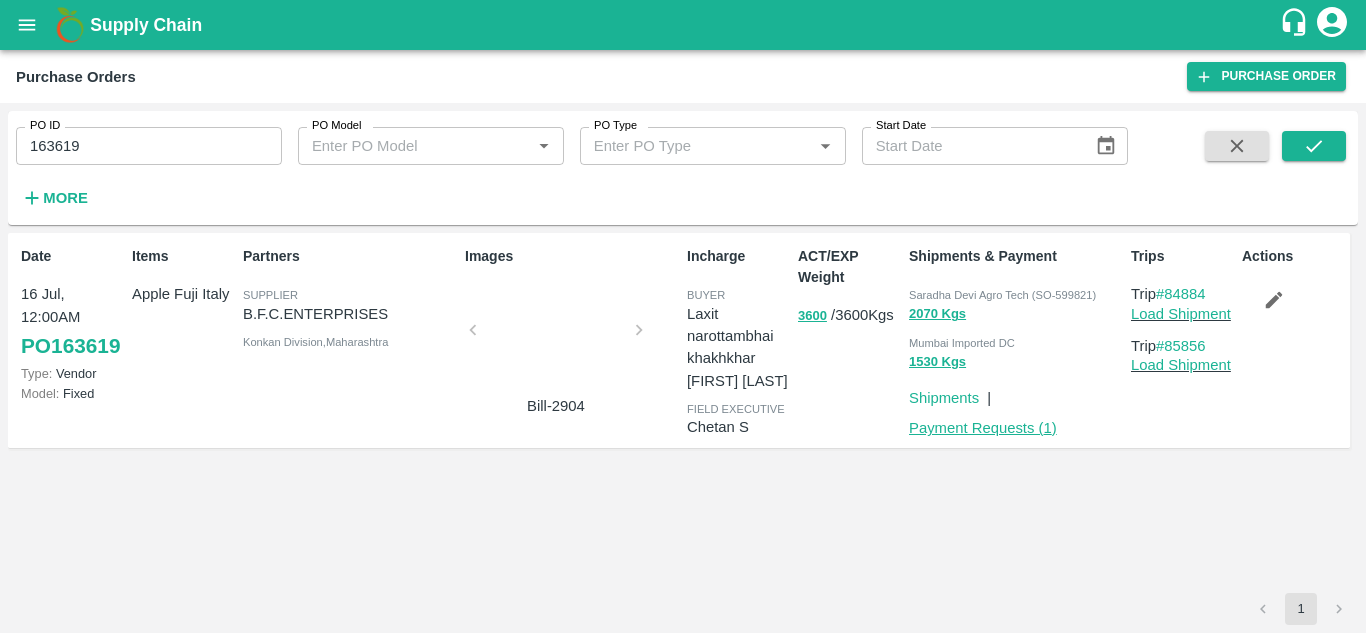 click on "Payment Requests ( 1 )" at bounding box center [983, 428] 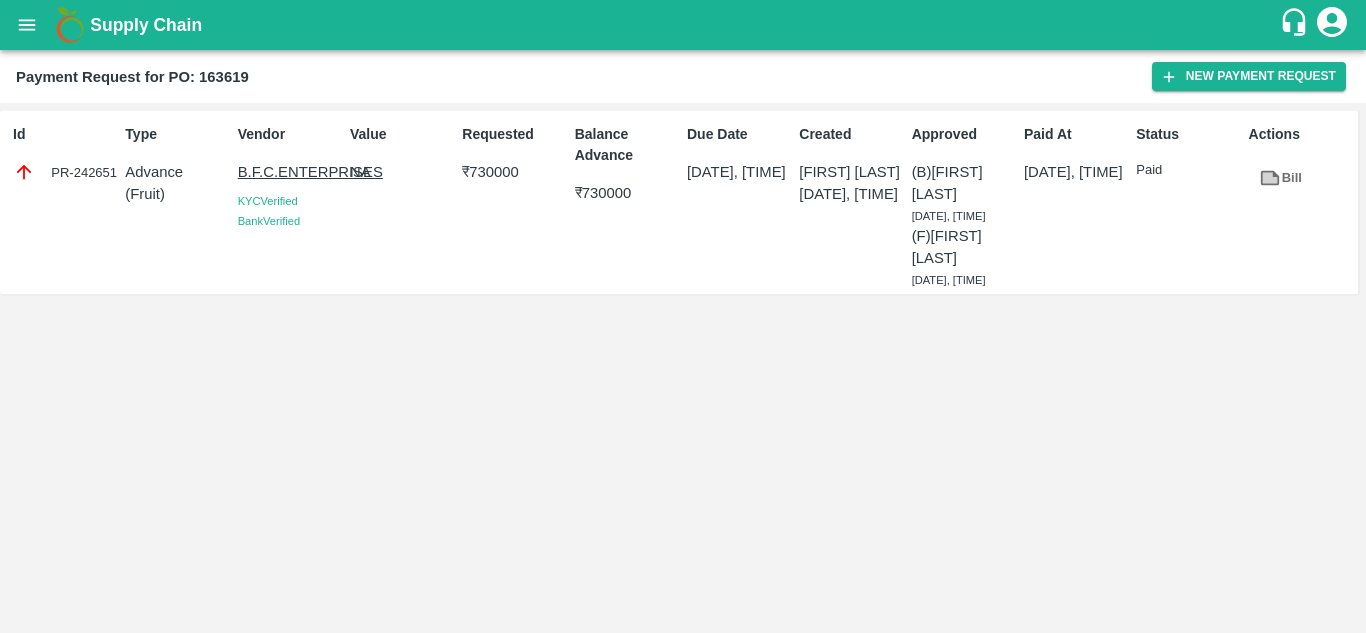 scroll, scrollTop: 0, scrollLeft: 0, axis: both 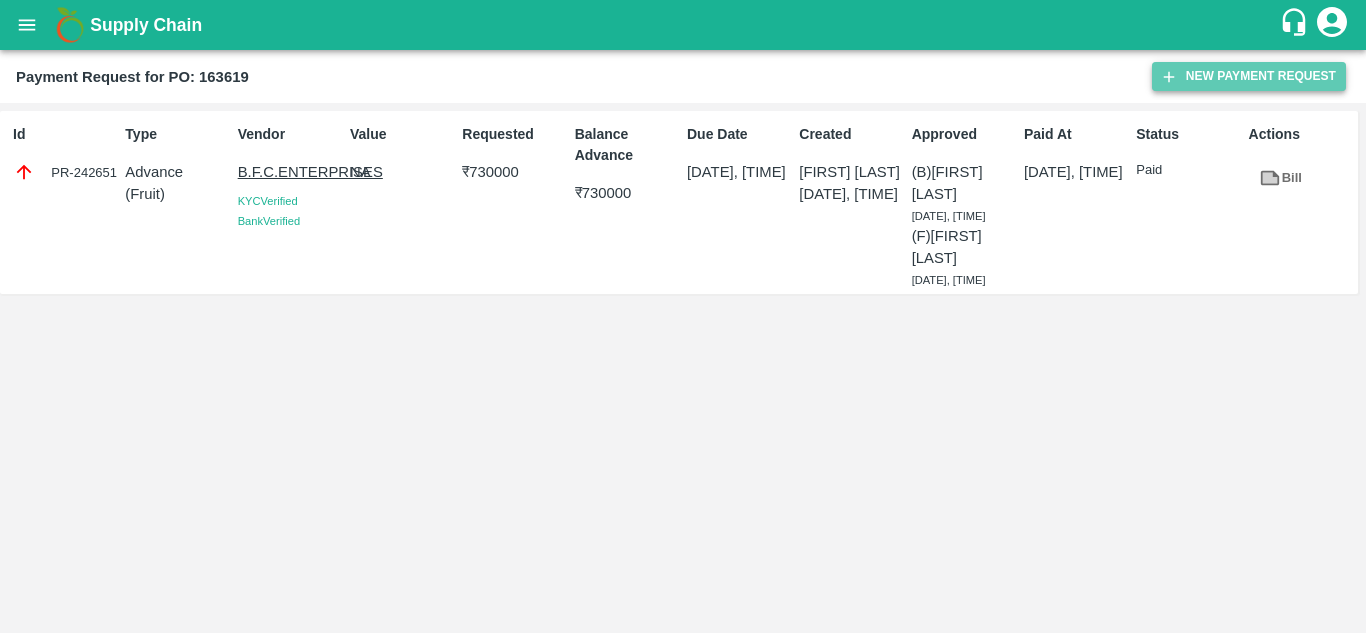 click on "New Payment Request" at bounding box center (1249, 76) 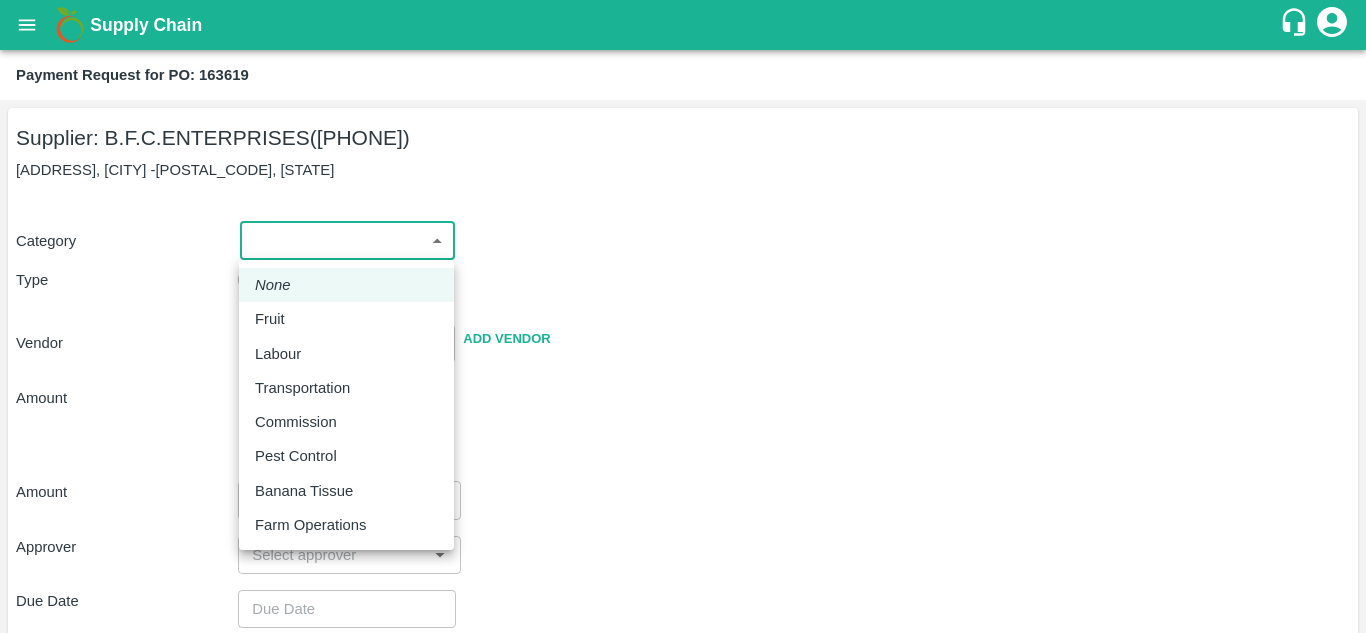 click on "Supply Chain Payment Request for PO: 163619 Supplier: B.F.C.ENTERPRISES ([PHONE]) [ADDRESS], [CITY] -[POSTAL_CODE], [STATE] Category ​ ​ Type Advance Bill Vendor ​ Add Vendor Amount Total value Per Kg ​ Amount ​ Approver ​ Due Date ​ Priority Low High Comment x ​ Attach bill Cancel Save Mumbai Imported DC Bangalore Imported DC - Safal Market Delhi Imported DC MDC Bhubaneswar Bangalore DC MDC Cochin Modern Trade Bangalore DC Ahmedabad virtual imported DC Chennai DC Hyderabad DC B2R Bangalore FruitX Delhi Direct Customer [FIRST] [LAST] Logout None Fruit Labour Transportation Commission Pest Control Banana Tissue Farm Operations" at bounding box center (683, 316) 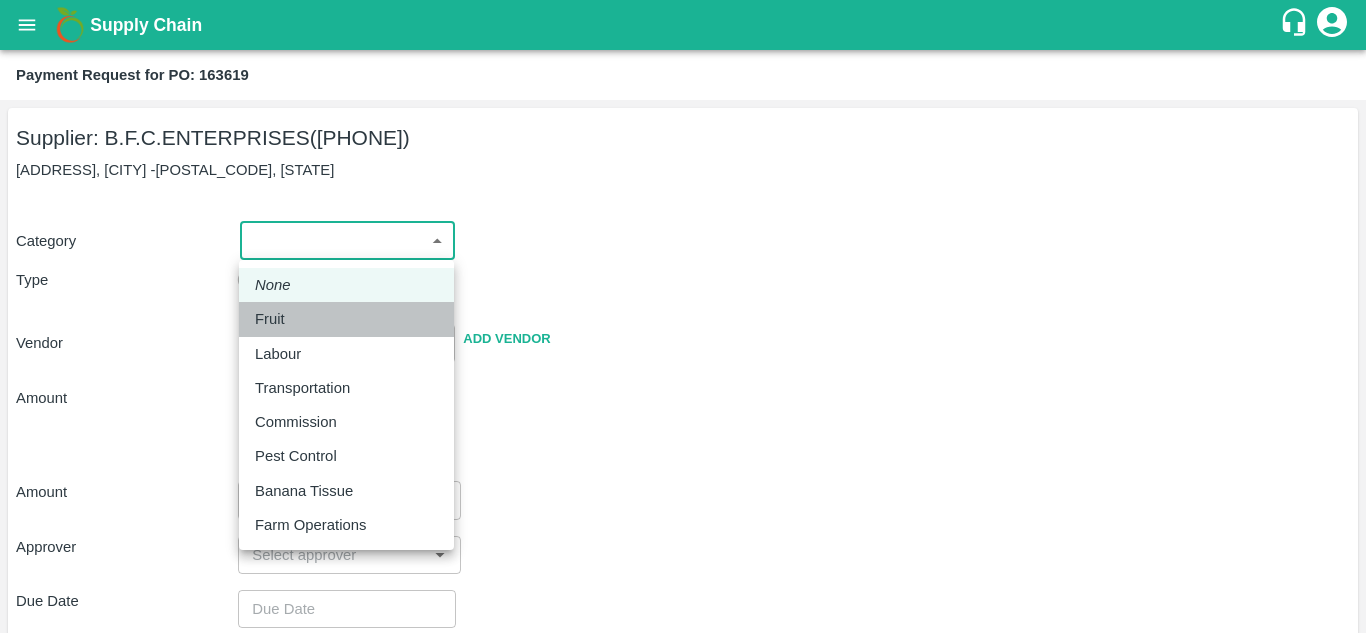 click on "Fruit" at bounding box center [275, 319] 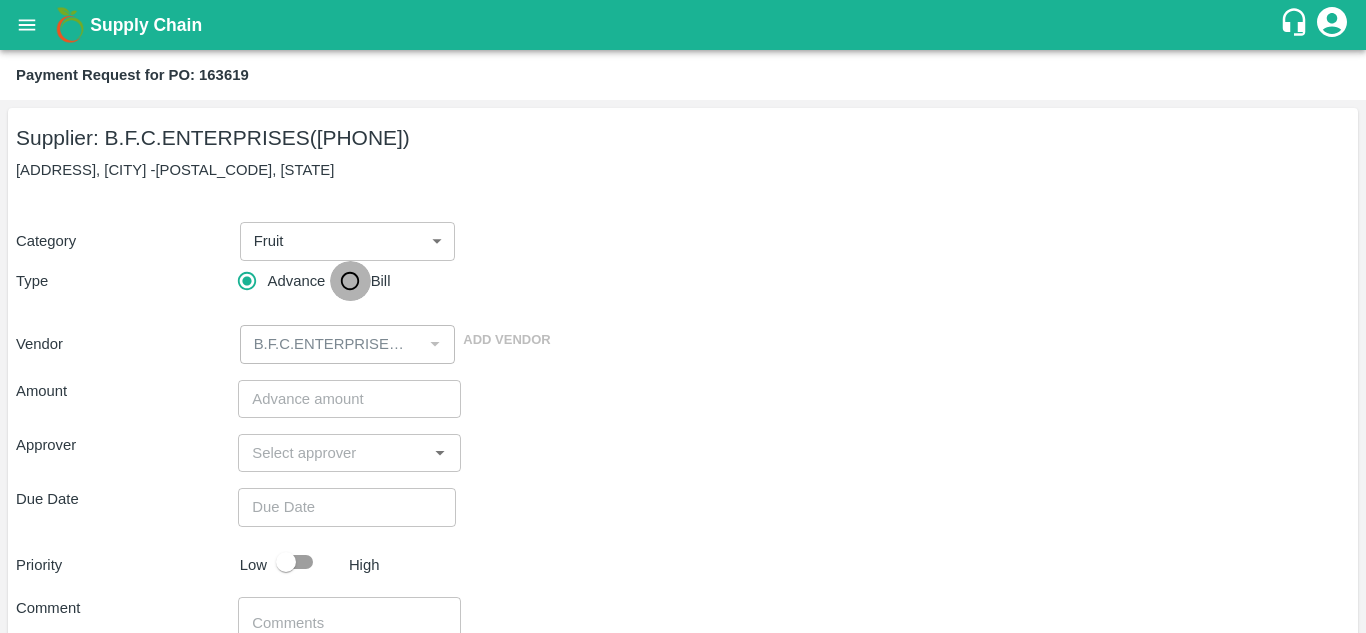 click on "Bill" at bounding box center [350, 281] 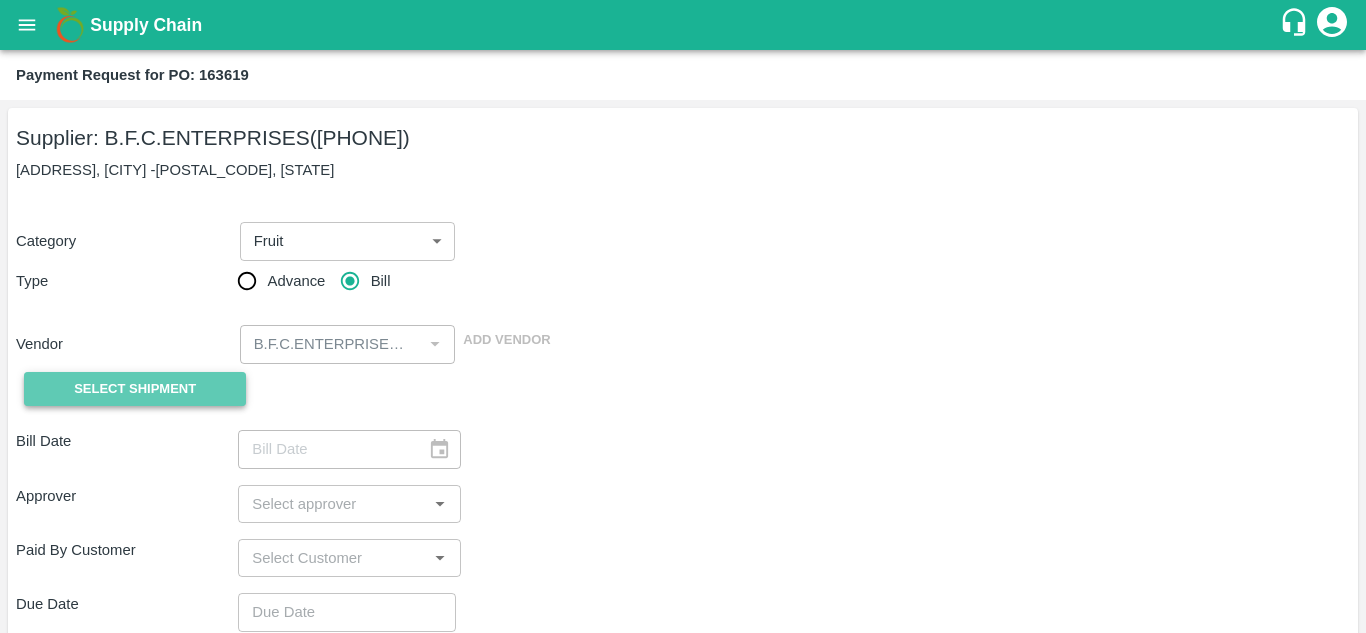 click on "Select Shipment" at bounding box center (135, 389) 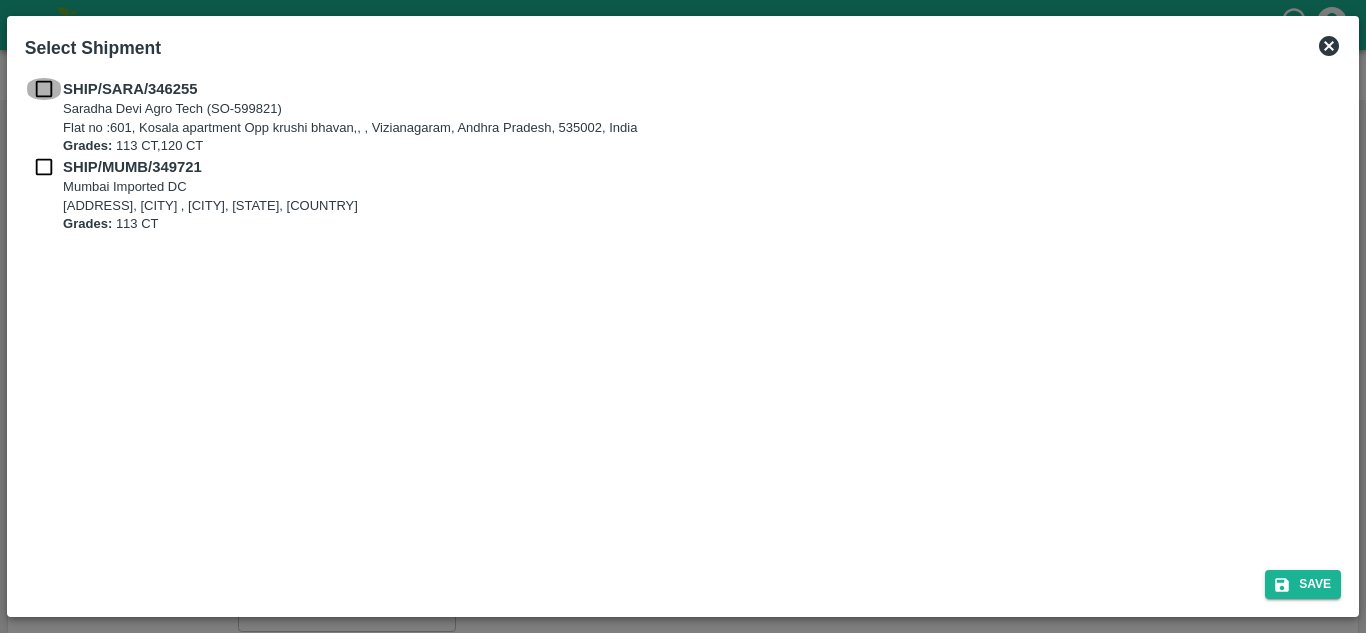 click at bounding box center (44, 89) 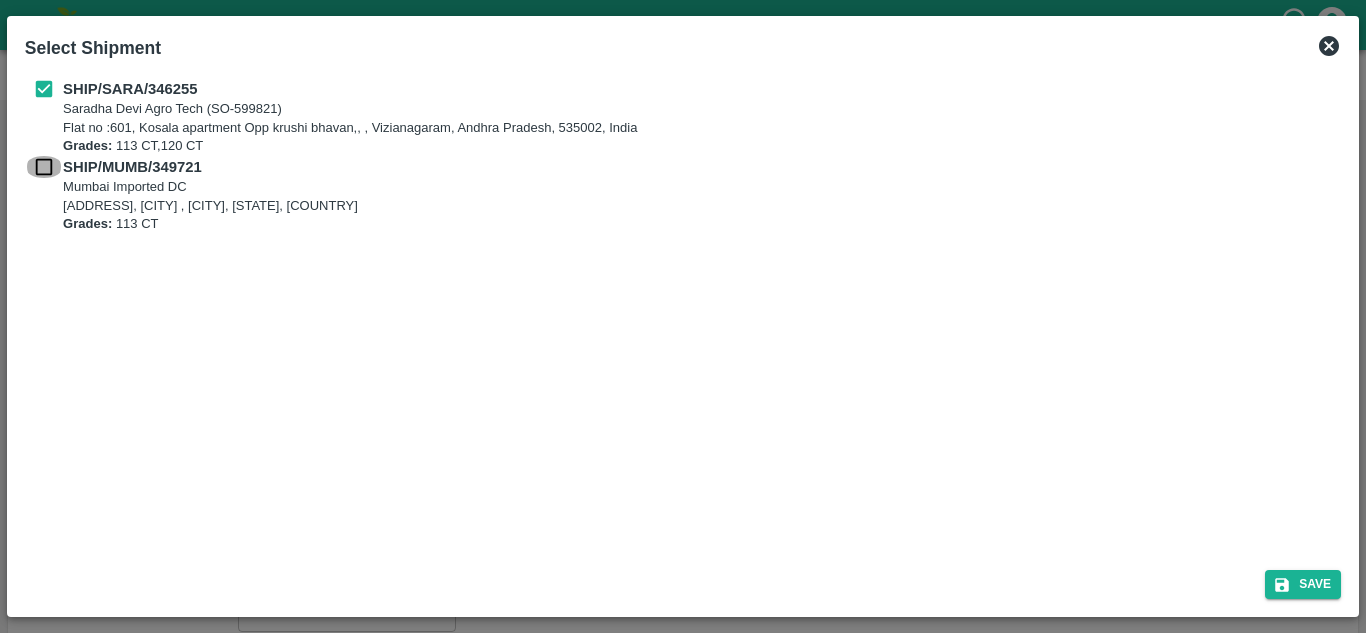 click at bounding box center (44, 167) 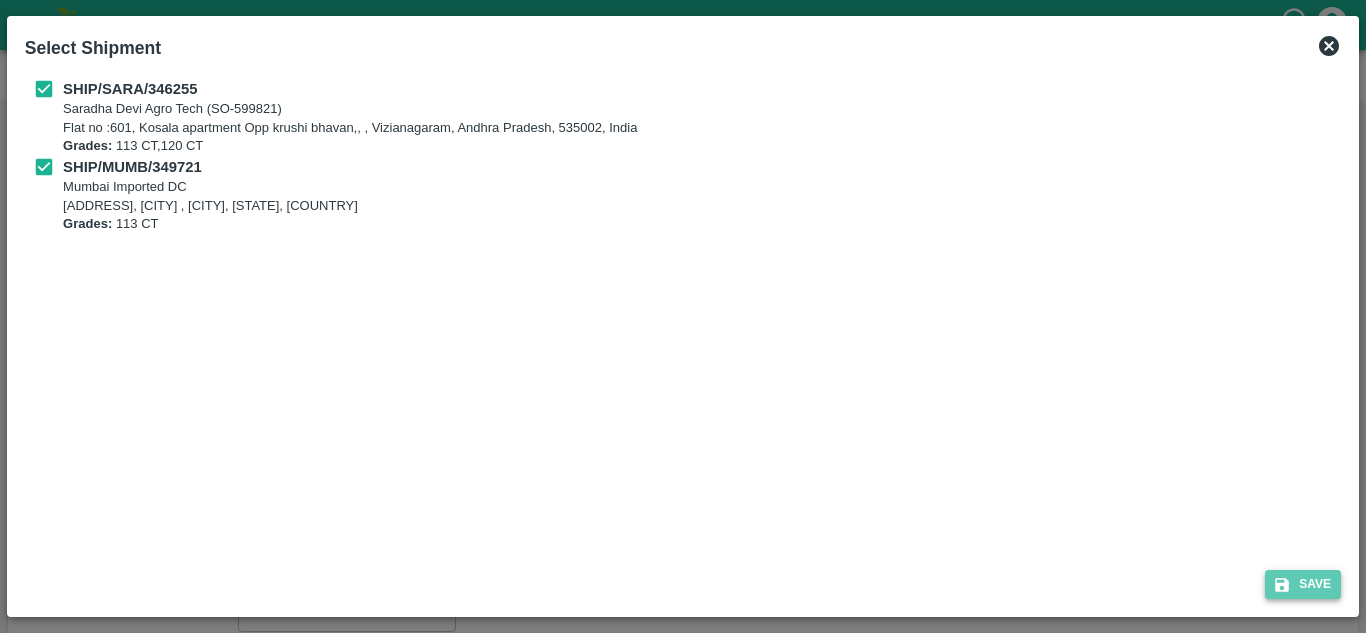 click on "Save" at bounding box center [1303, 584] 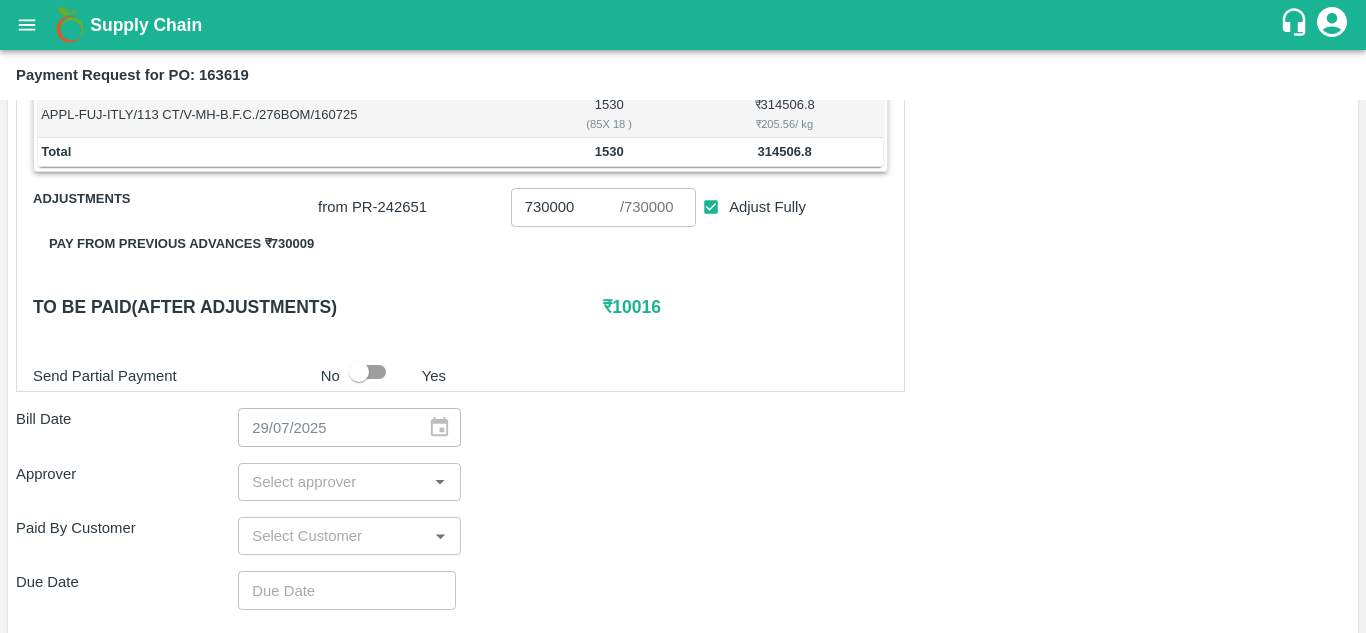 scroll, scrollTop: 586, scrollLeft: 0, axis: vertical 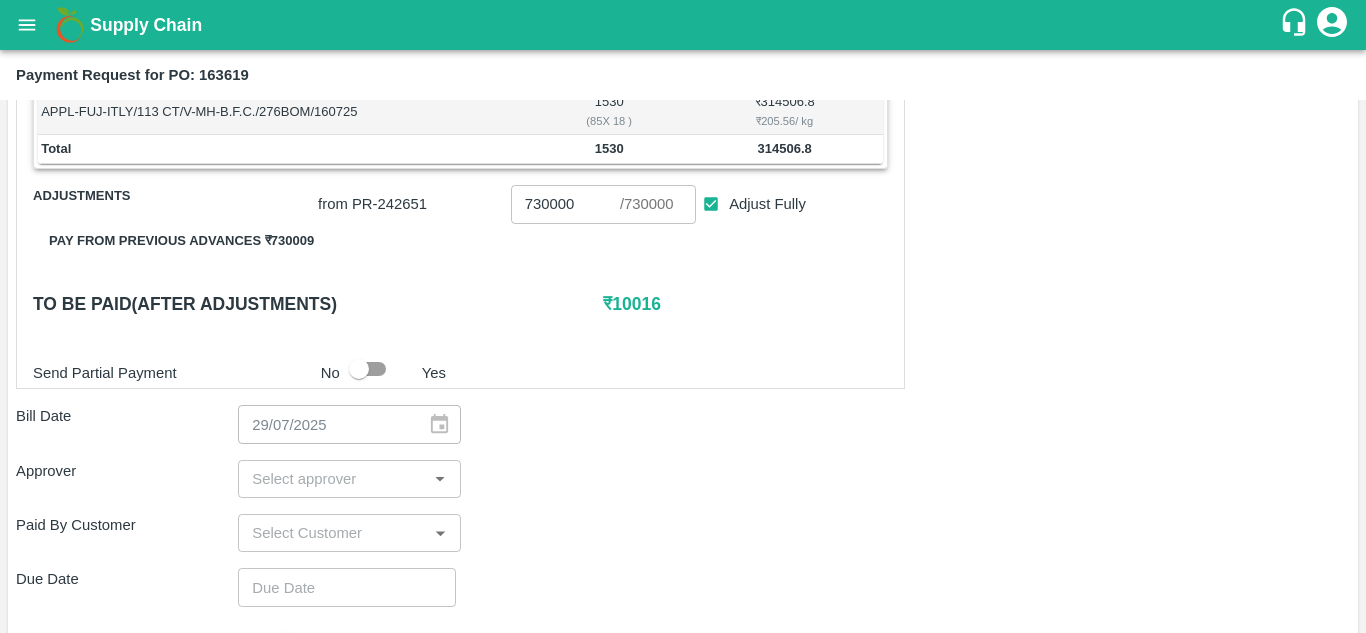click at bounding box center (359, 369) 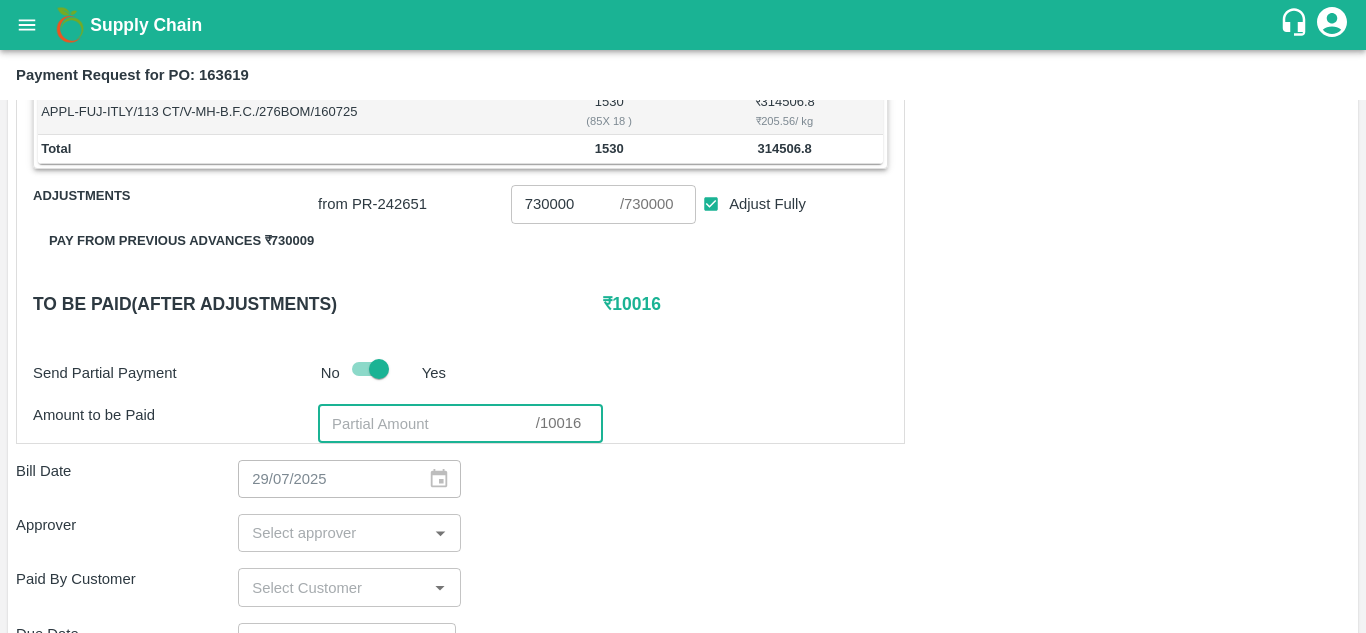 click at bounding box center [427, 423] 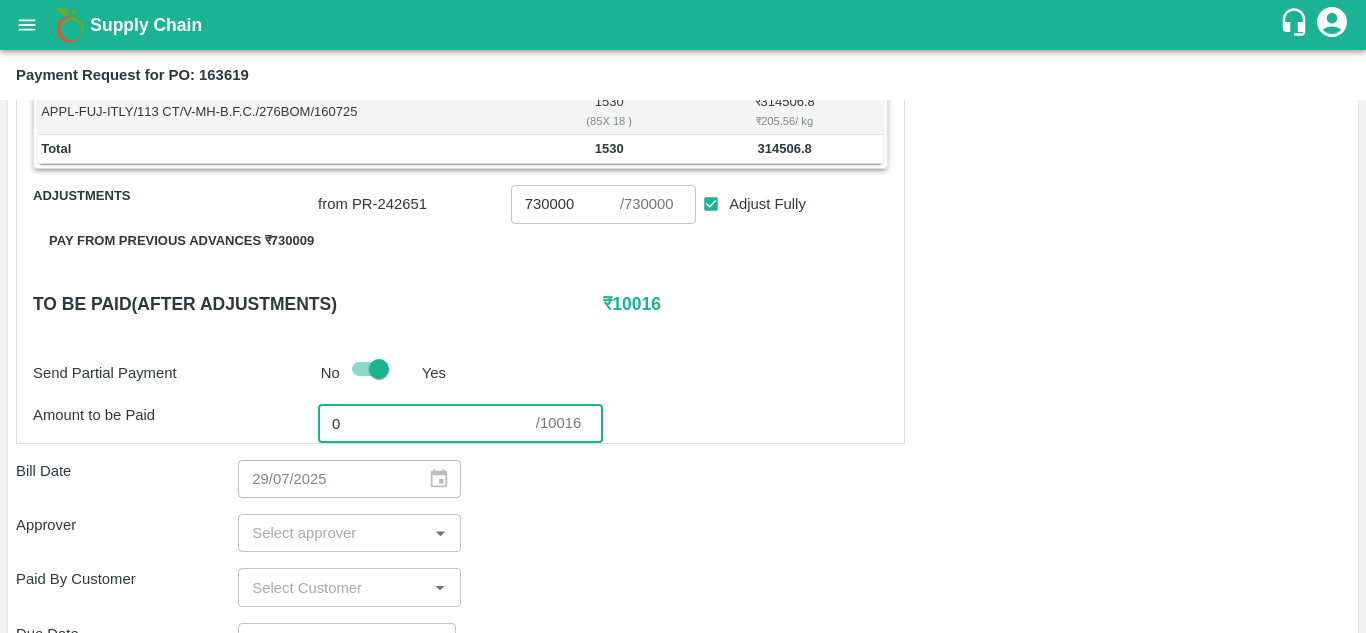 type on "0" 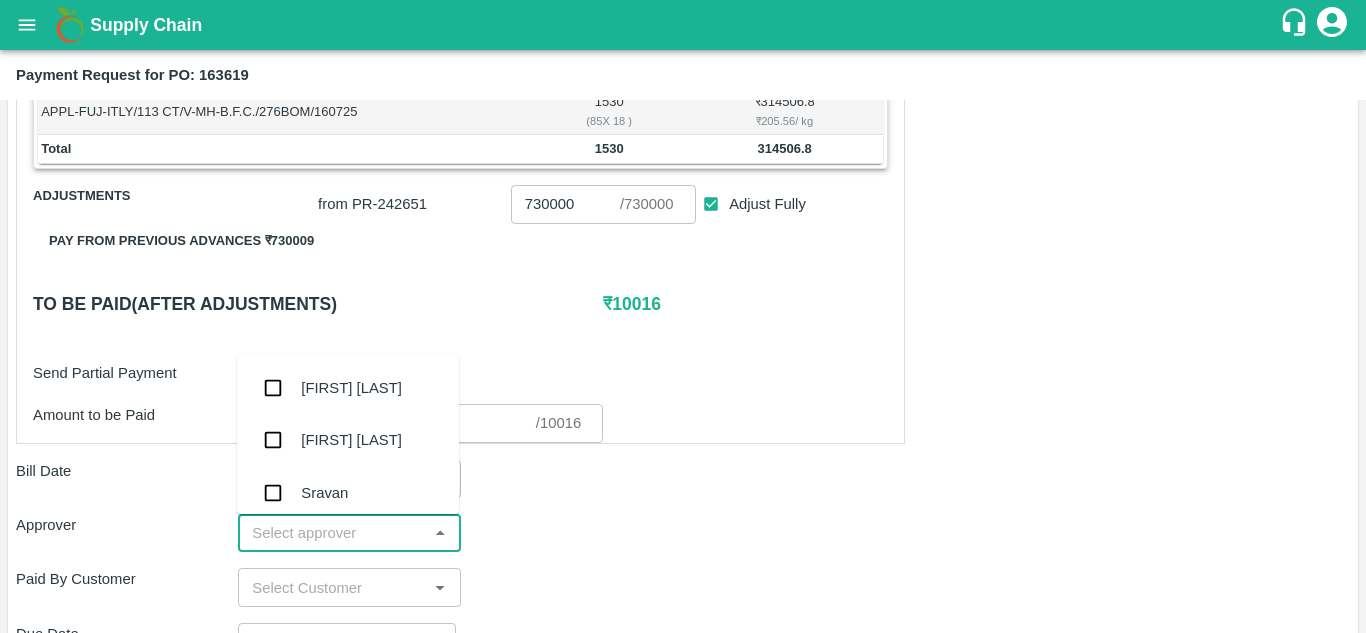 click at bounding box center [332, 533] 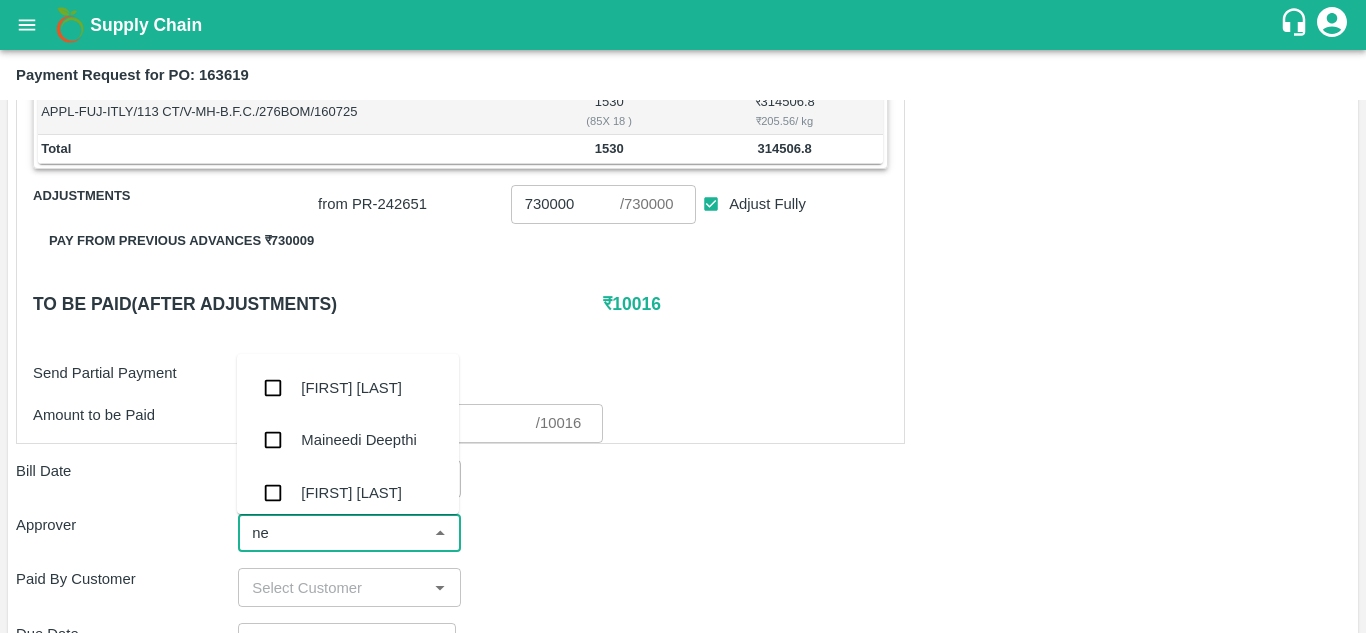 type on "nee" 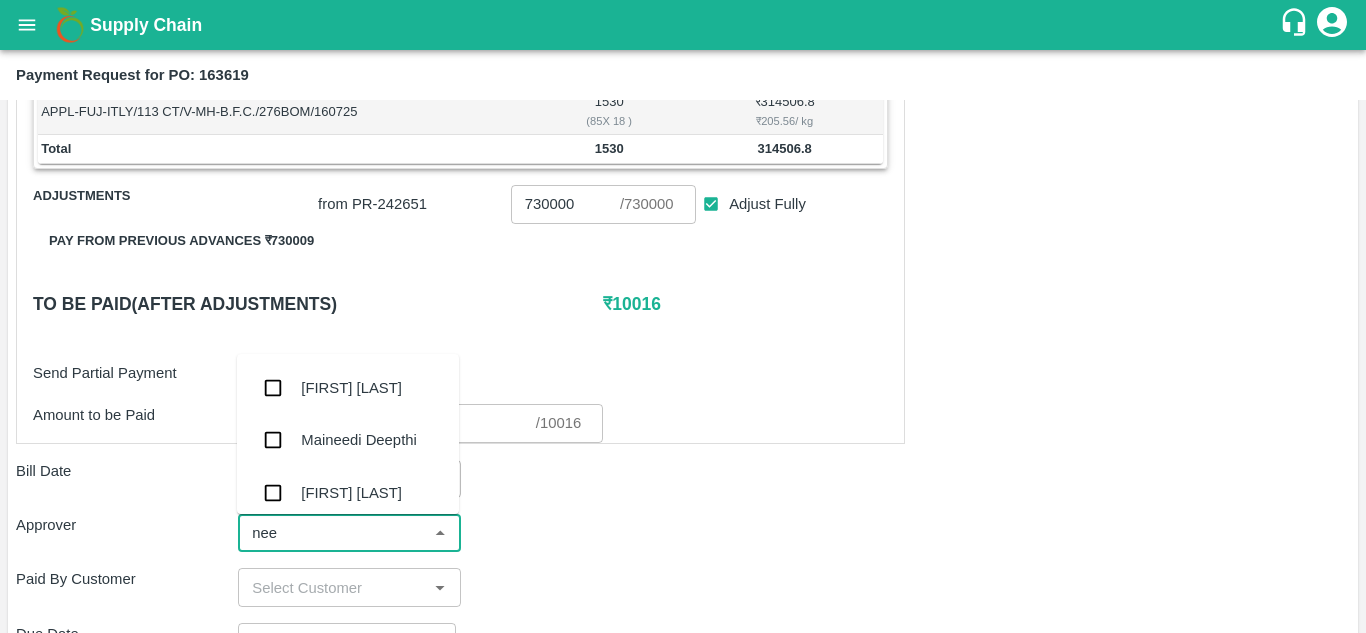 type 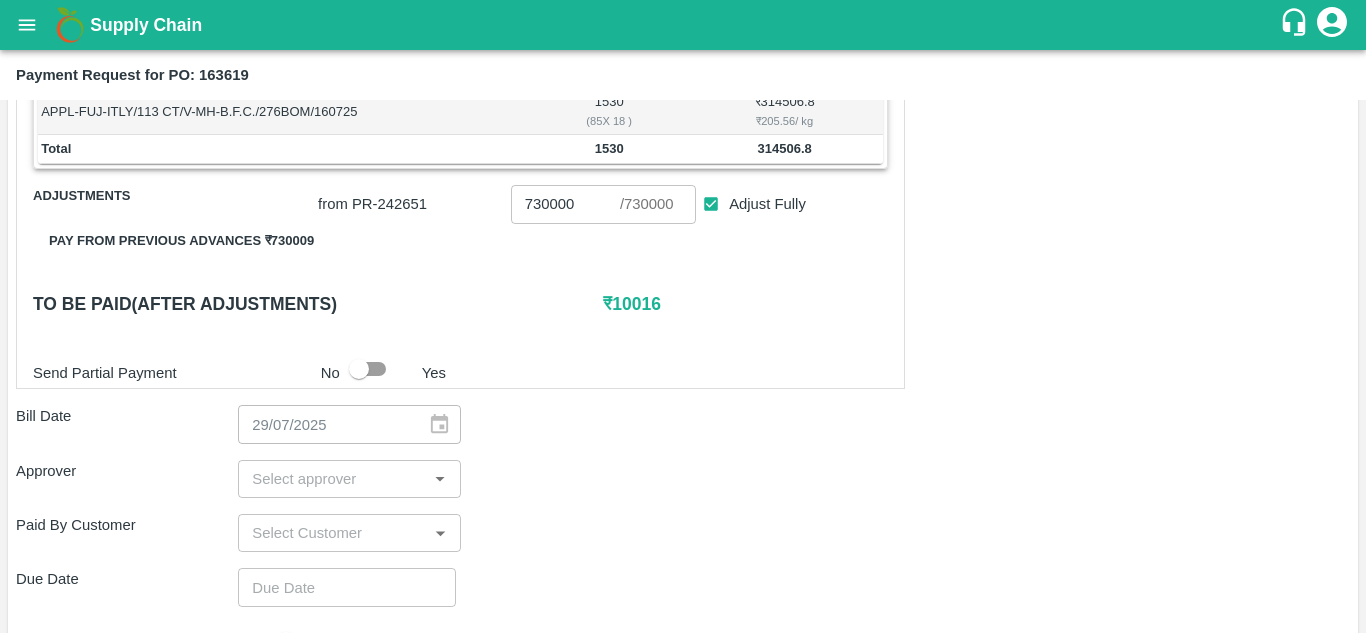 click on "Shipment - SHIP/SARA/346255 Lots (Labels) Weight (Kgs) Total Price (₹) APPL-FUJ-ITLY/113 CT/V-MH-B.F.C./276BOM/160725 450 ( 25 X 18 ) ₹ 92502 ₹ 205.56 / kg APPL-FUJ-ITLY/120 CT/V-MH-B.F.C./276BOM/160725 1620 ( 90 X 18 ) ₹ 333007.2 ₹ 205.56 / kg Total 2070 425509.2 Shipment - SHIP/MUMB/349721 Lots (Labels) Weight (Kgs) Total Price (₹) APPL-FUJ-ITLY/113 CT/V-MH-B.F.C./276BOM/160725 1530 ( 85 X 18 ) ₹ 314506.8 ₹ 205.56 / kg Total 1530 314506.8 Adjustments from PR- 242651 730000 ​ / 730000 ​ Adjust Fully Pay from previous advances ₹ 730009 To be paid(After adjustments) ₹ 10016 Send Partial Payment No Yes Bill Date [DATE] ​ Approver ​ Paid By Customer ​ Due Date ​ Priority Low High comments x ​ Attach bill Cancel Save" at bounding box center (683, 340) 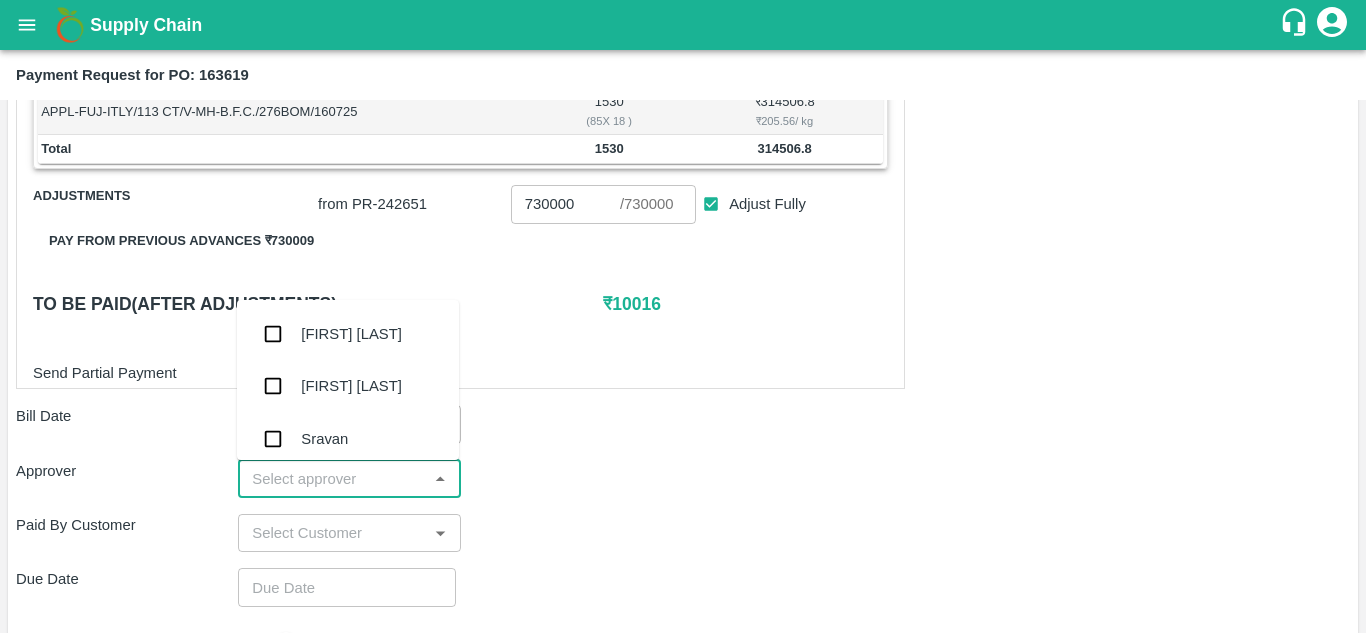 click at bounding box center [332, 479] 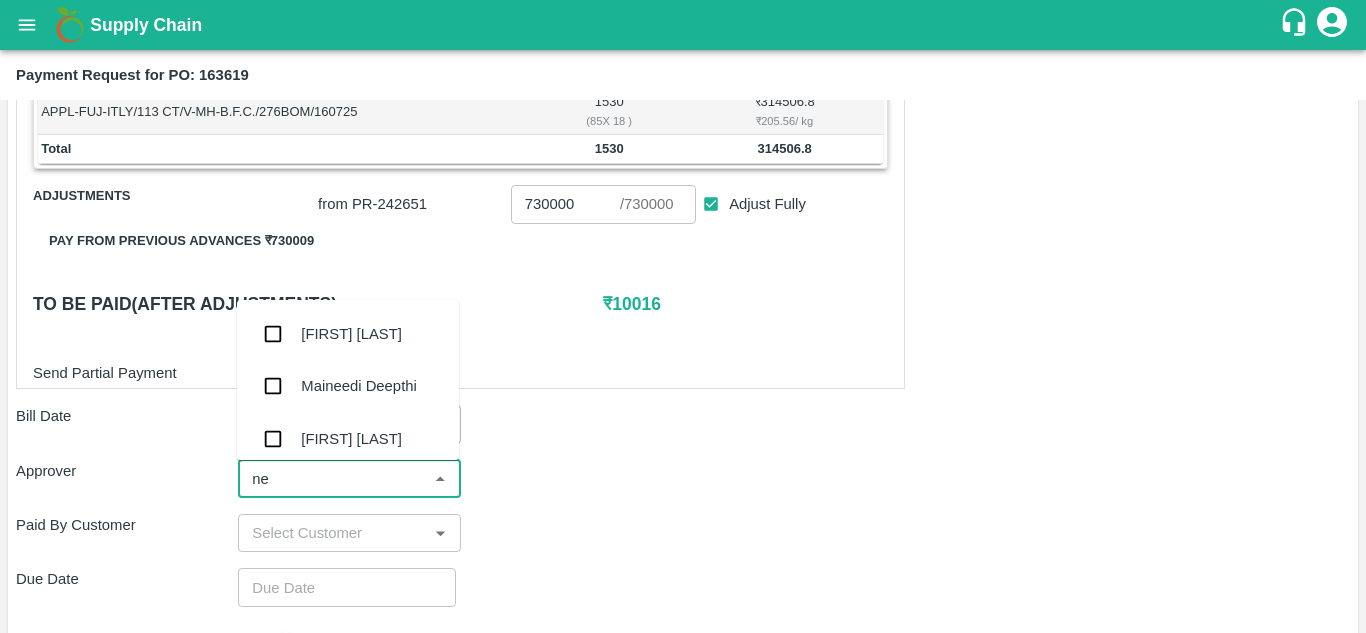 type on "nee" 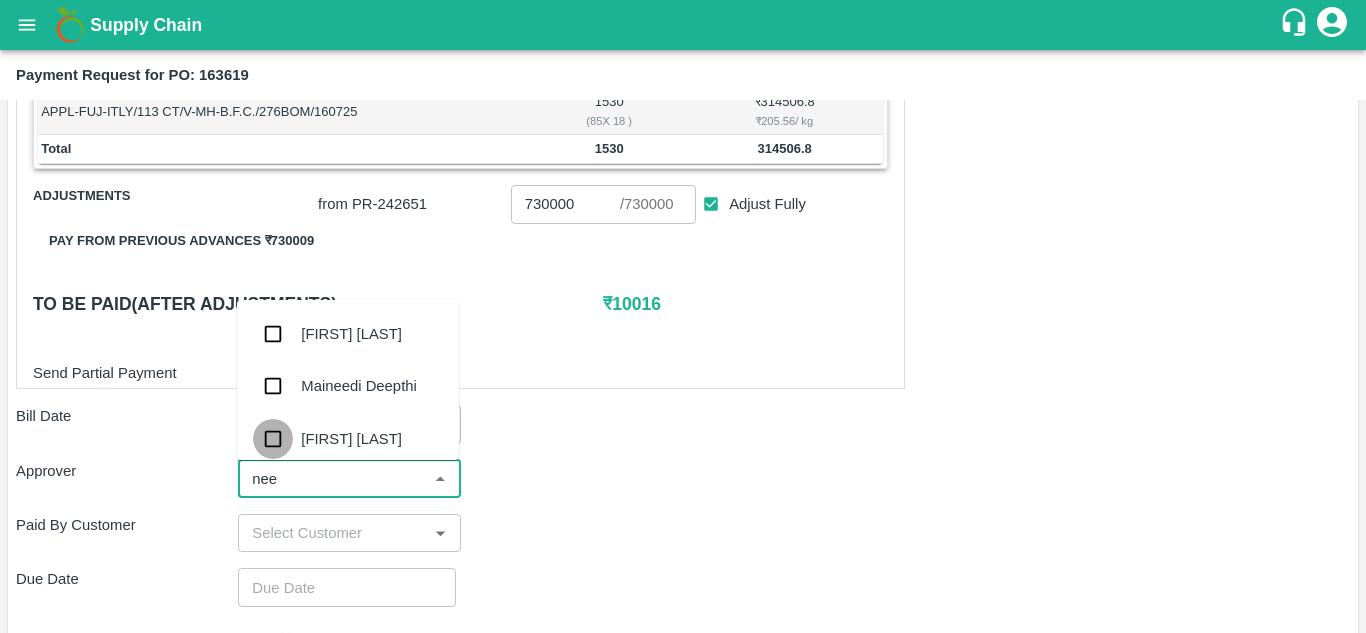 click at bounding box center [273, 439] 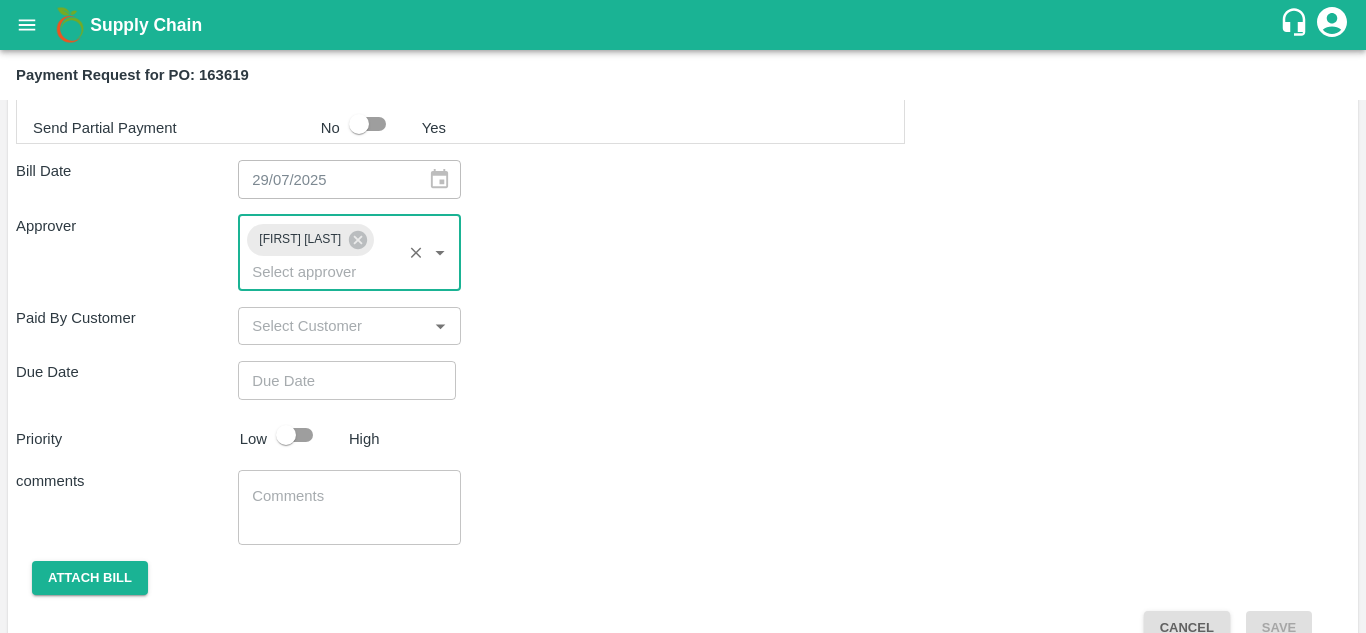scroll, scrollTop: 832, scrollLeft: 0, axis: vertical 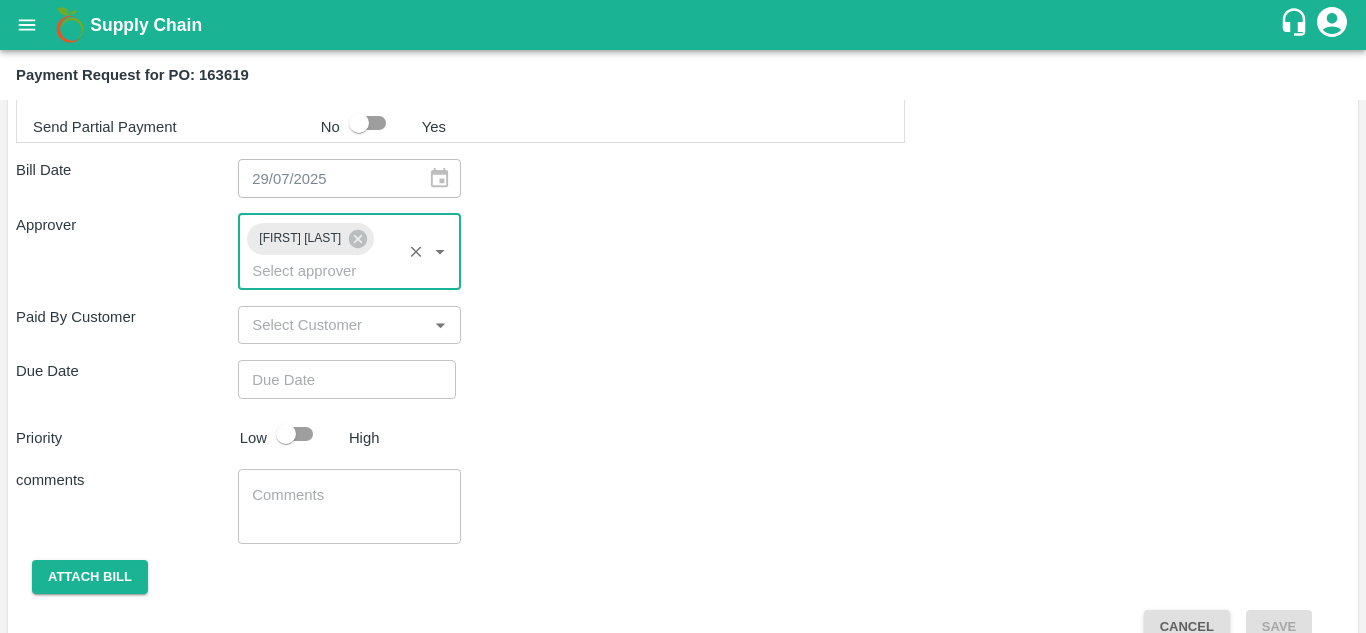 type on "DD/MM/YYYY hh:mm aa" 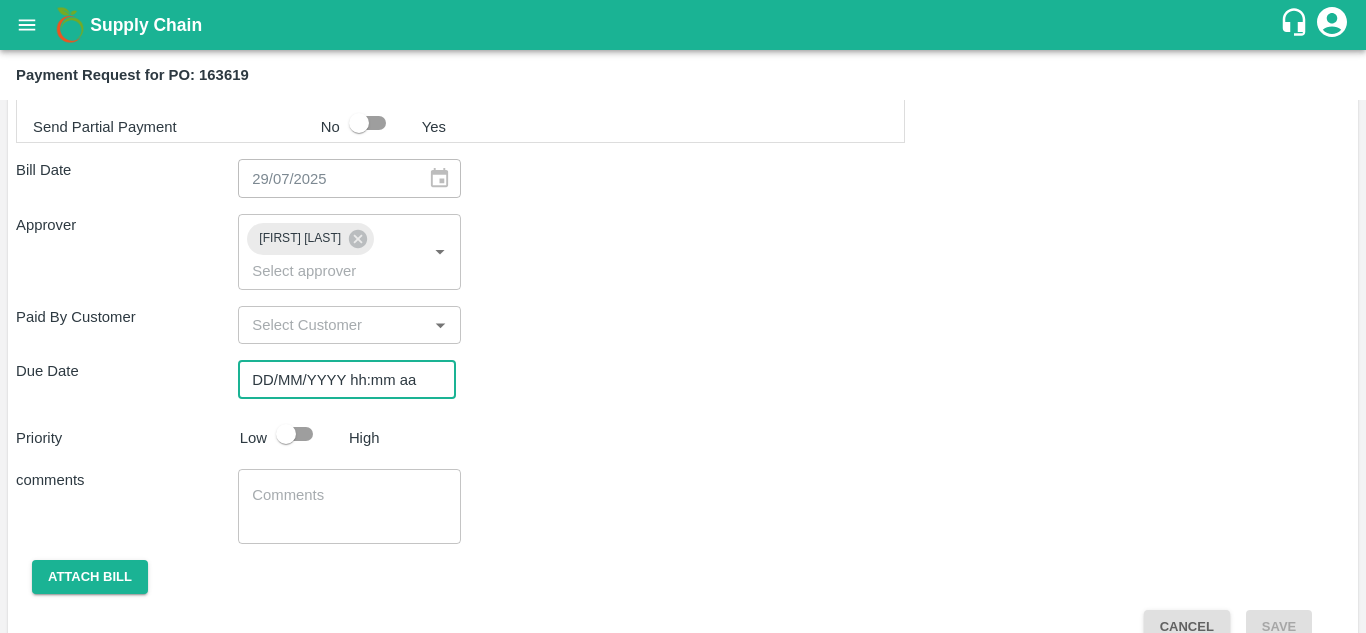 click on "DD/MM/YYYY hh:mm aa" at bounding box center (340, 379) 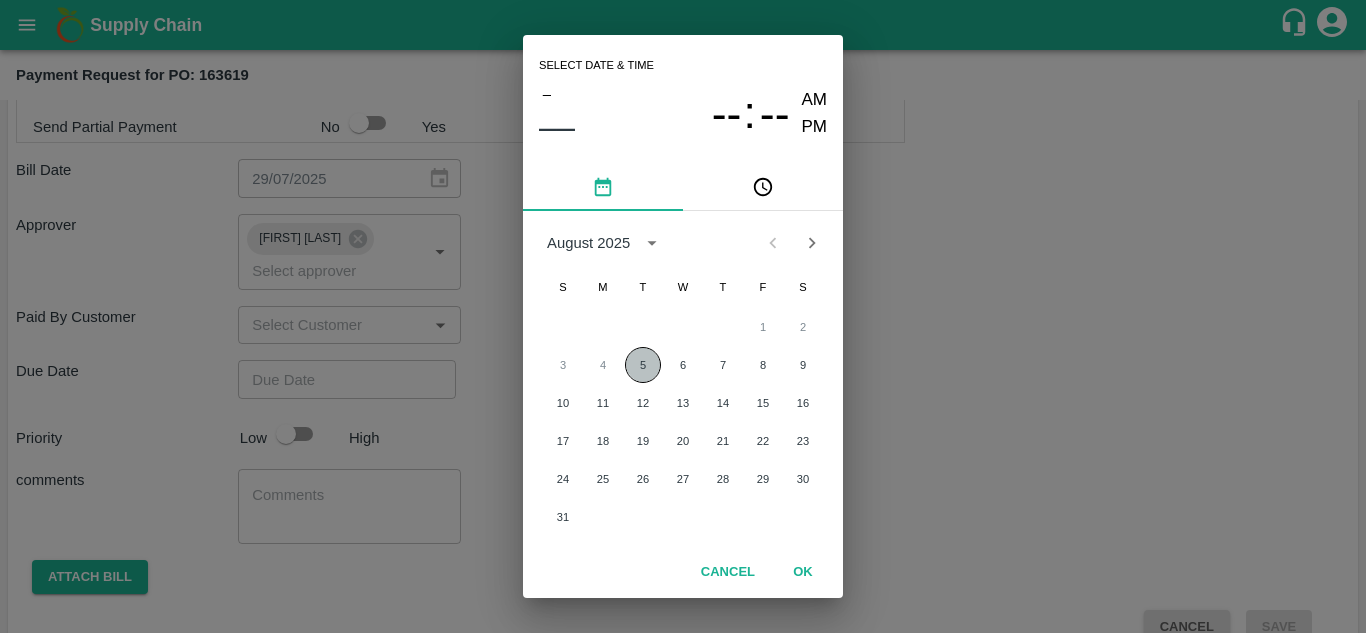 click on "5" at bounding box center (643, 365) 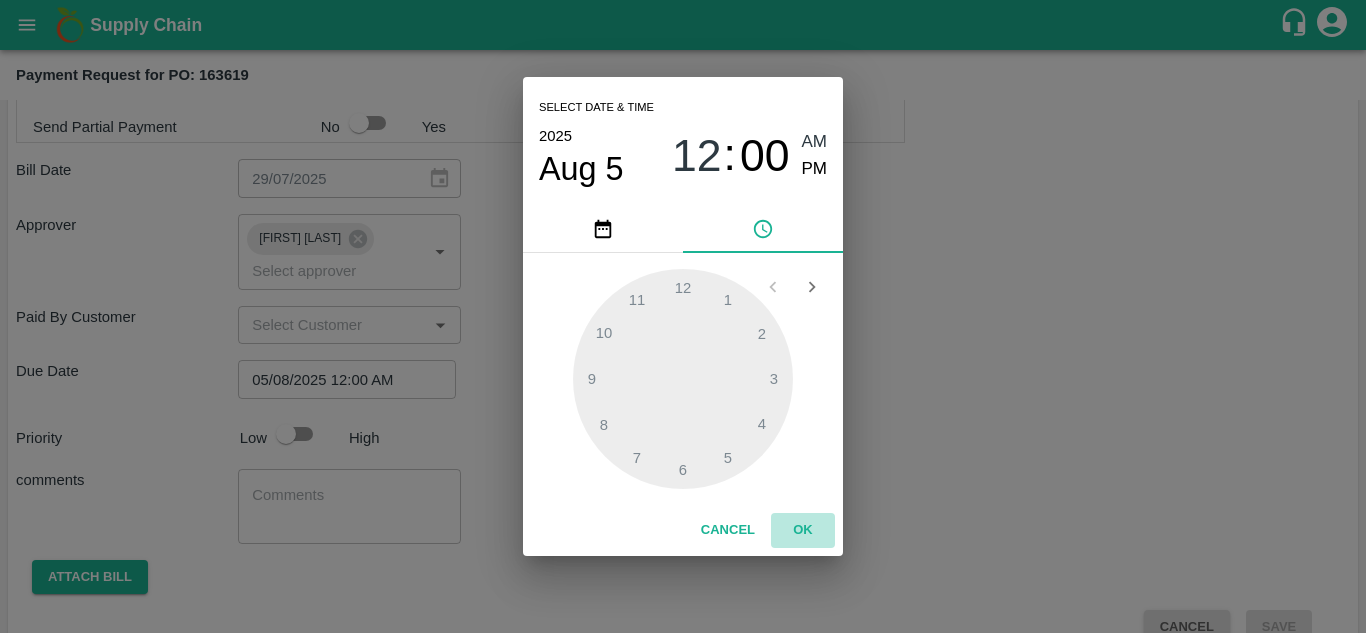 click on "OK" at bounding box center [803, 530] 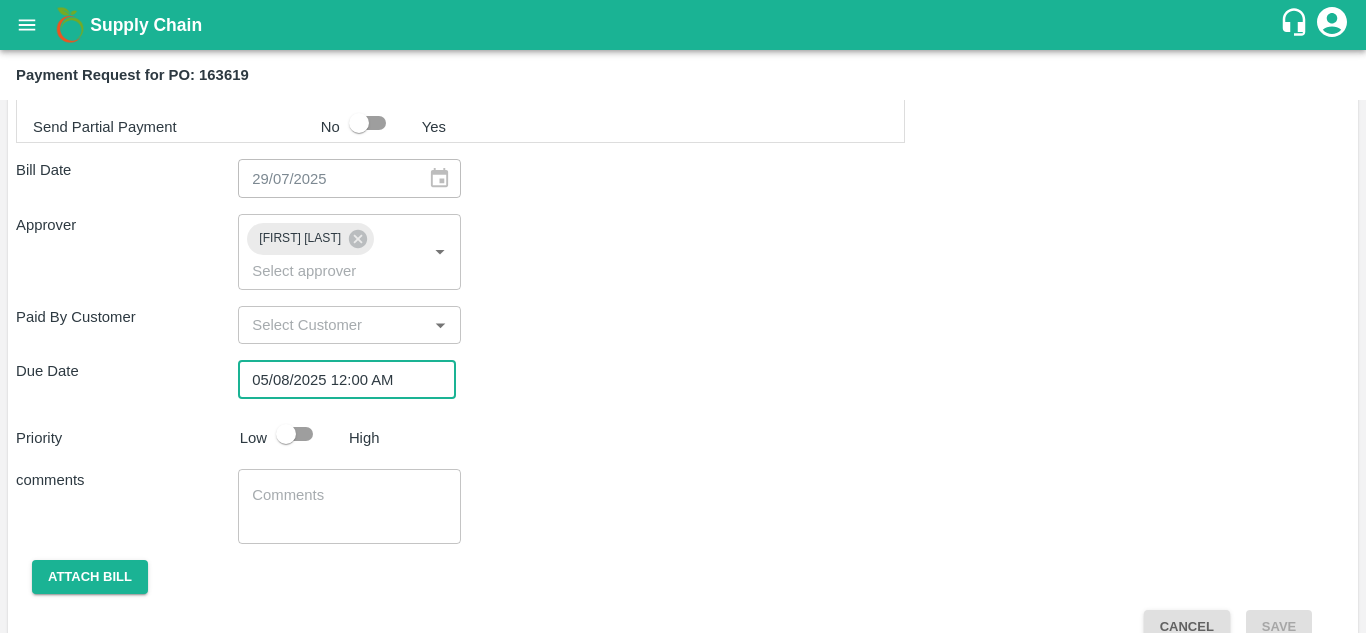 type on "DD/MM/YYYY hh:mm aa" 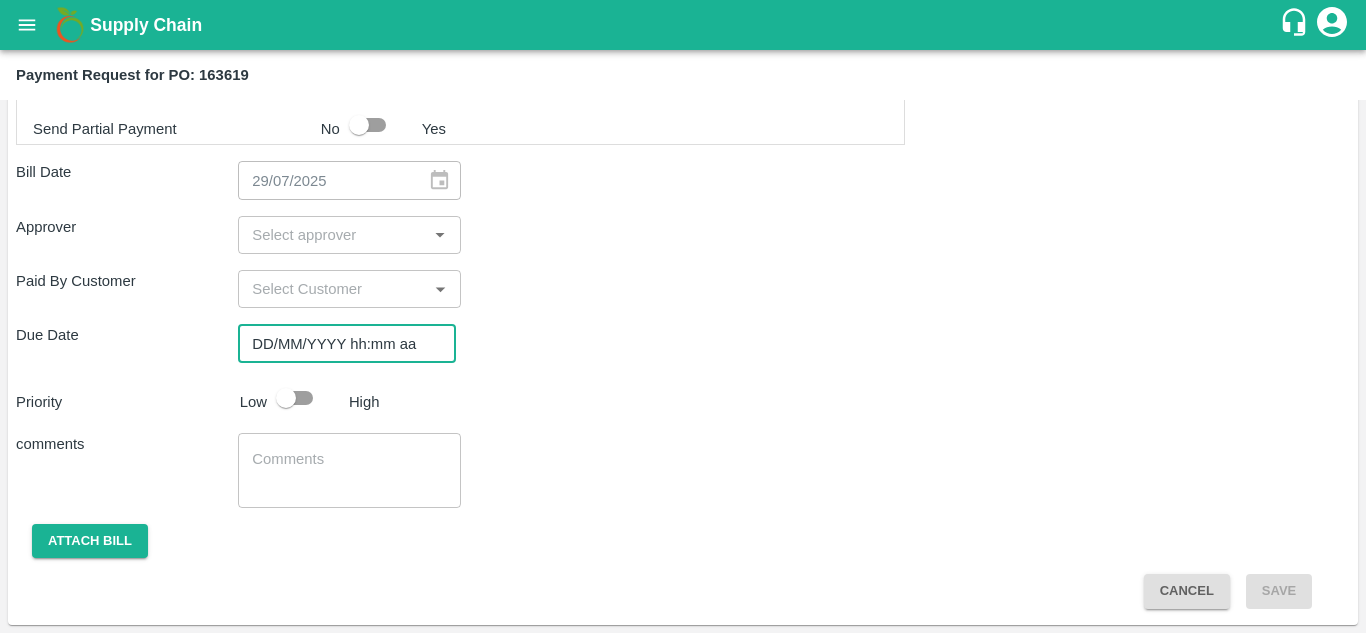 scroll, scrollTop: 830, scrollLeft: 0, axis: vertical 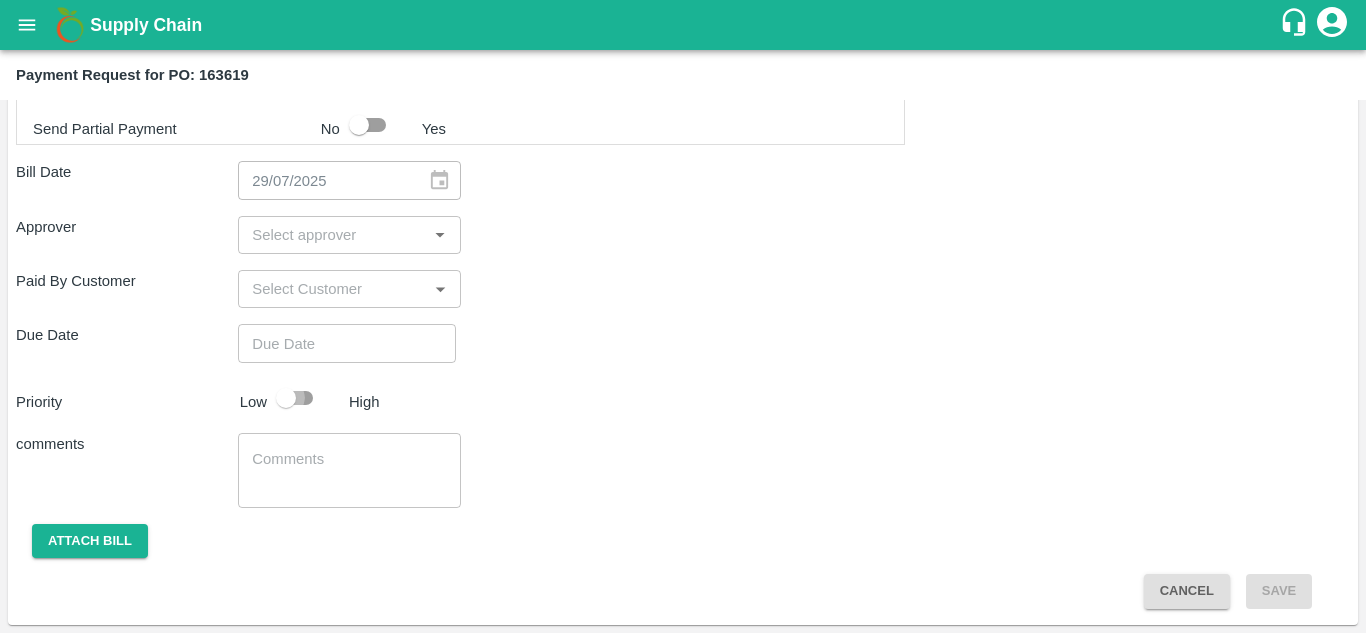 click at bounding box center (286, 398) 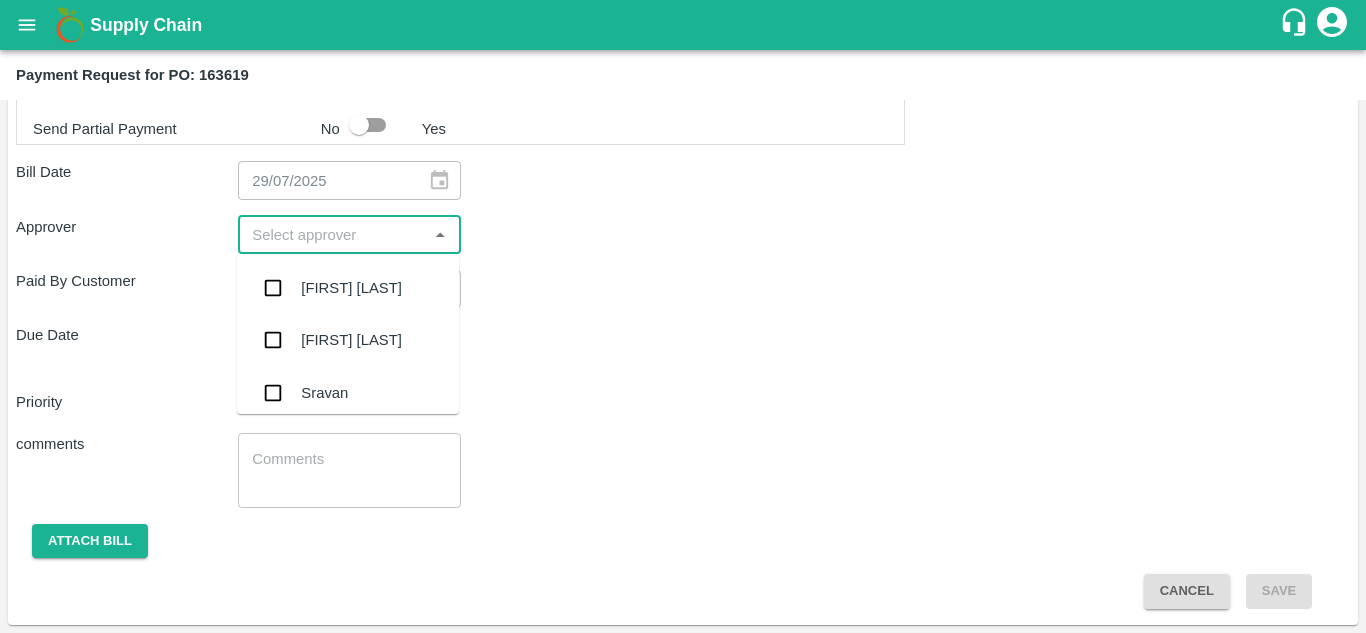 click at bounding box center (332, 235) 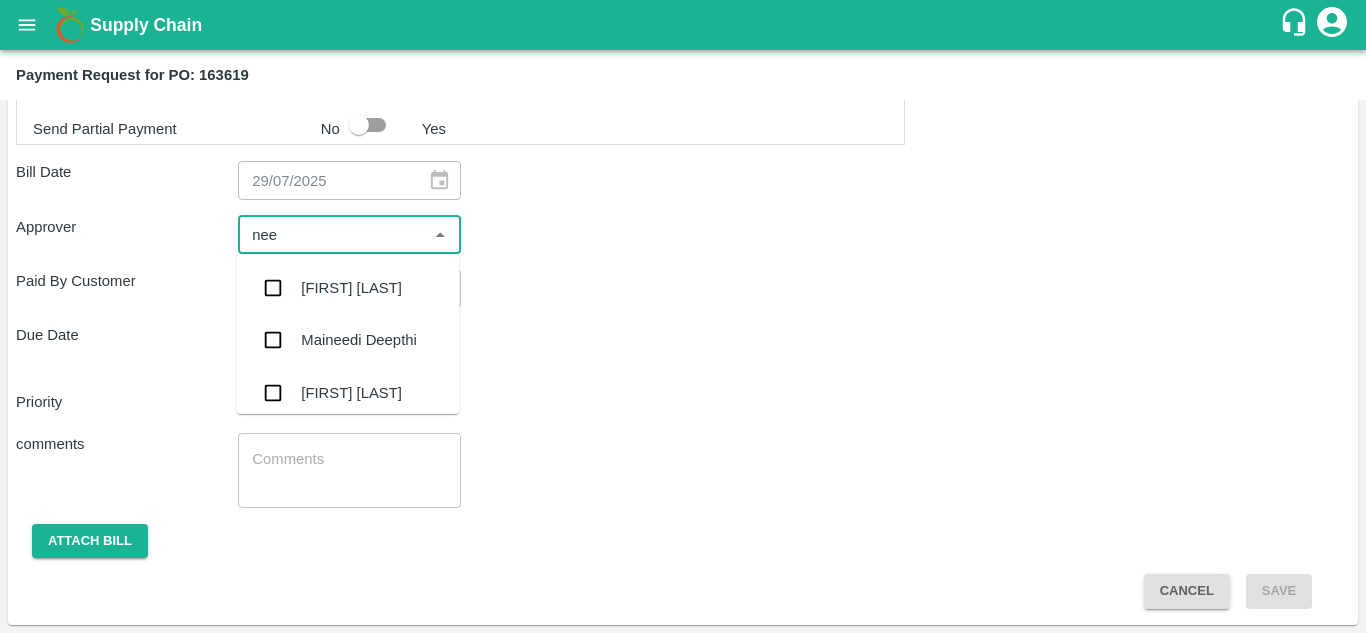 type on "neet" 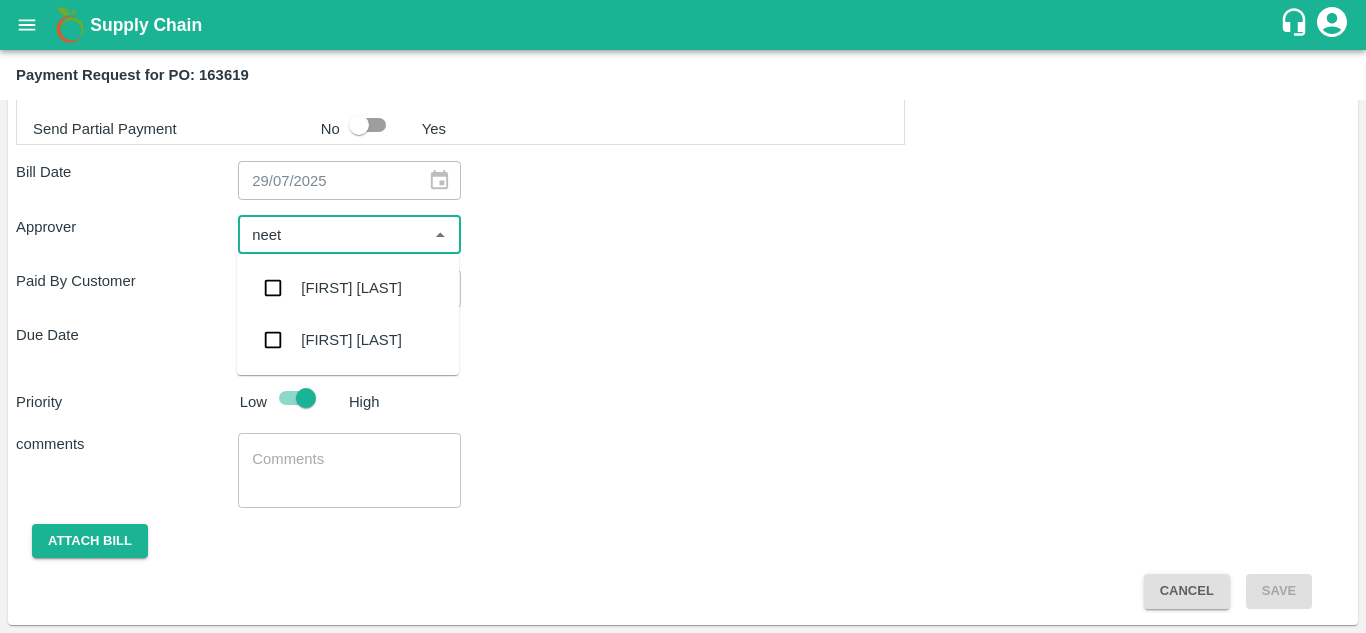 click on "[FIRST] [LAST]" at bounding box center (351, 340) 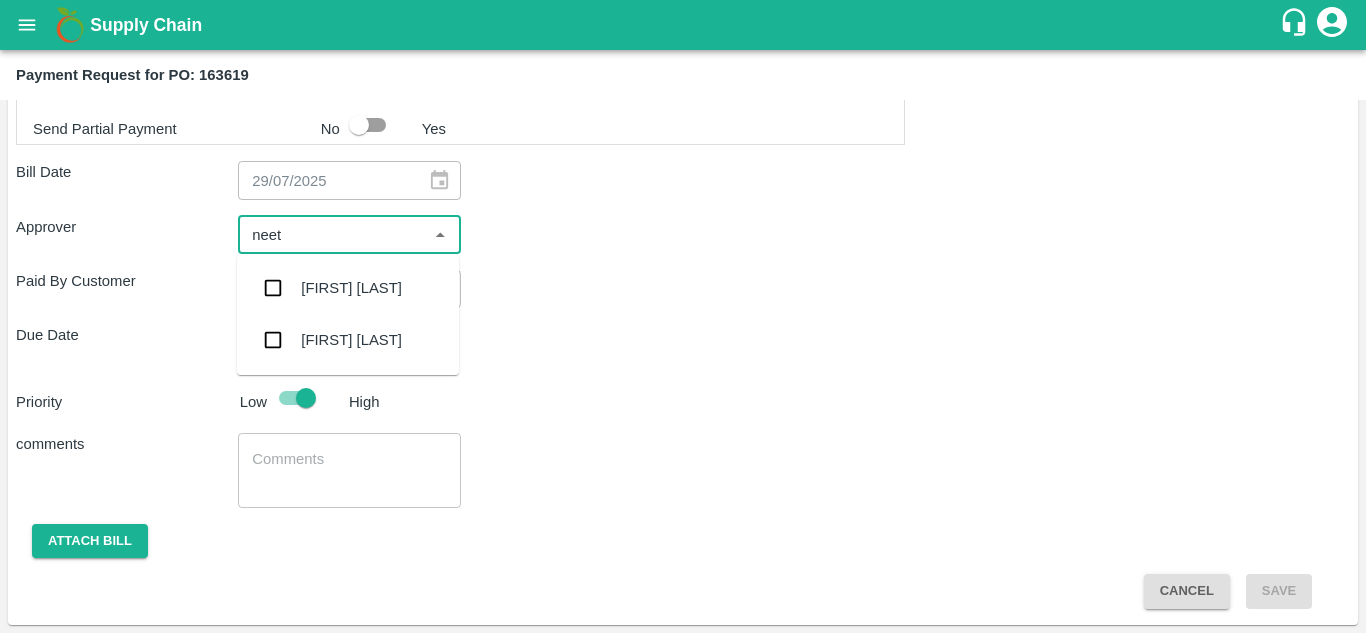 type 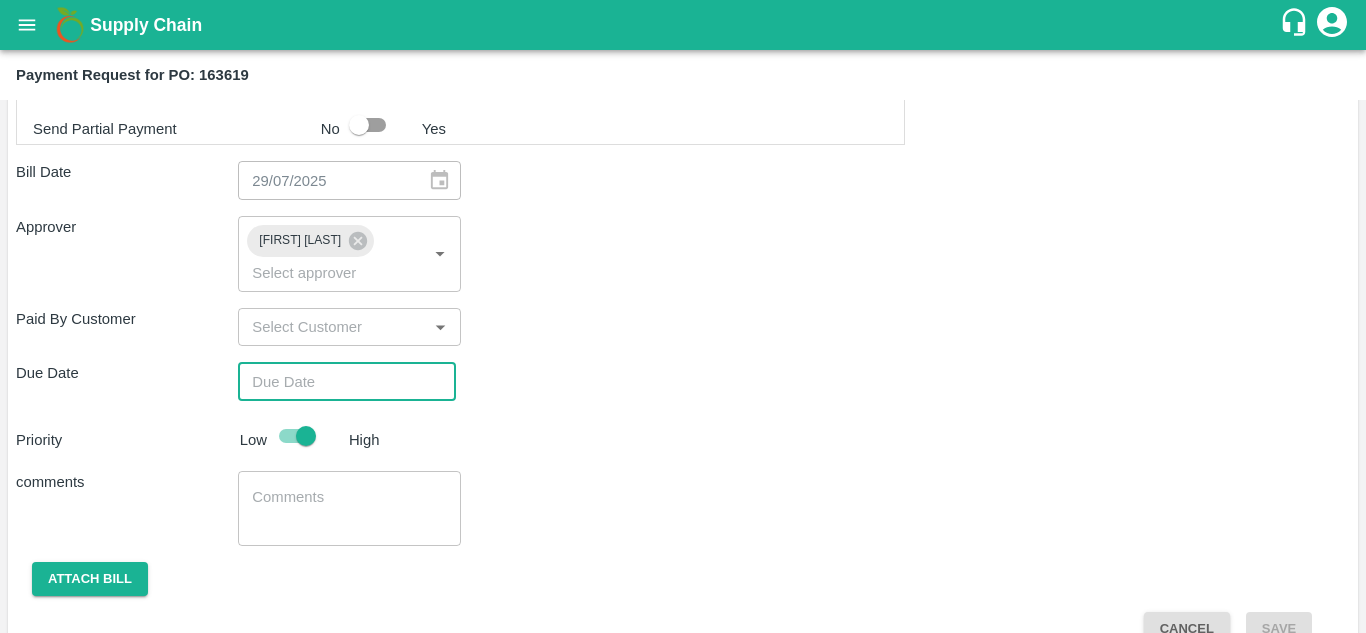 type on "DD/MM/YYYY hh:mm aa" 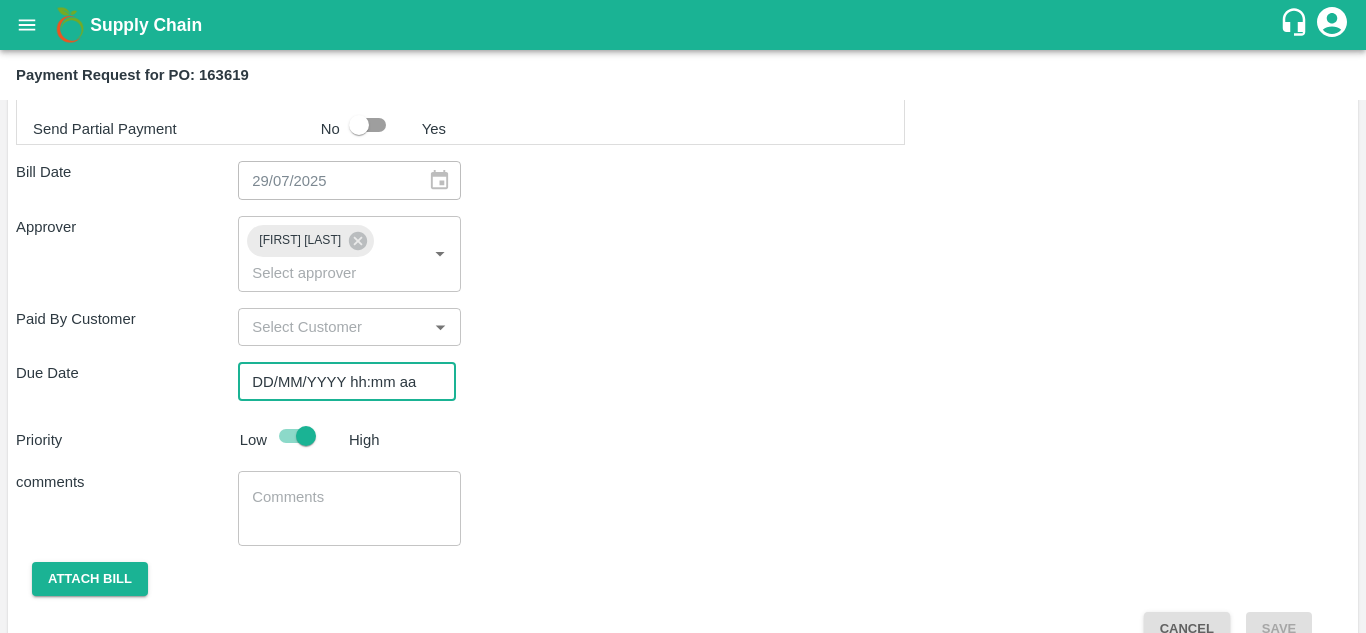 click on "DD/MM/YYYY hh:mm aa" at bounding box center (340, 381) 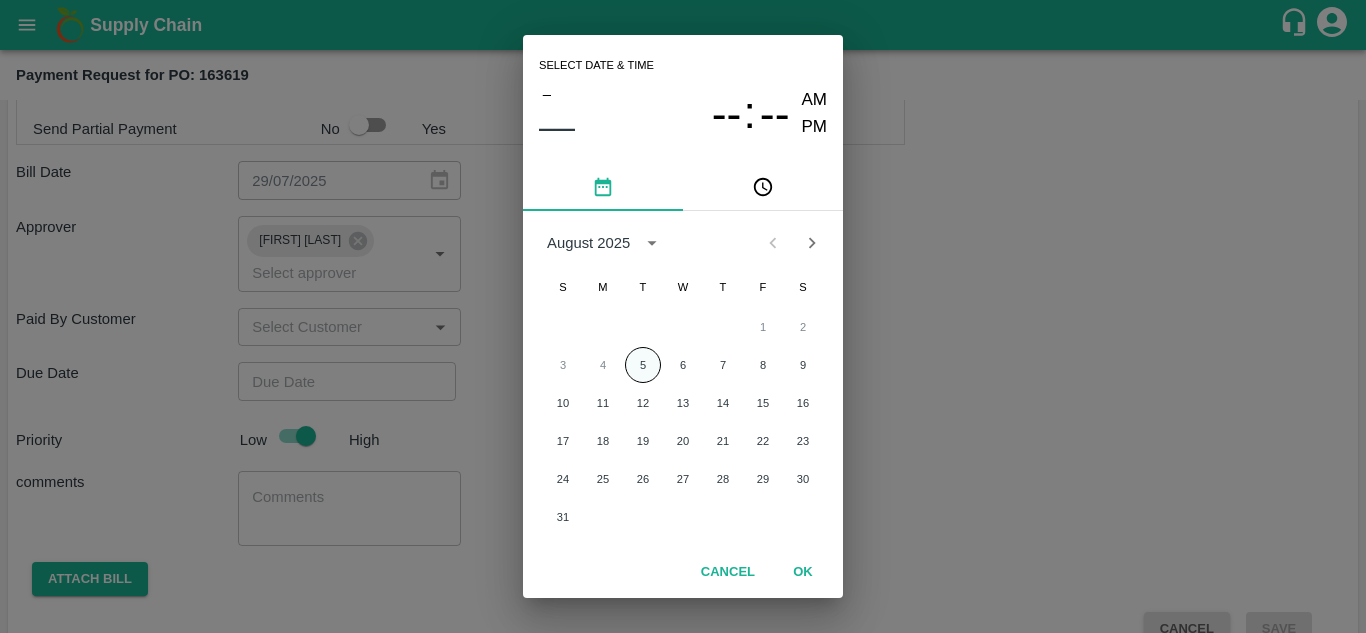 click on "5" at bounding box center [643, 365] 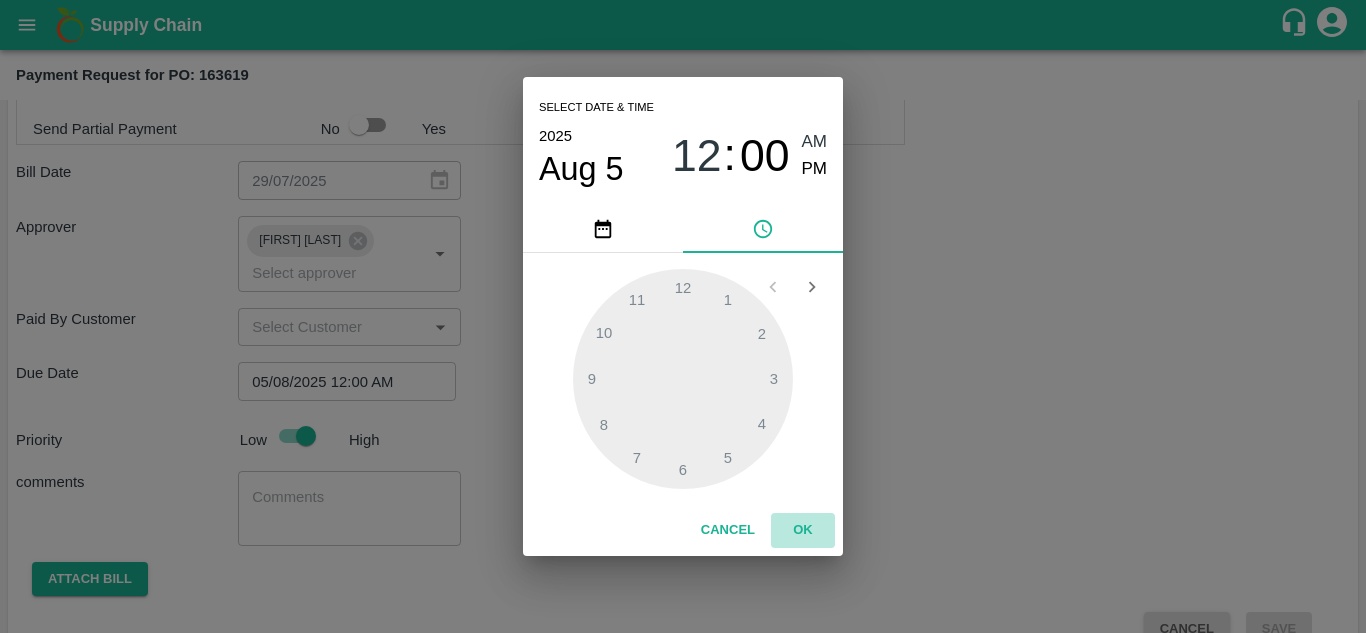 click on "OK" at bounding box center (803, 530) 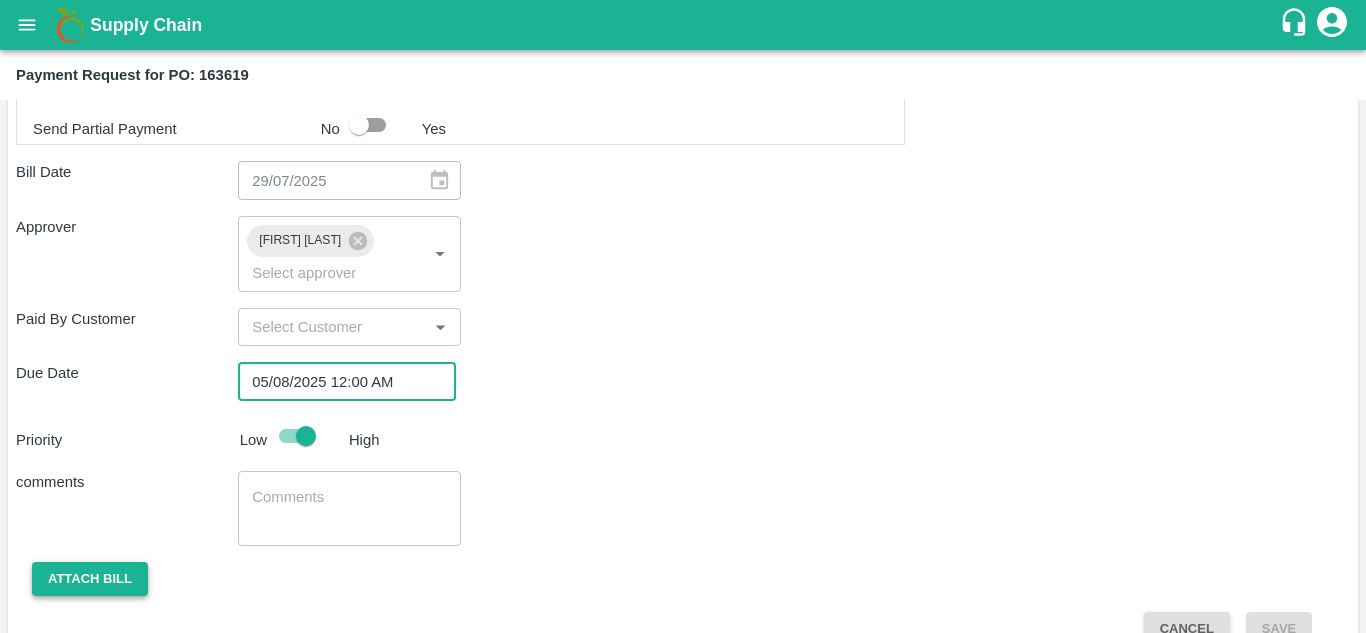 click on "Attach bill" at bounding box center [90, 579] 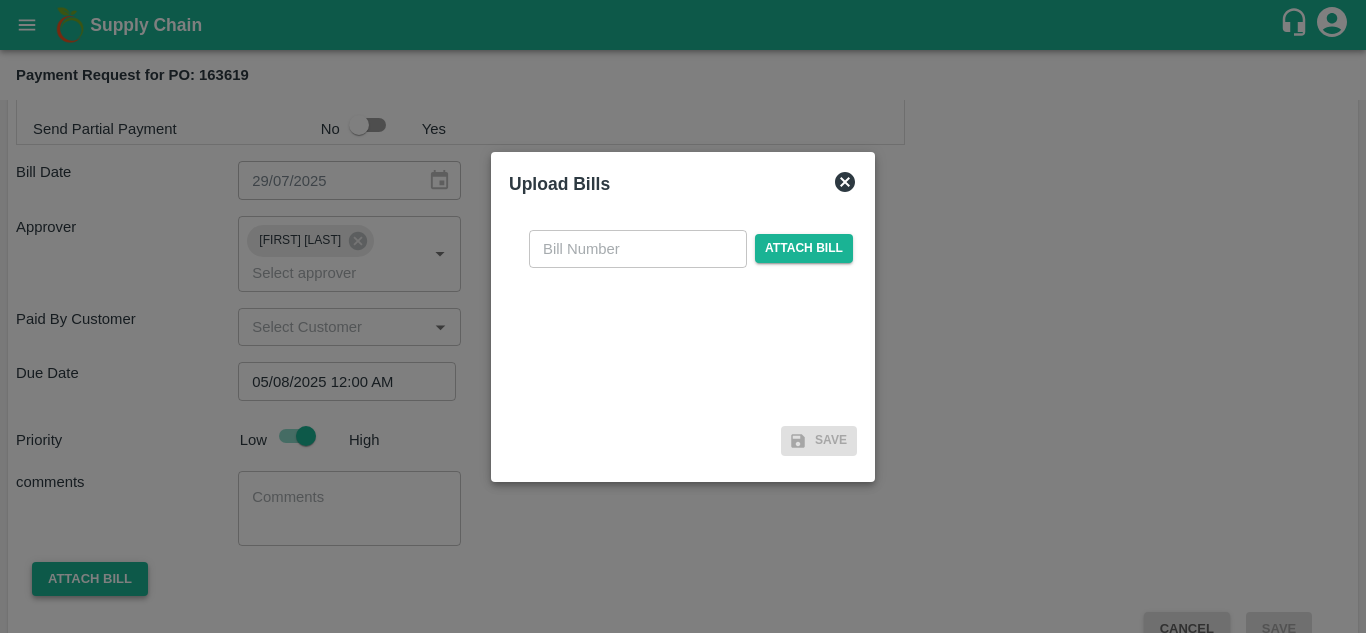checkbox on "false" 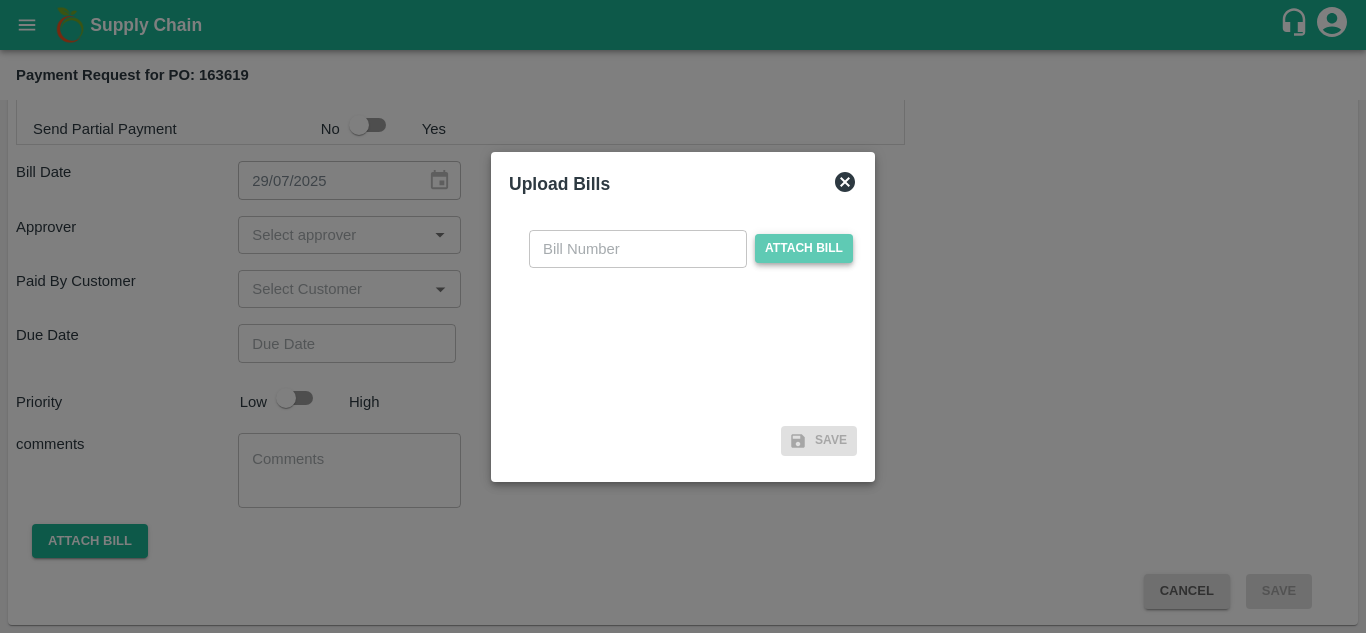 click on "Attach bill" at bounding box center [804, 248] 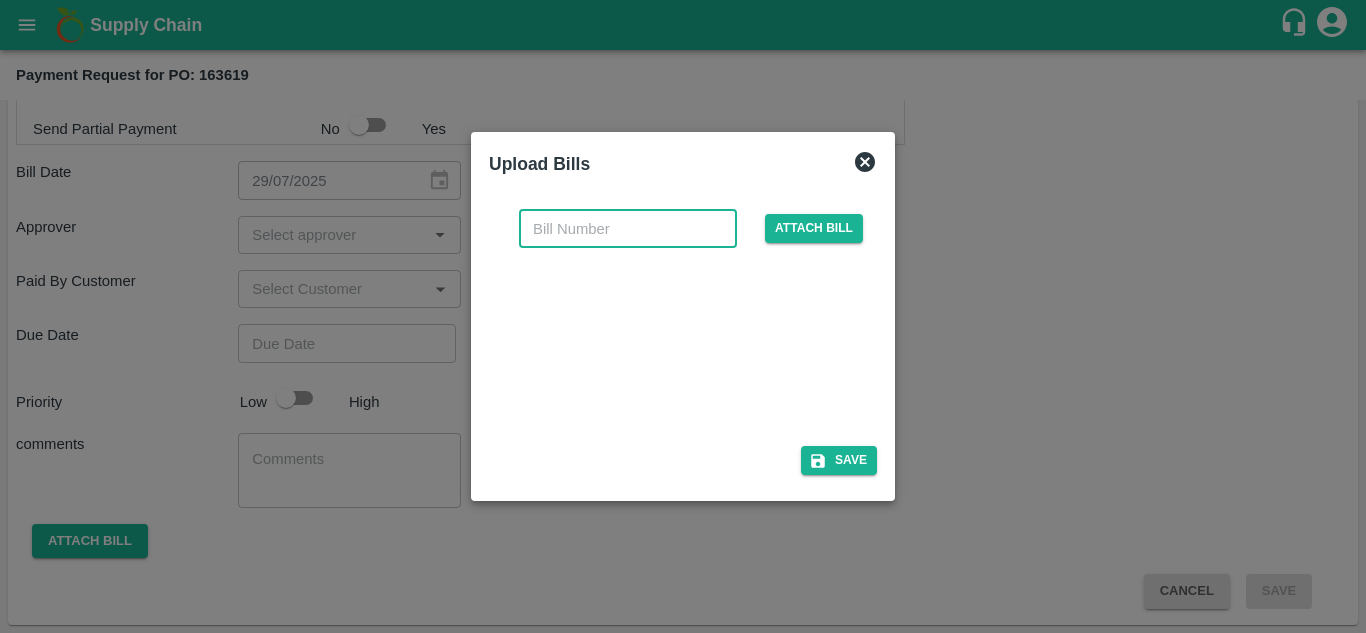 click at bounding box center (628, 229) 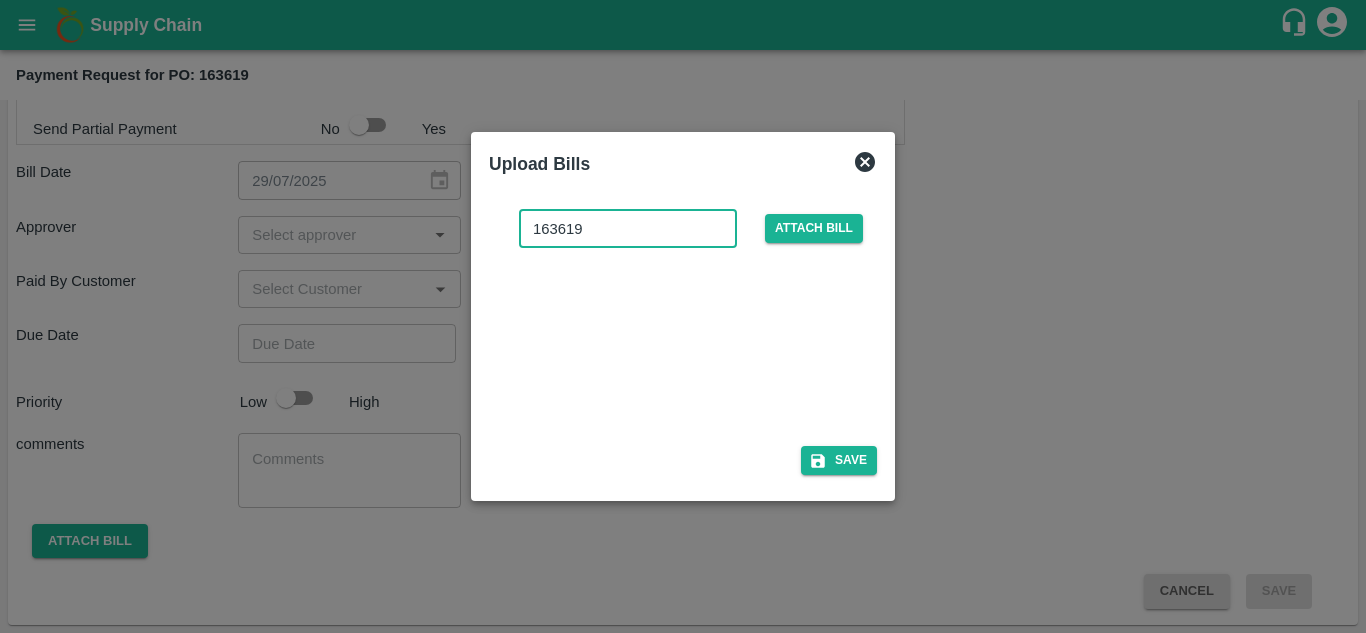 click on "163619" at bounding box center (628, 229) 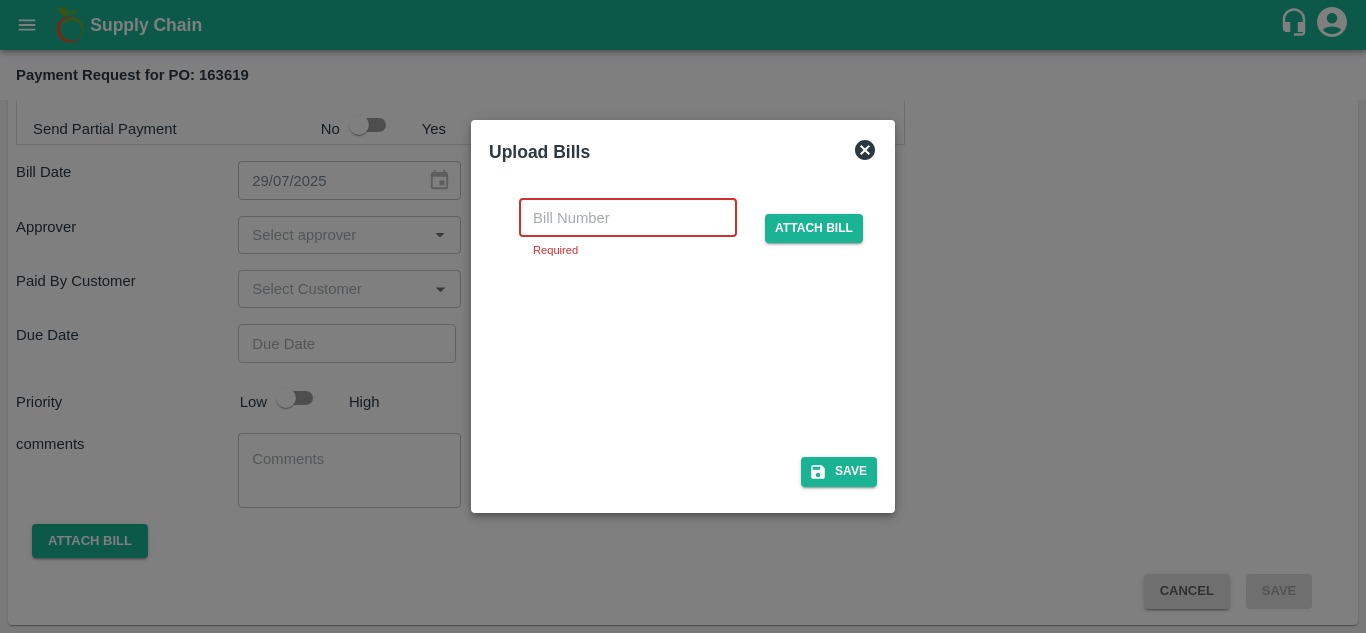 click at bounding box center [628, 217] 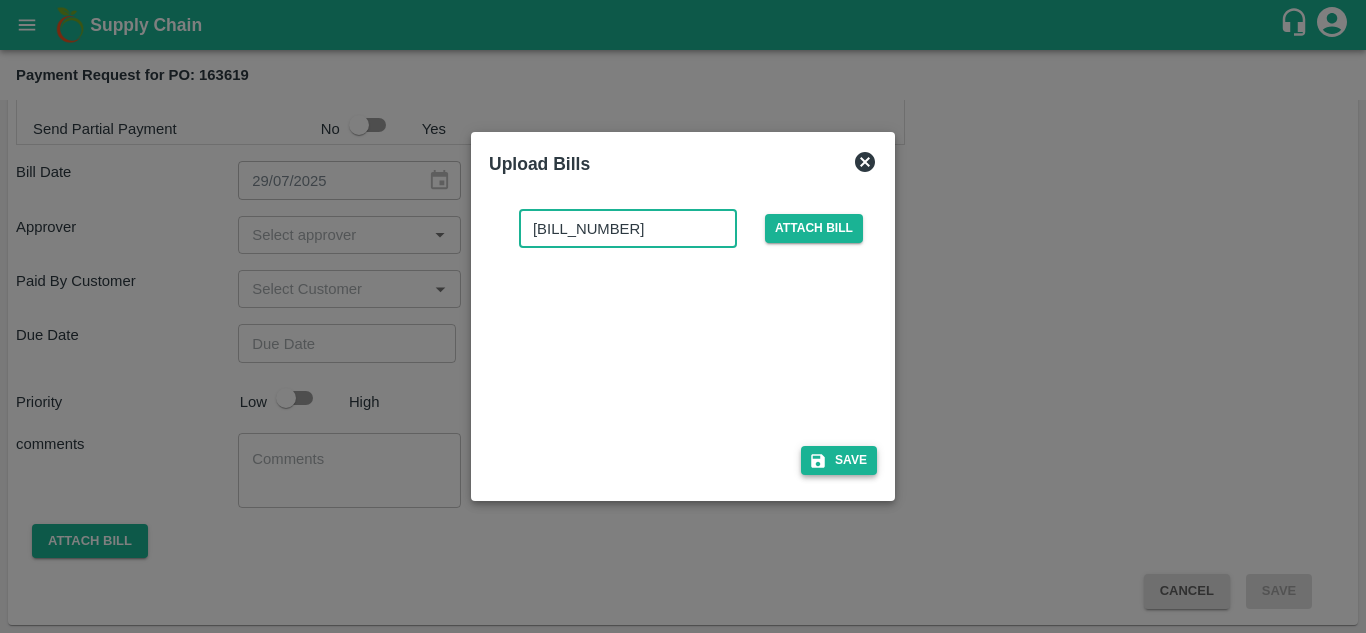 type on "[BILL_NUMBER]" 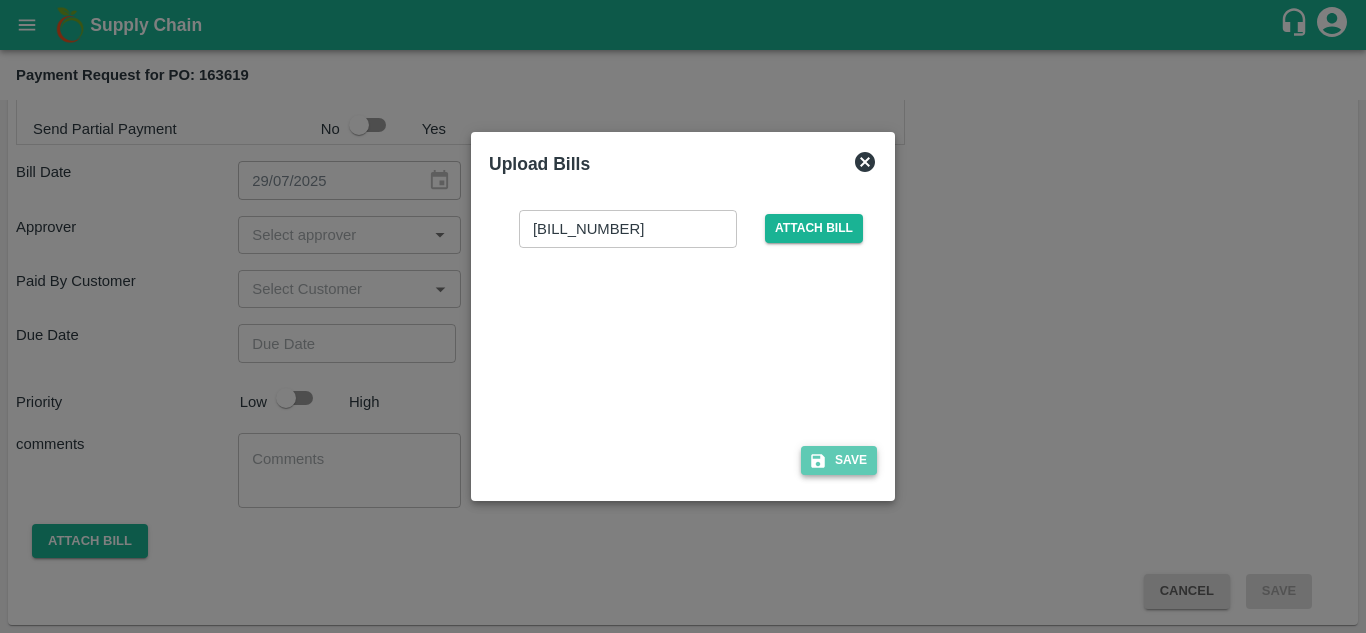 click on "Save" at bounding box center [839, 460] 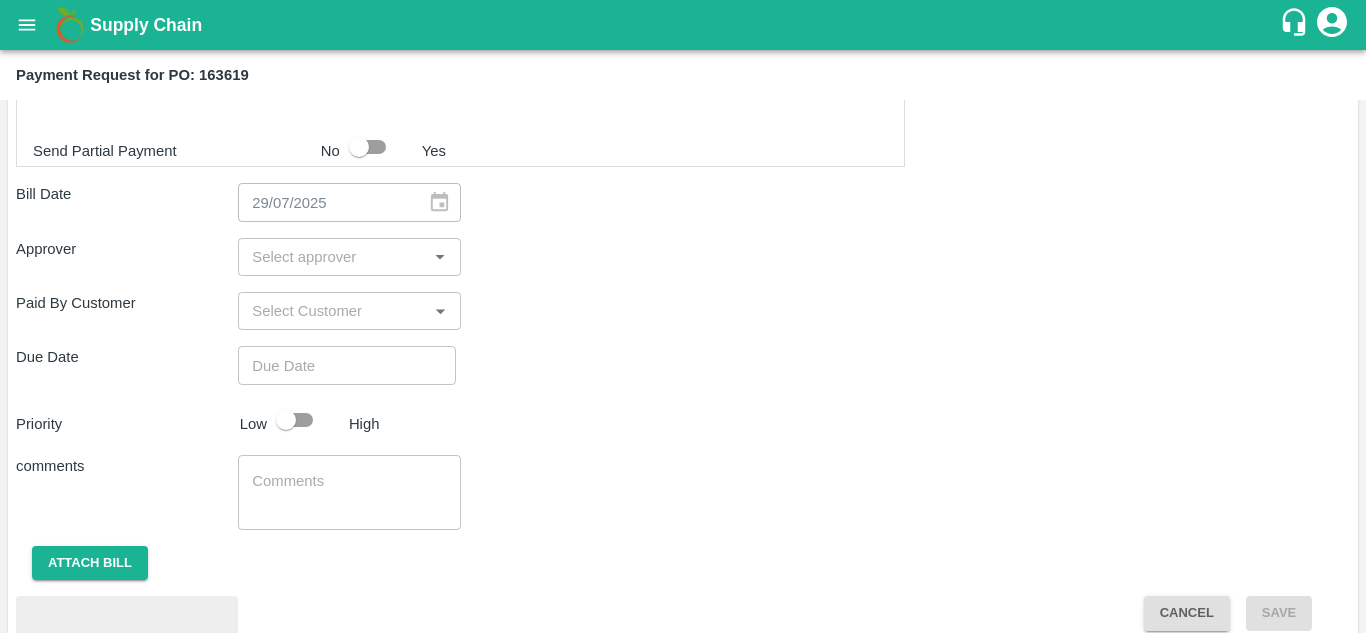 scroll, scrollTop: 807, scrollLeft: 0, axis: vertical 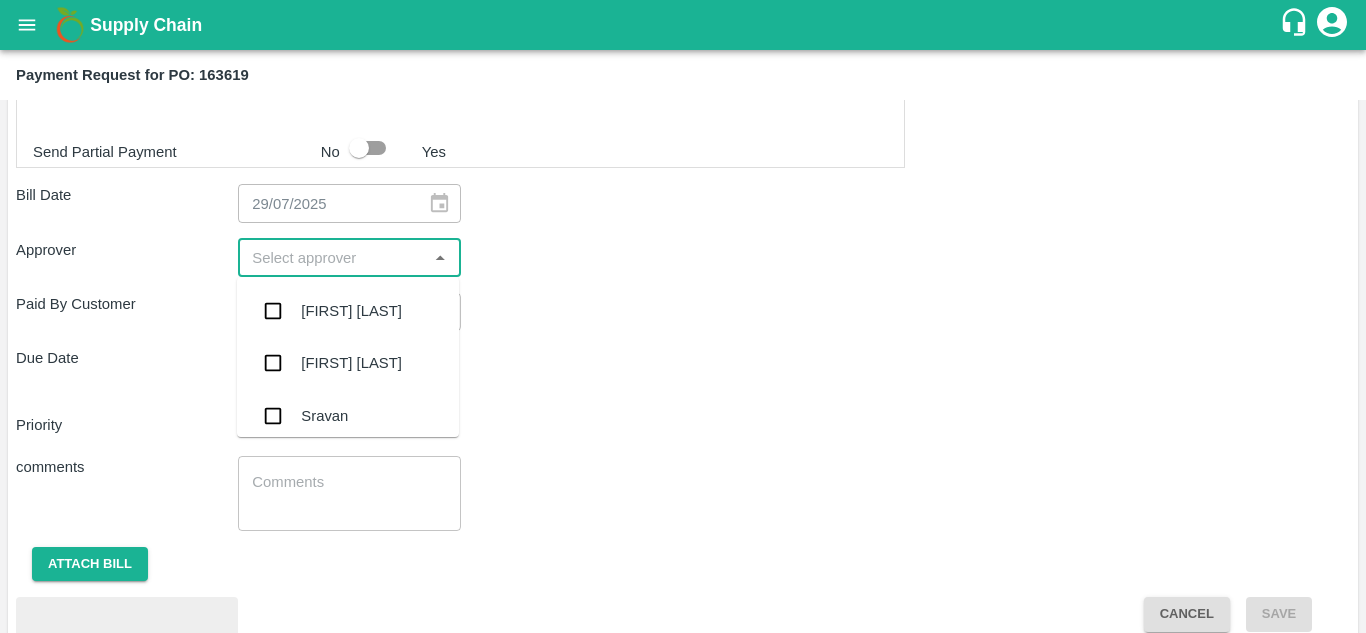 click at bounding box center (332, 258) 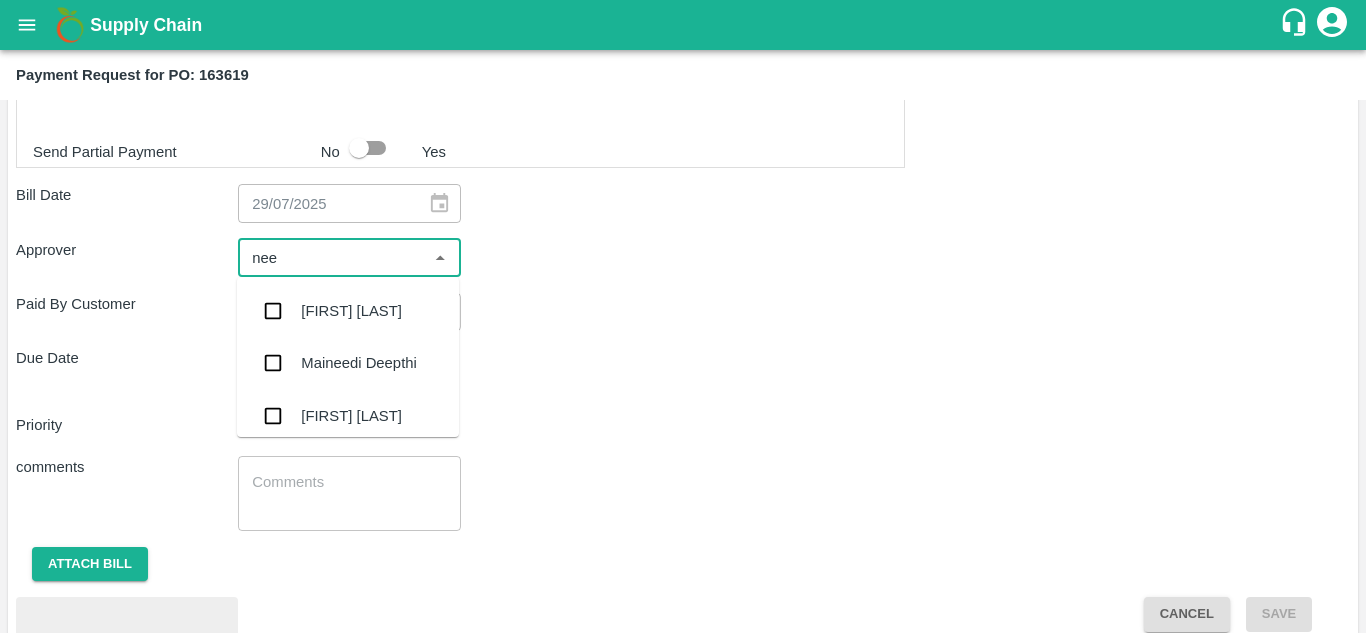 type on "neet" 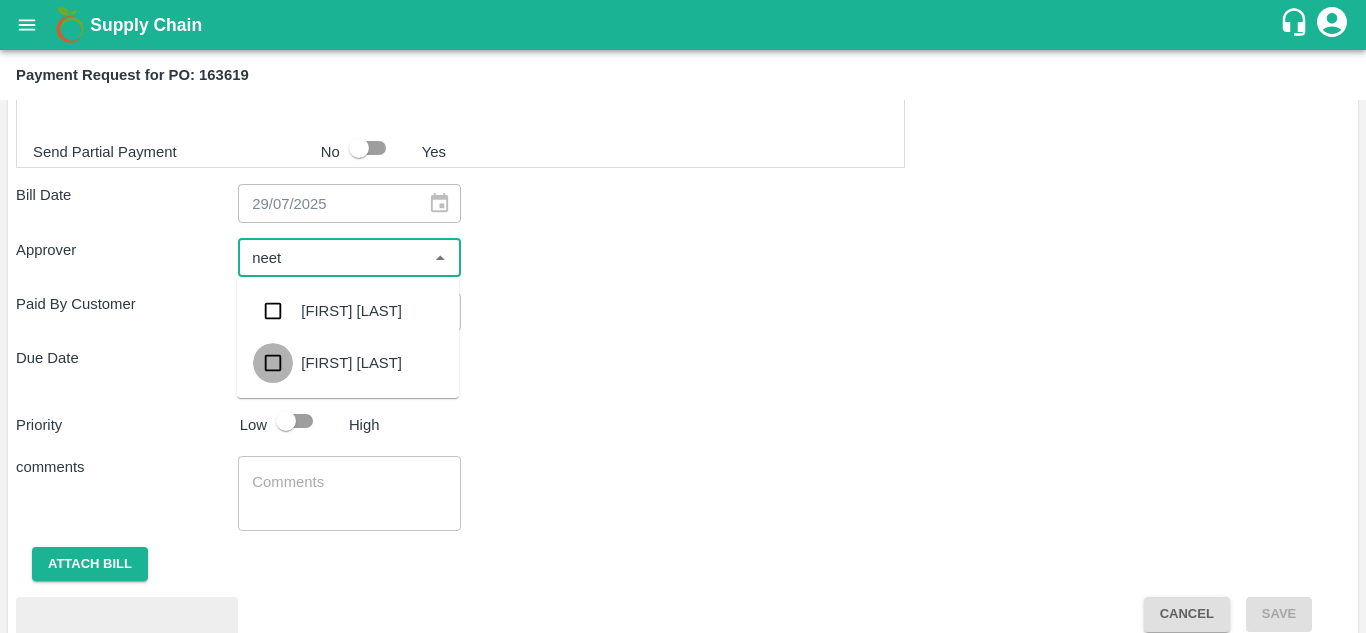 click at bounding box center [273, 363] 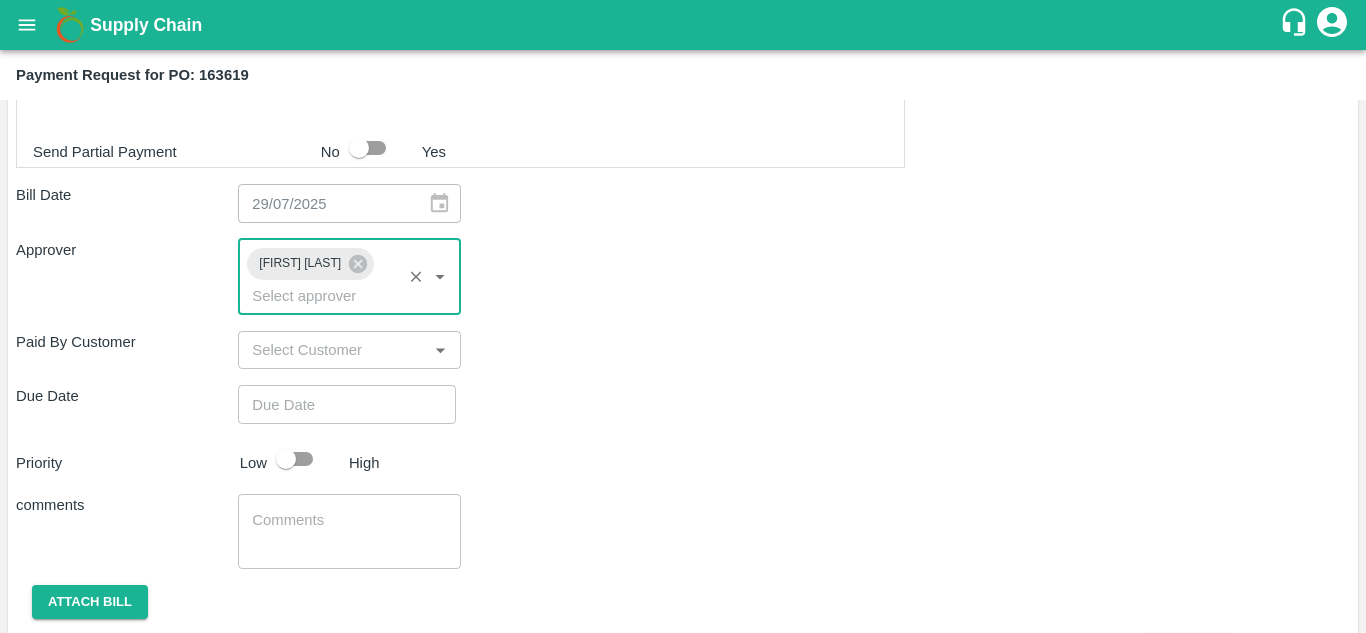 type on "DD/MM/YYYY hh:mm aa" 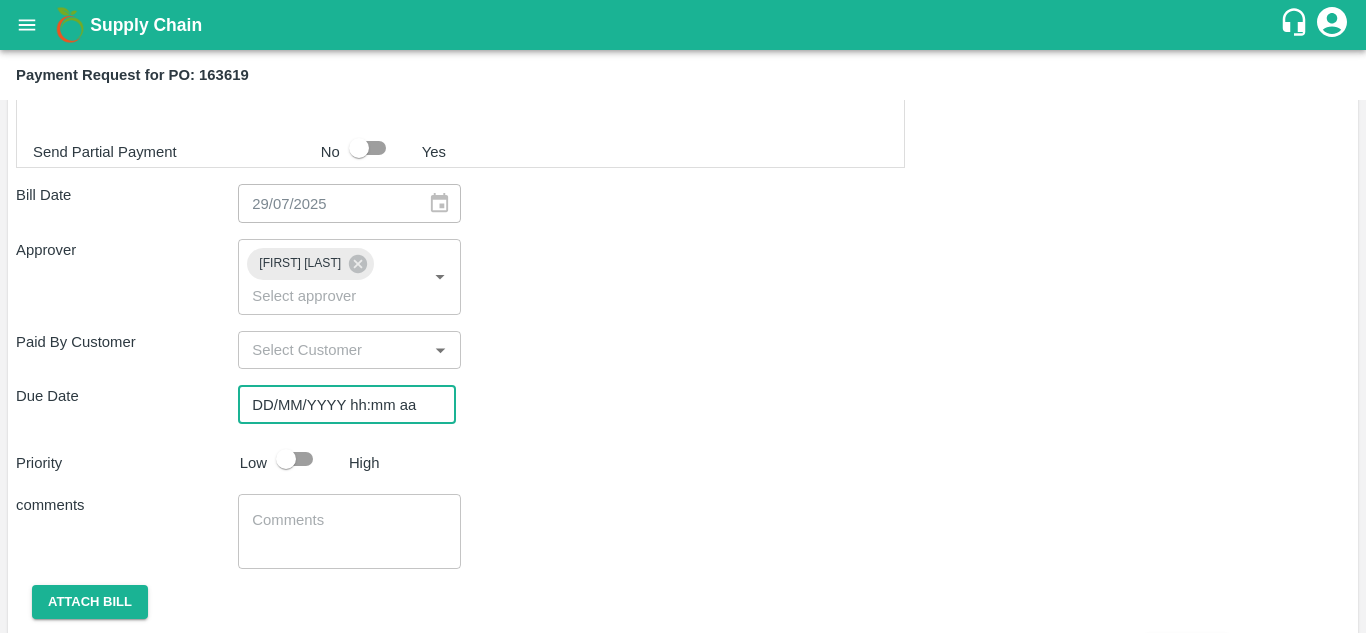 click on "DD/MM/YYYY hh:mm aa" at bounding box center [340, 404] 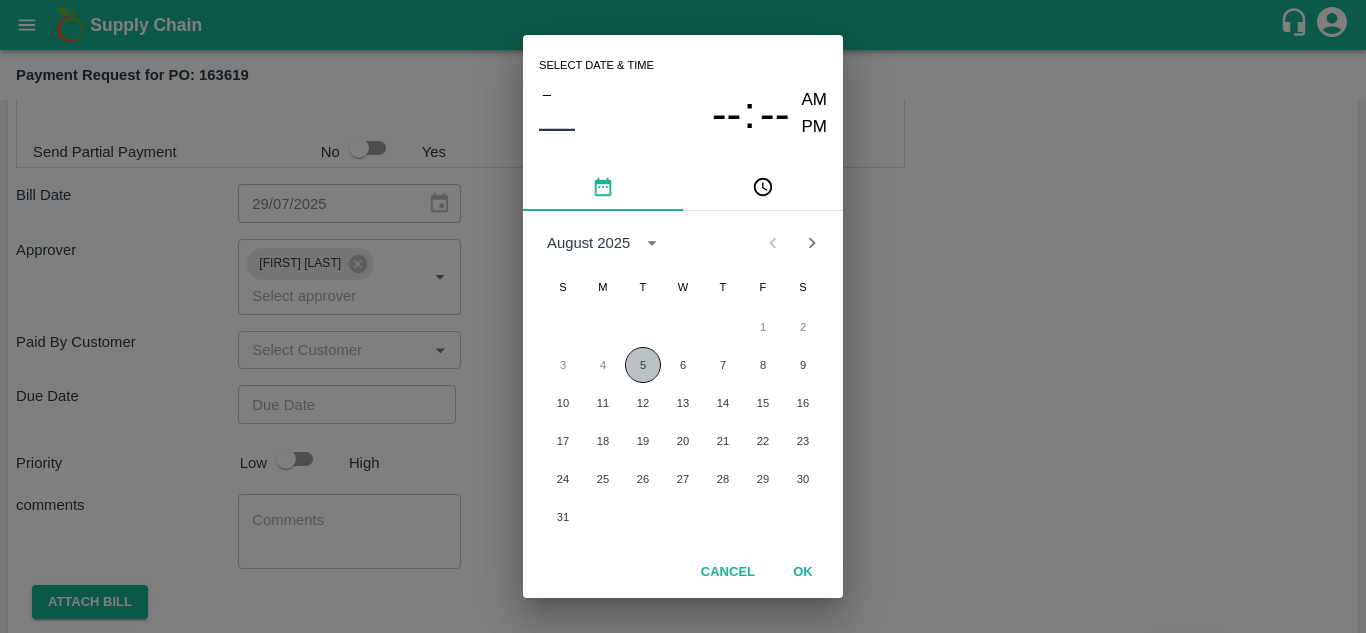 click on "5" at bounding box center (643, 365) 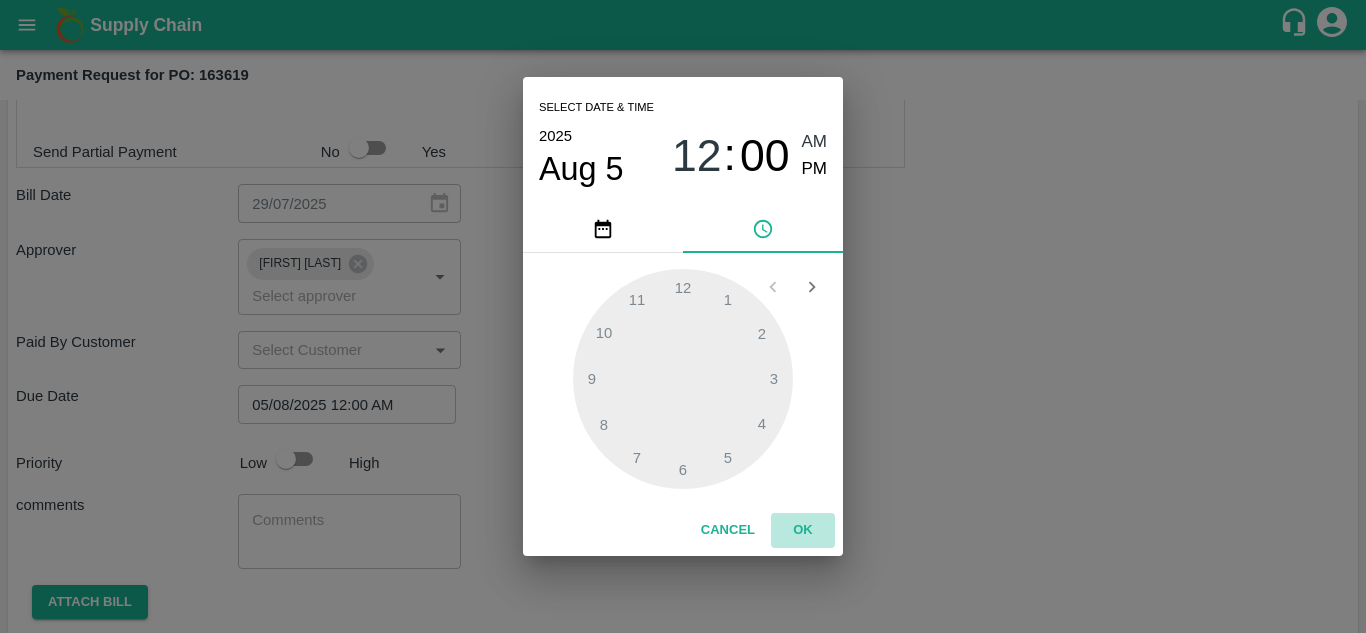 click on "OK" at bounding box center [803, 530] 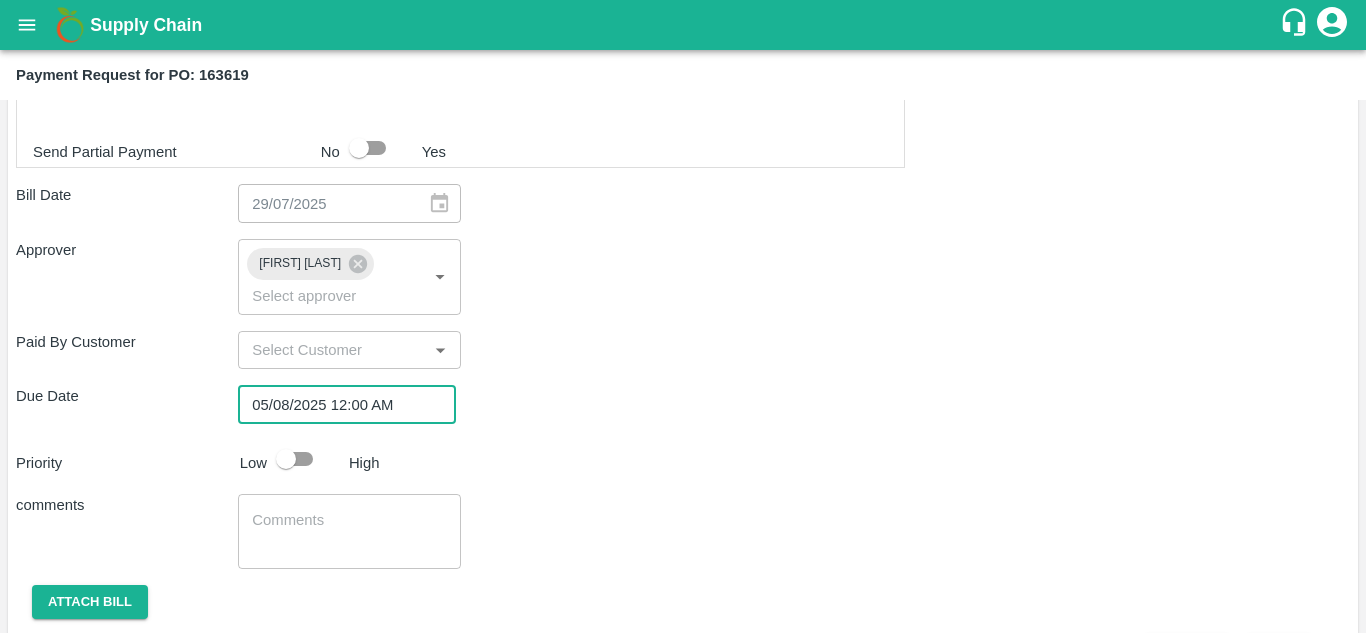 scroll, scrollTop: 948, scrollLeft: 0, axis: vertical 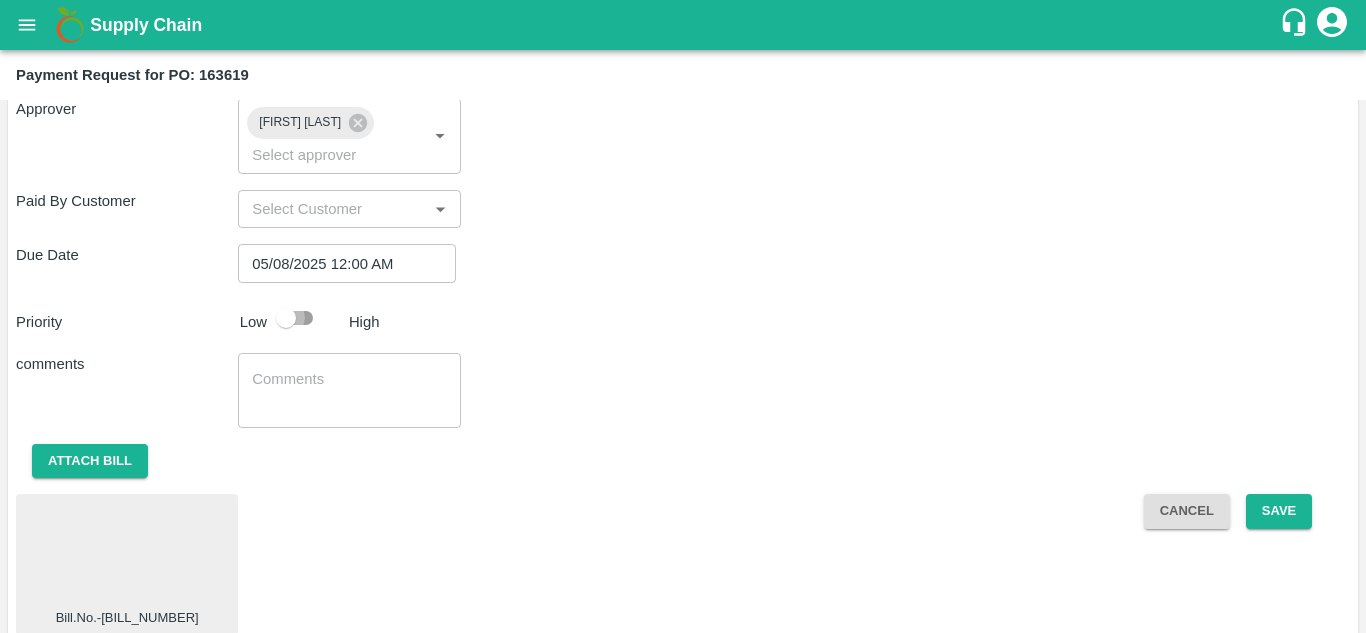 click at bounding box center (286, 318) 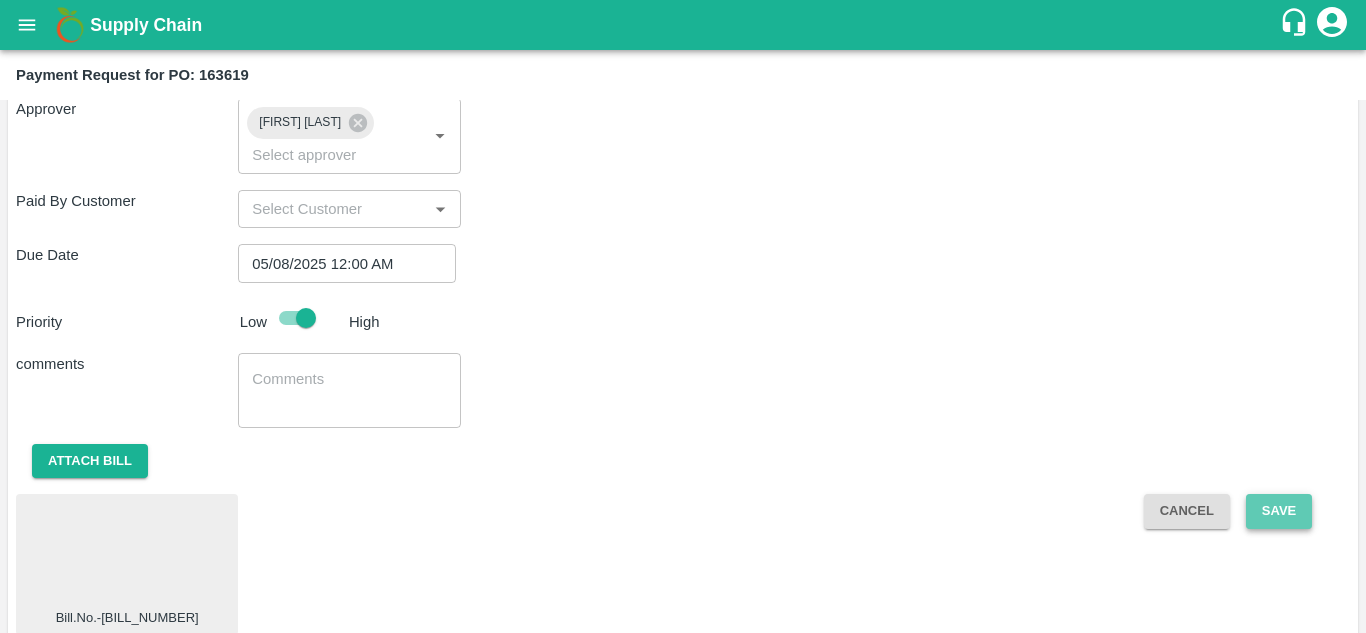 click on "Save" at bounding box center [1279, 511] 